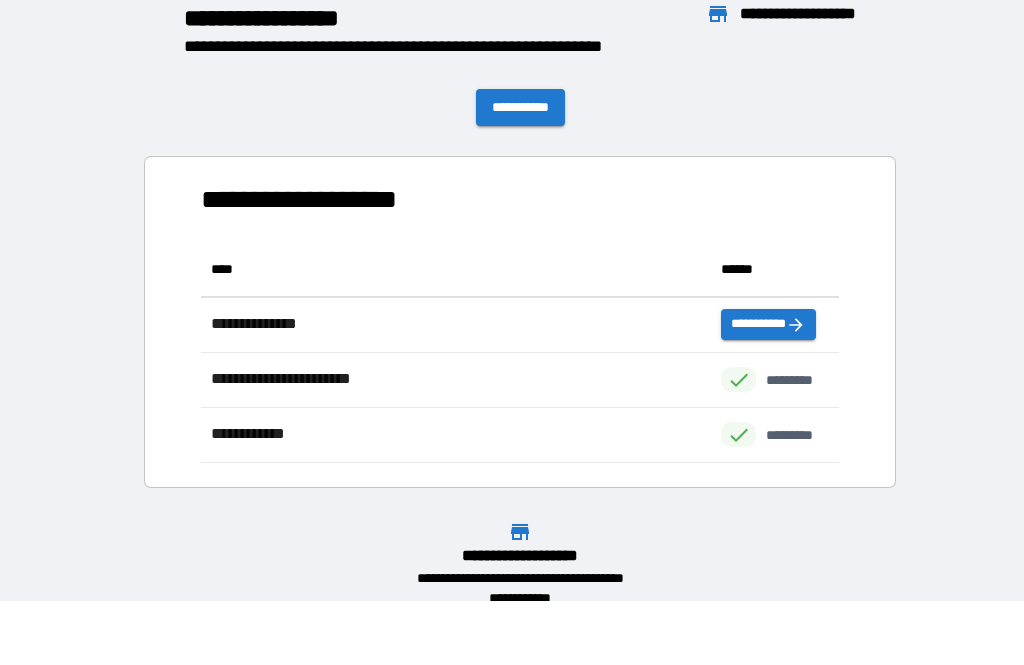 scroll, scrollTop: 64, scrollLeft: 0, axis: vertical 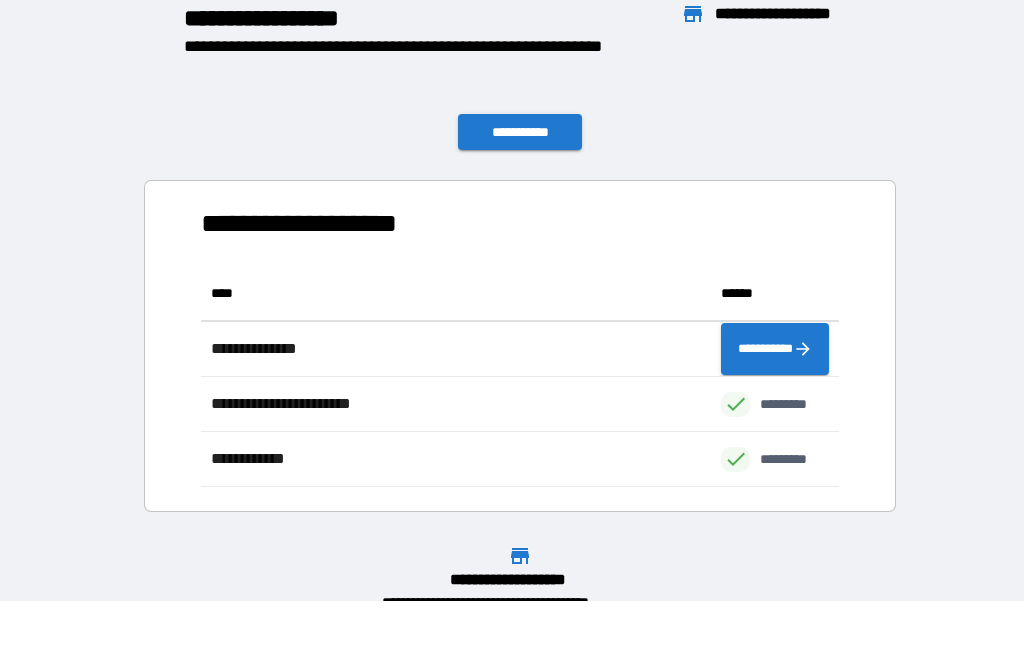 click on "**********" at bounding box center [520, 132] 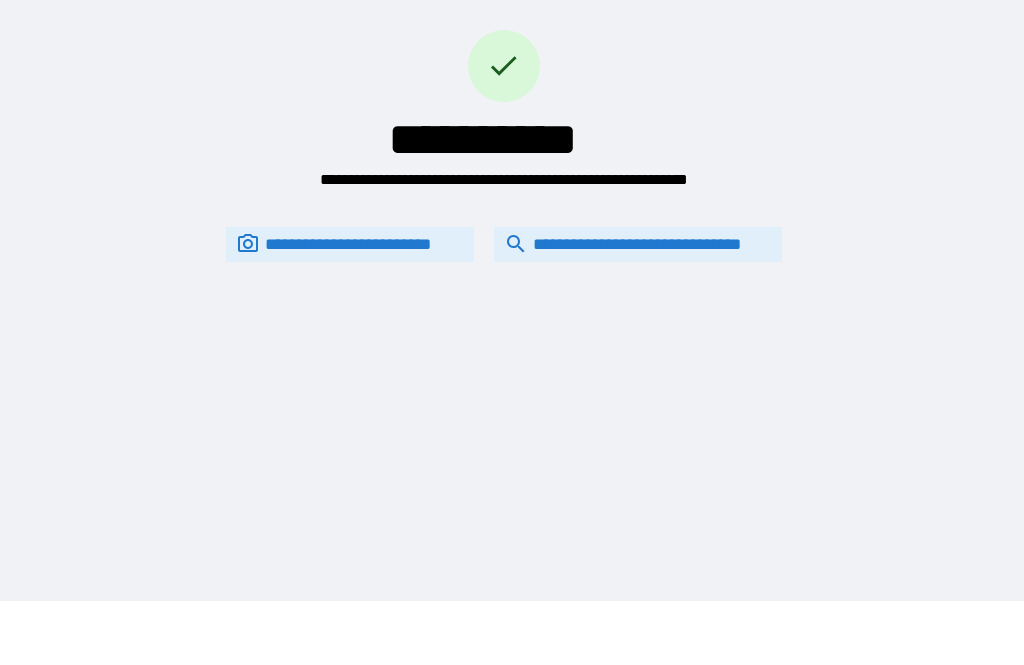 click on "**********" at bounding box center (638, 244) 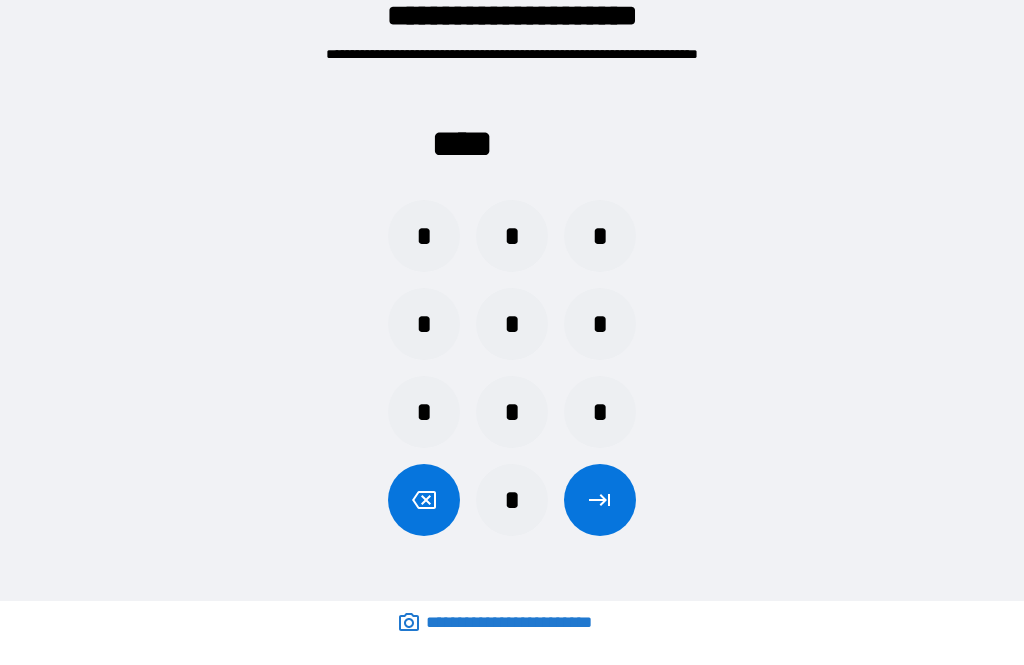 click on "*" at bounding box center [512, 236] 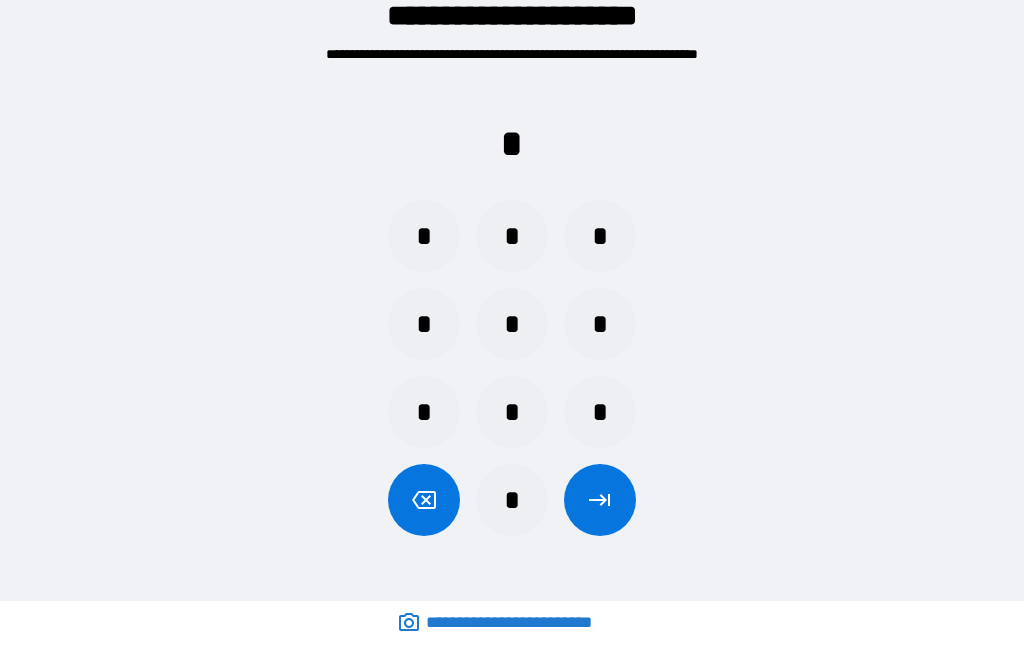 click on "*" at bounding box center [512, 500] 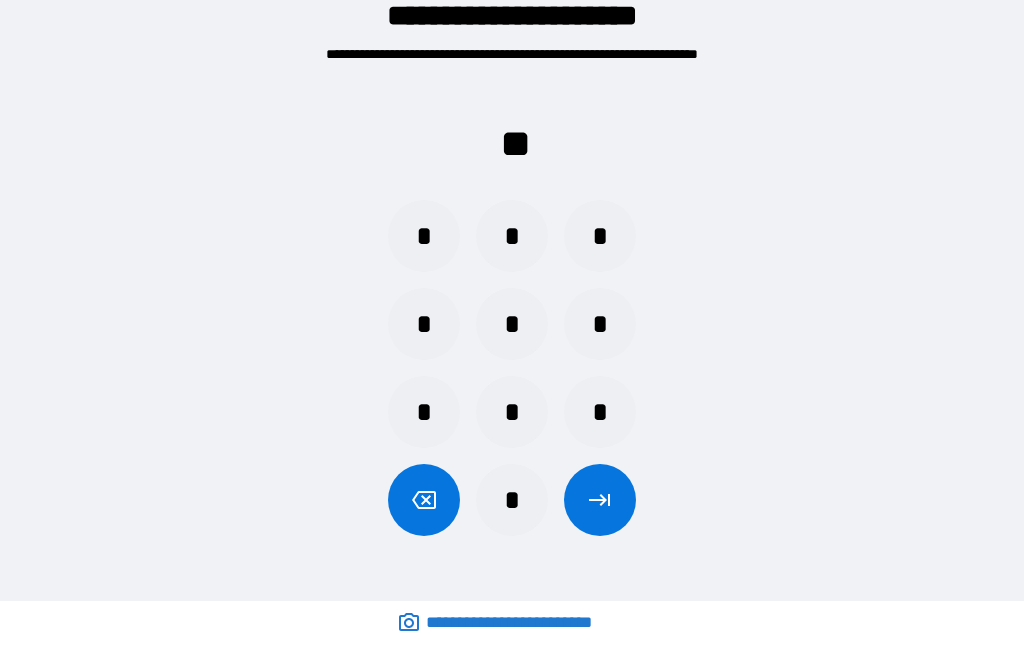 click on "*" at bounding box center (512, 500) 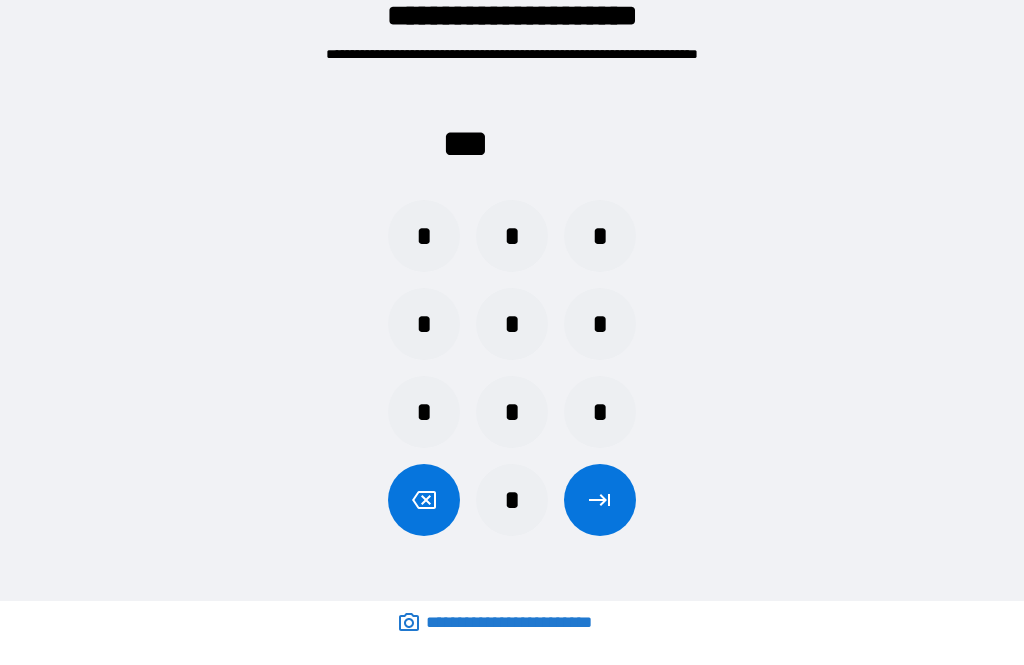 click on "*" at bounding box center [512, 500] 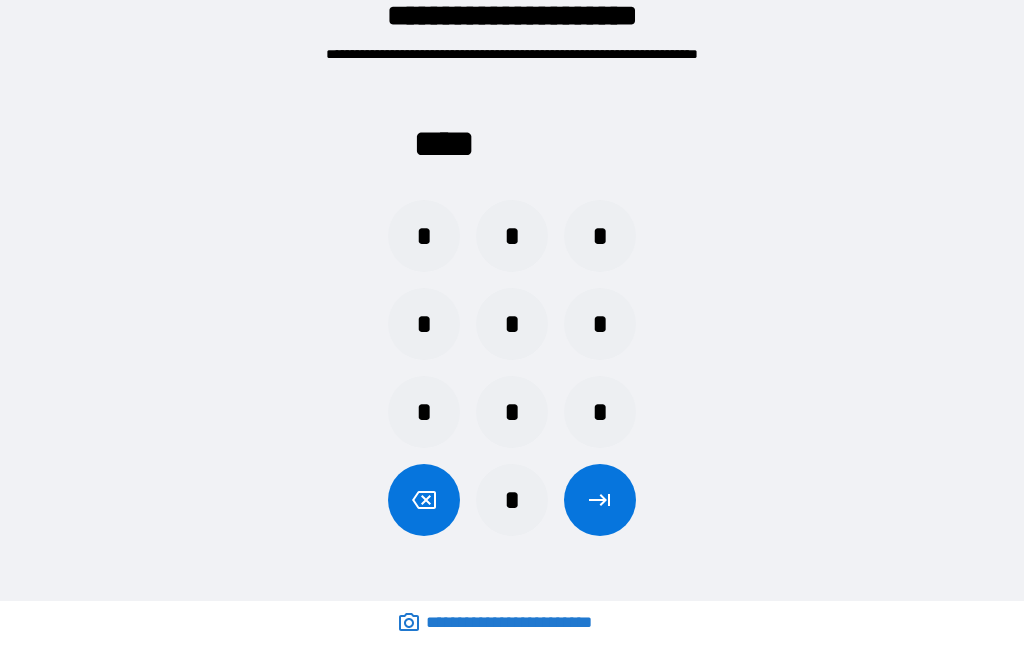 click 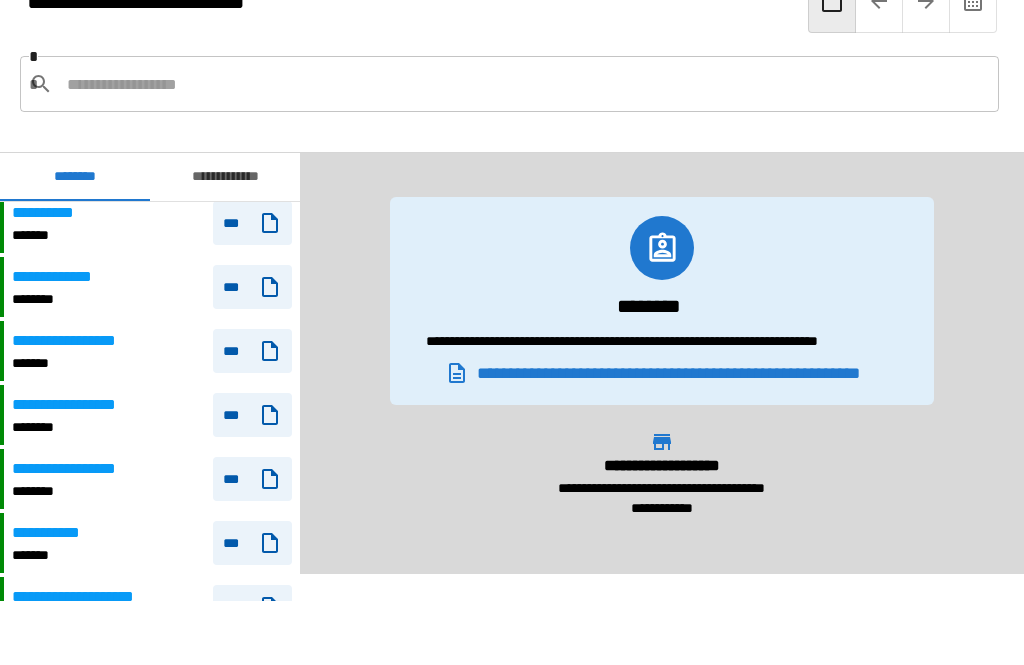scroll, scrollTop: 2889, scrollLeft: 0, axis: vertical 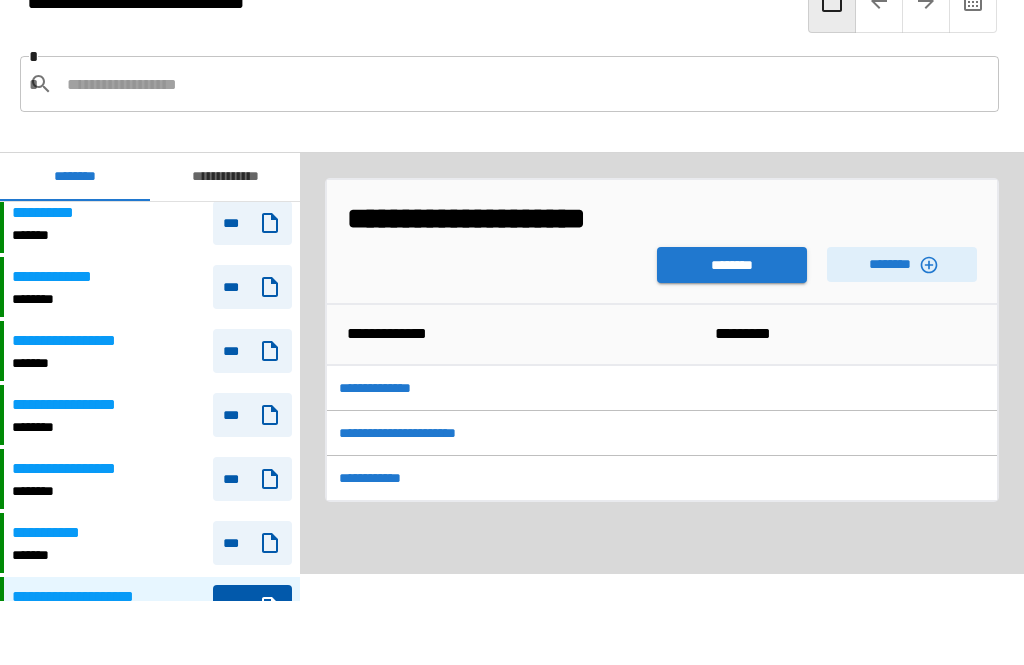 click on "********" at bounding box center (732, 265) 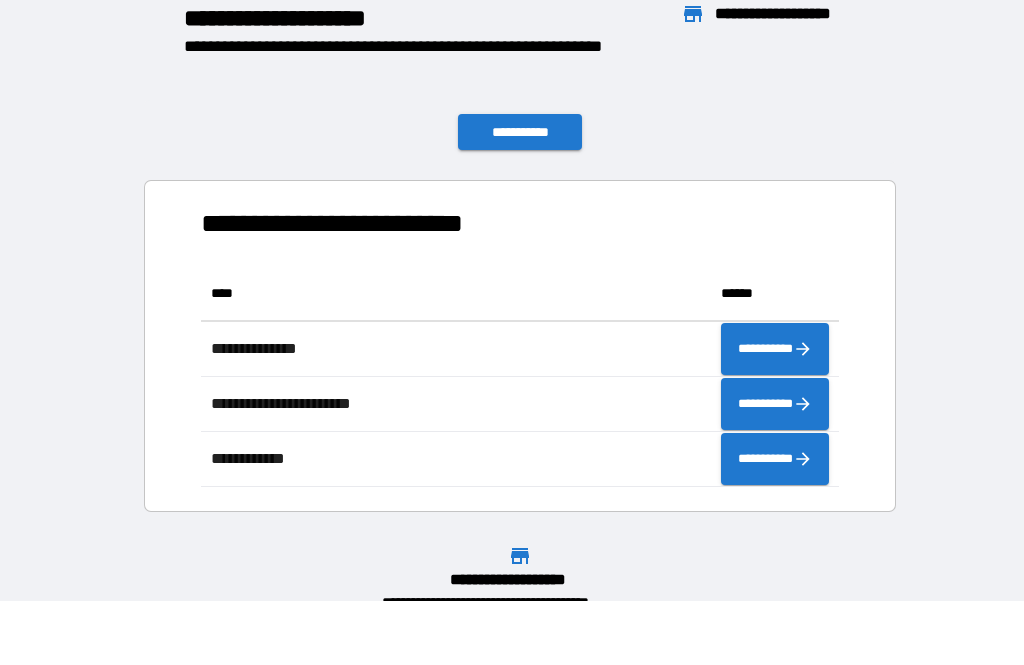 scroll, scrollTop: 221, scrollLeft: 638, axis: both 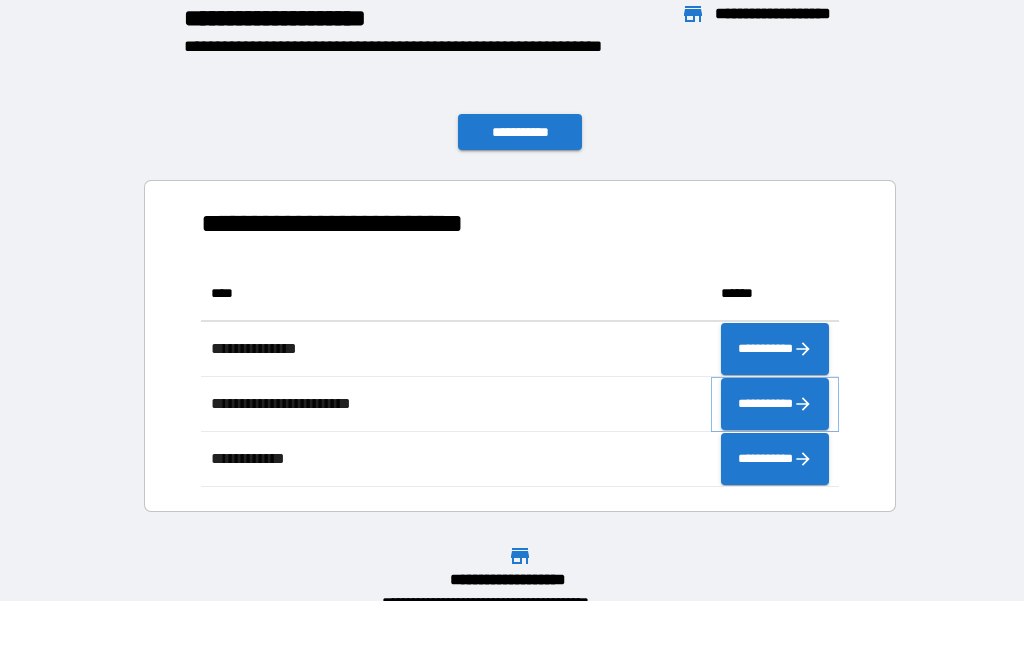 click on "**********" at bounding box center [775, 404] 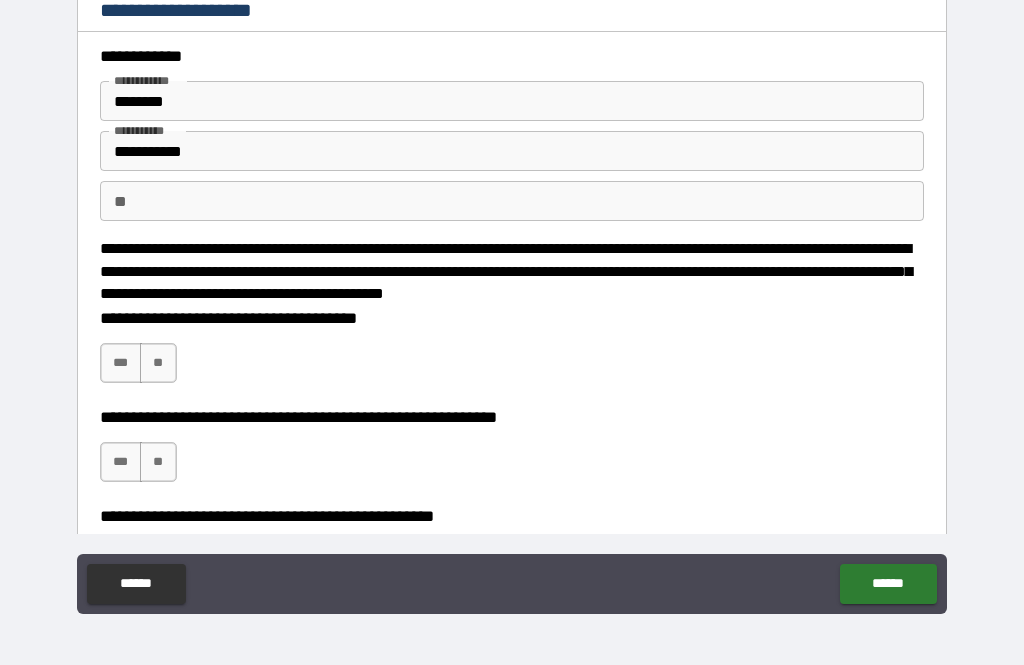 click on "***" at bounding box center [121, 363] 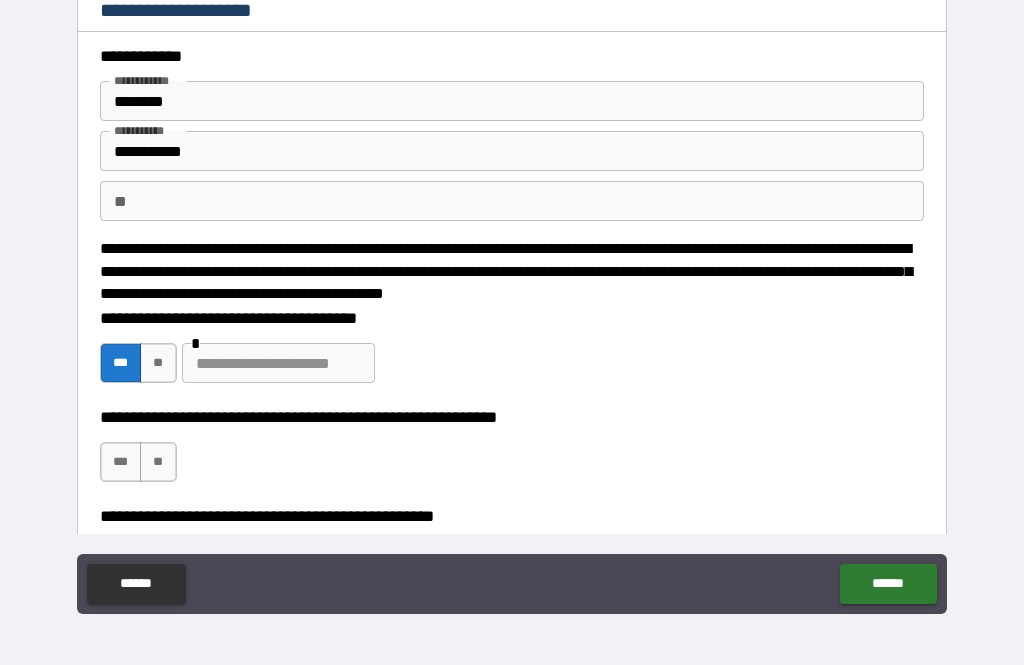 click on "**" at bounding box center (158, 462) 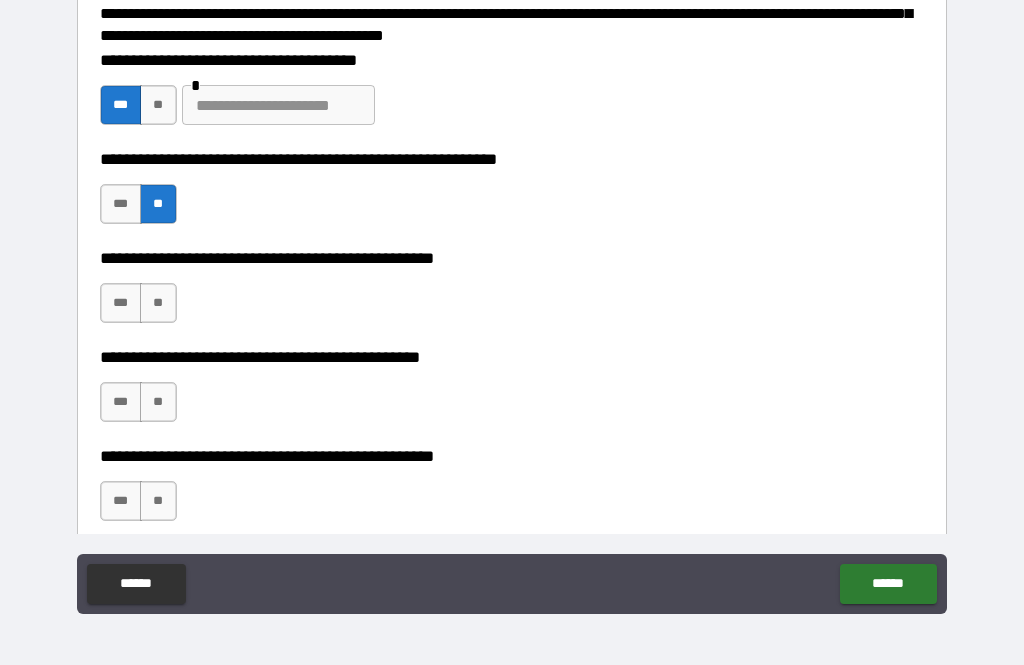 scroll, scrollTop: 259, scrollLeft: 0, axis: vertical 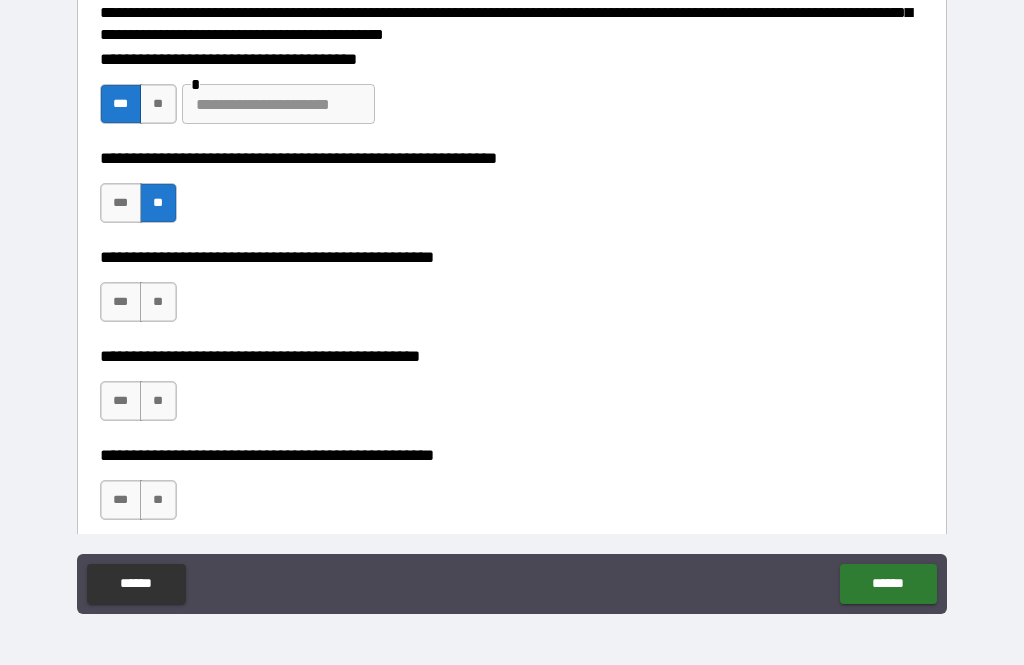 click on "**" at bounding box center (158, 302) 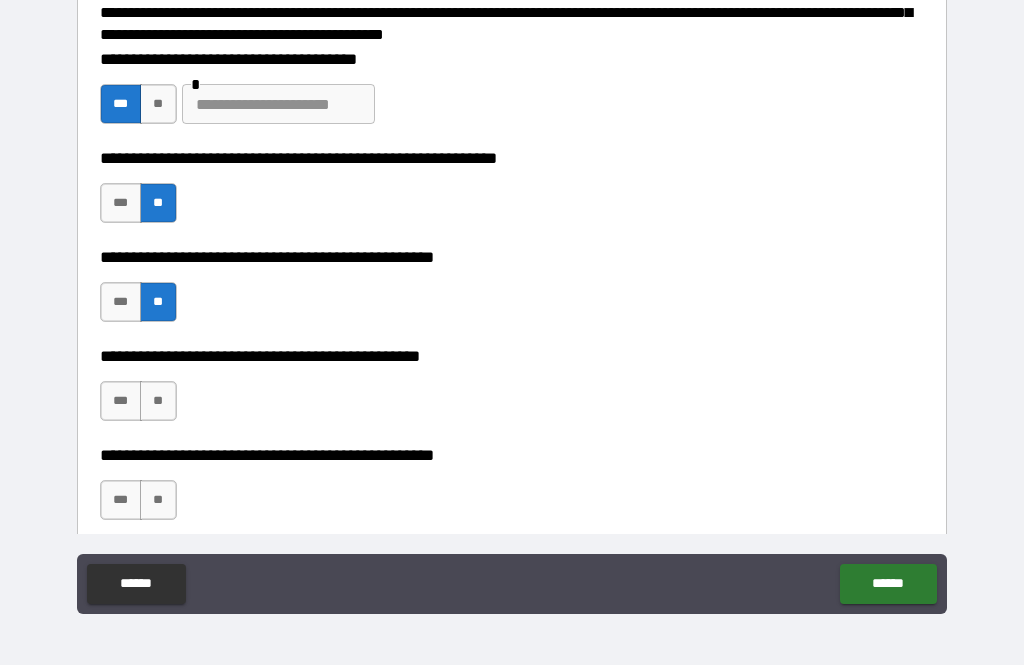 click on "***" at bounding box center (121, 401) 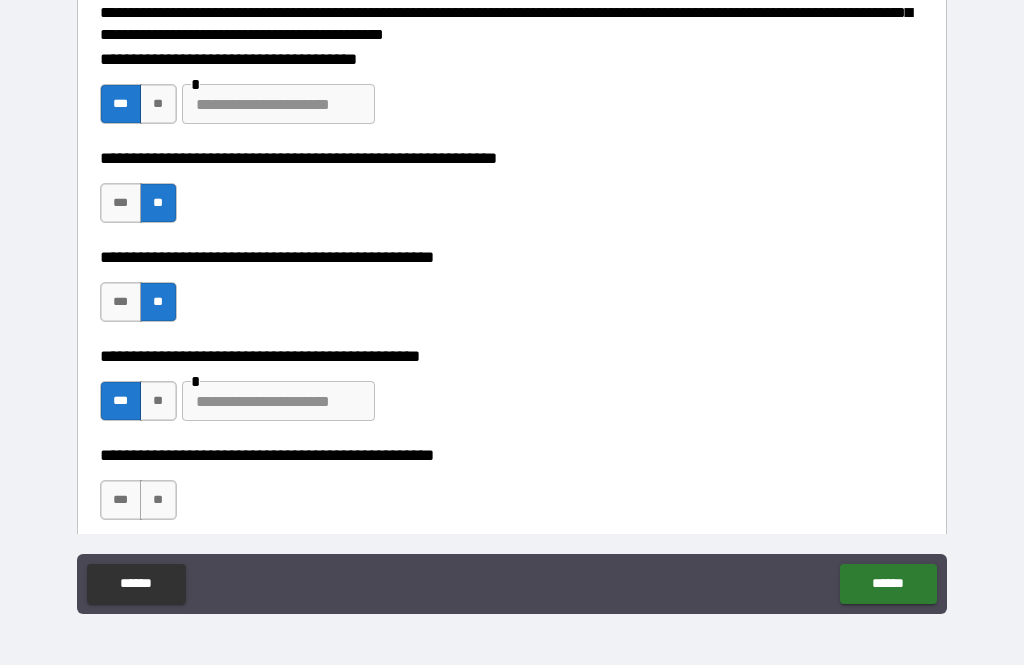 click at bounding box center (278, 401) 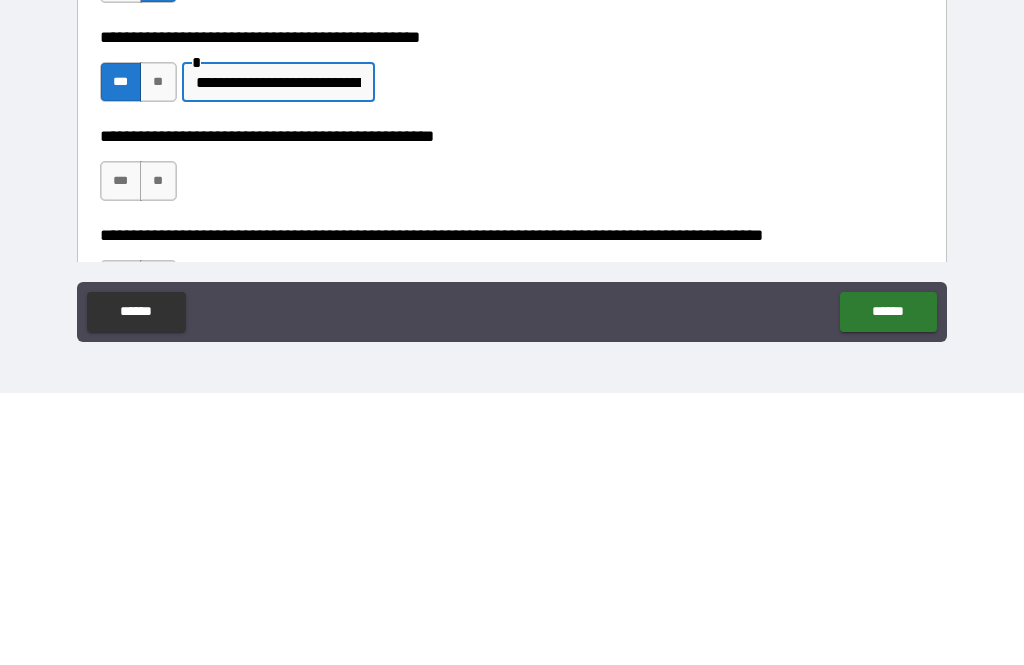 scroll, scrollTop: 311, scrollLeft: 0, axis: vertical 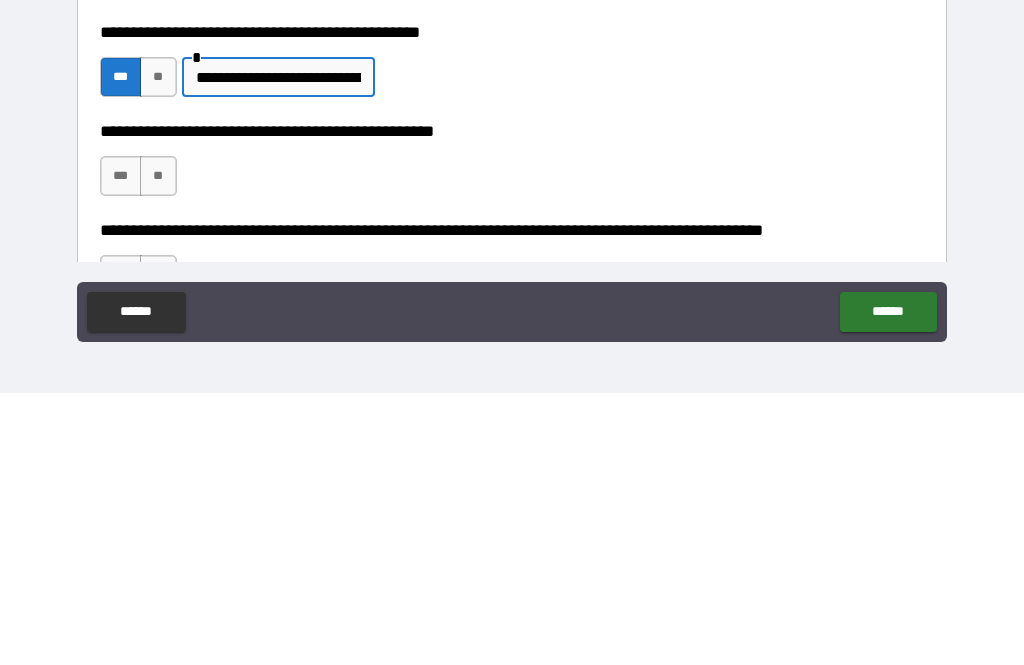 type on "**********" 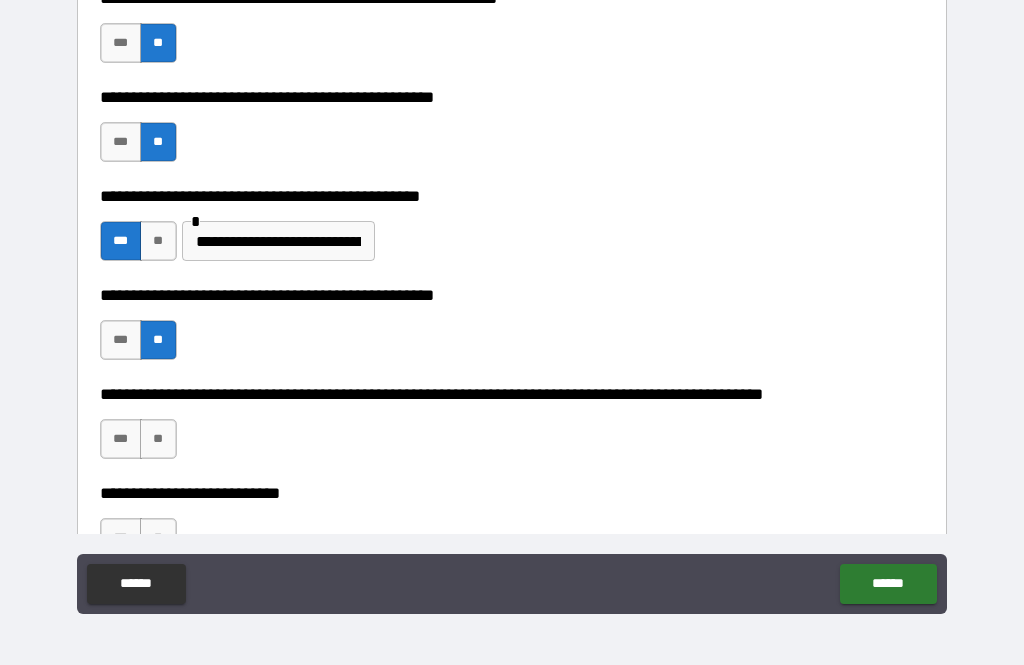 scroll, scrollTop: 419, scrollLeft: 0, axis: vertical 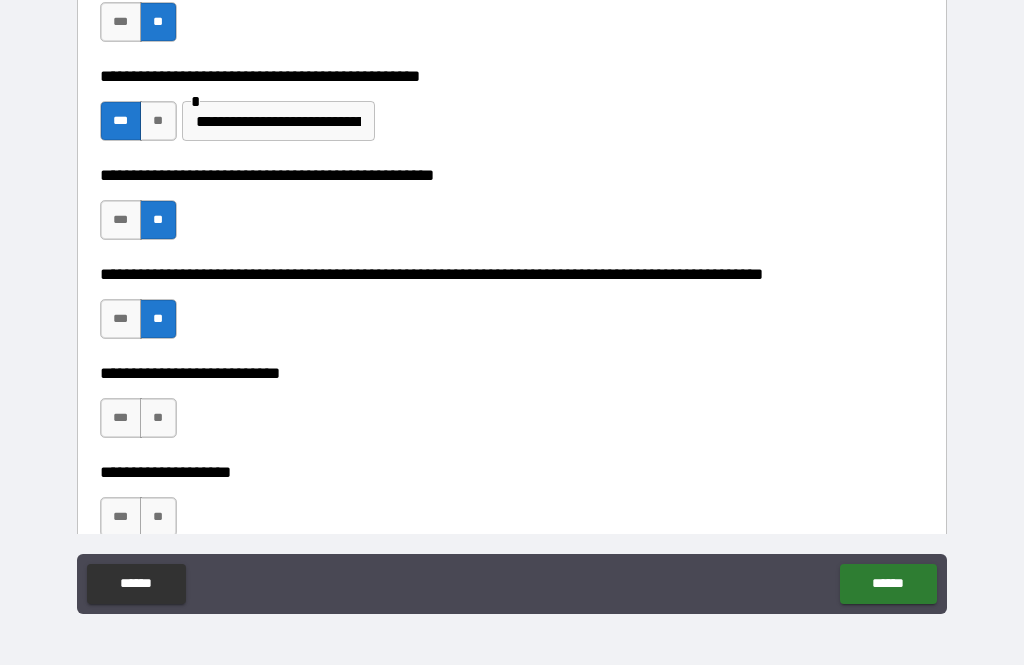 click on "**" at bounding box center (158, 418) 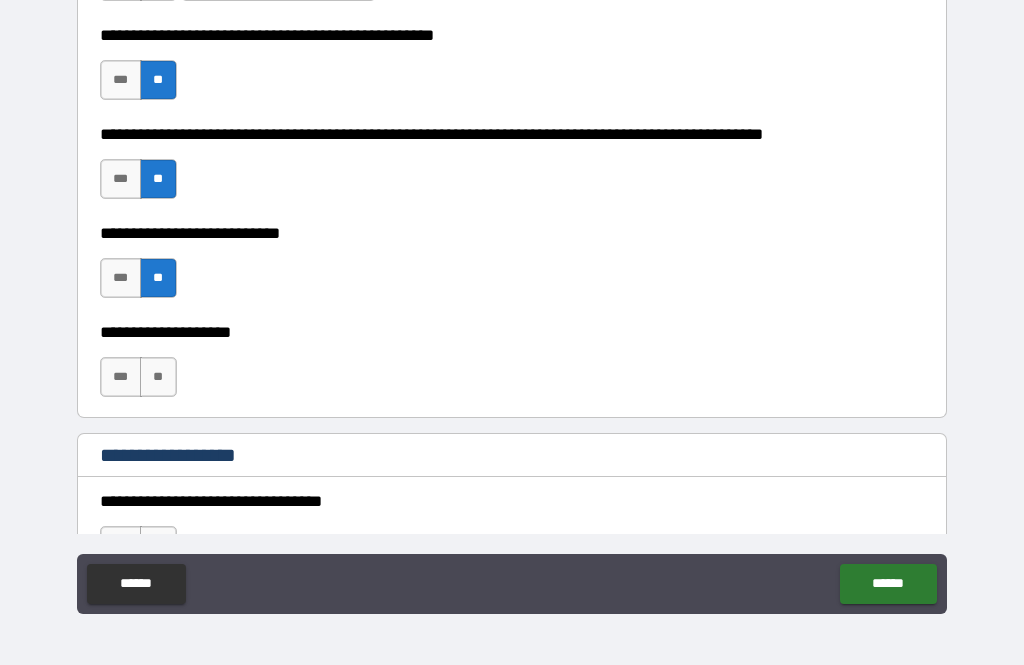 scroll, scrollTop: 681, scrollLeft: 0, axis: vertical 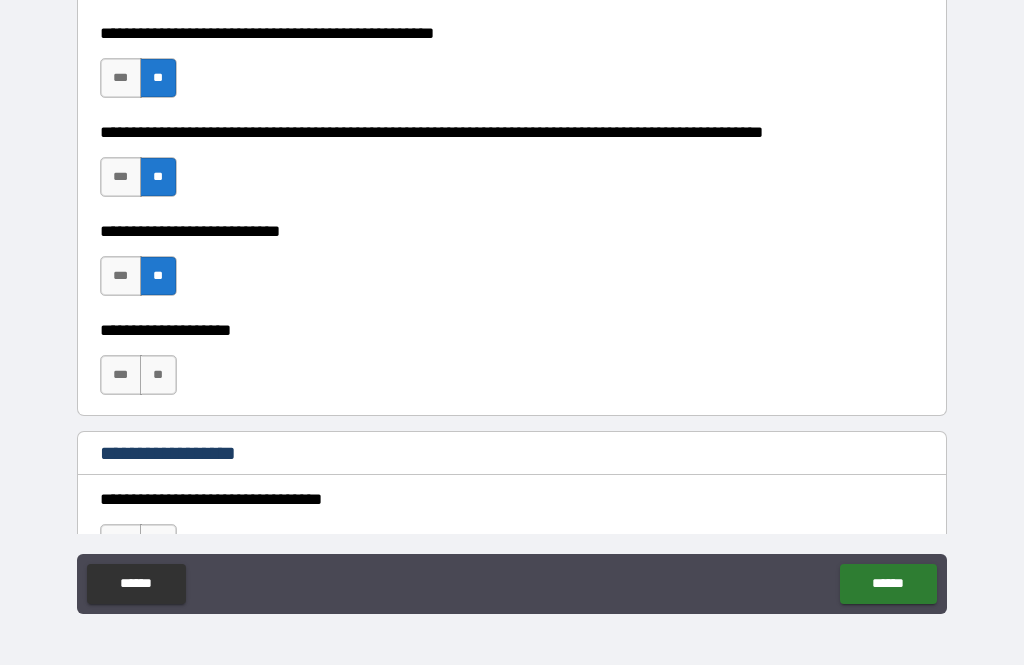 click on "**" at bounding box center [158, 375] 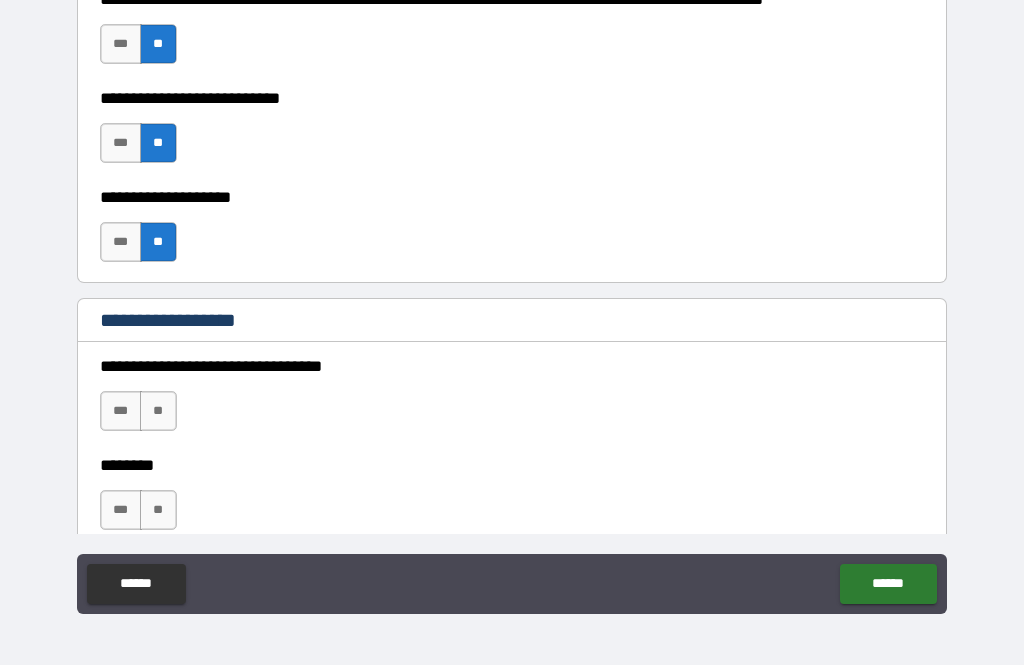 scroll, scrollTop: 819, scrollLeft: 0, axis: vertical 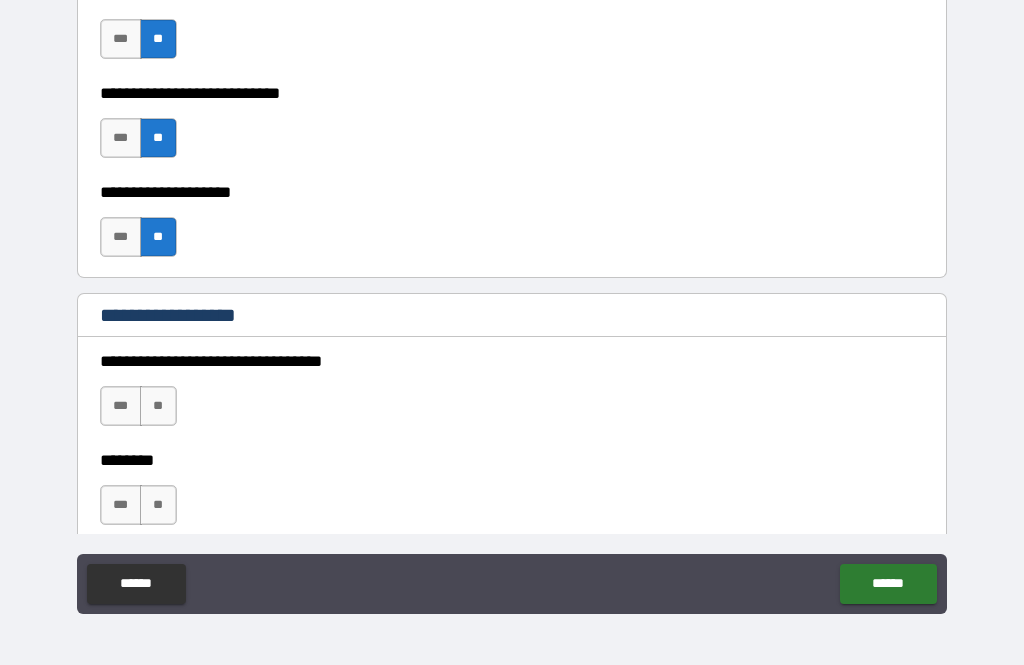 click on "**" at bounding box center (158, 406) 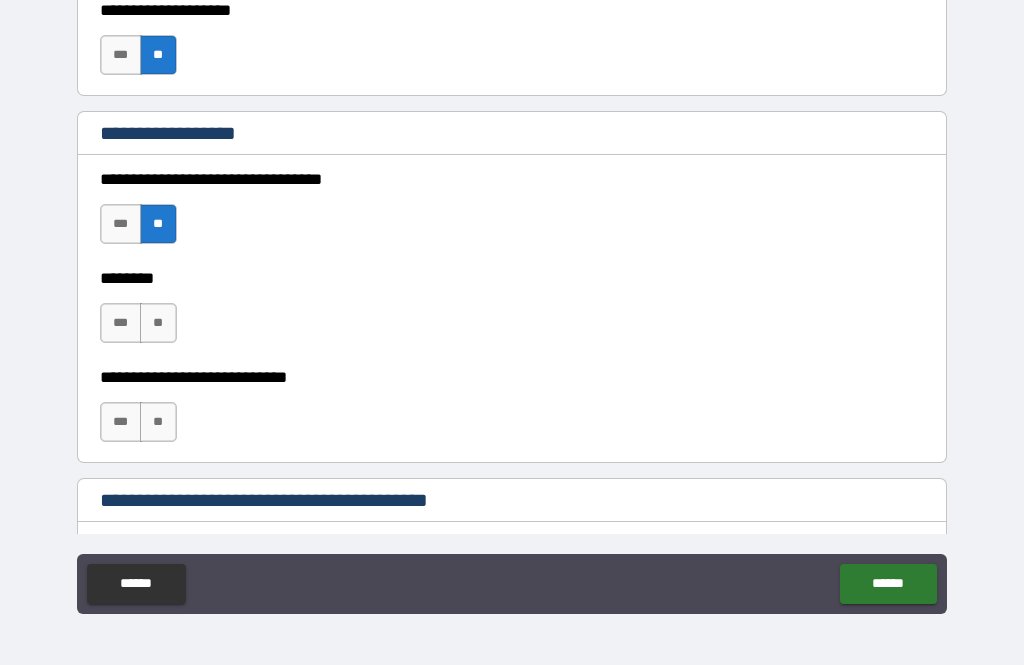 scroll, scrollTop: 1003, scrollLeft: 0, axis: vertical 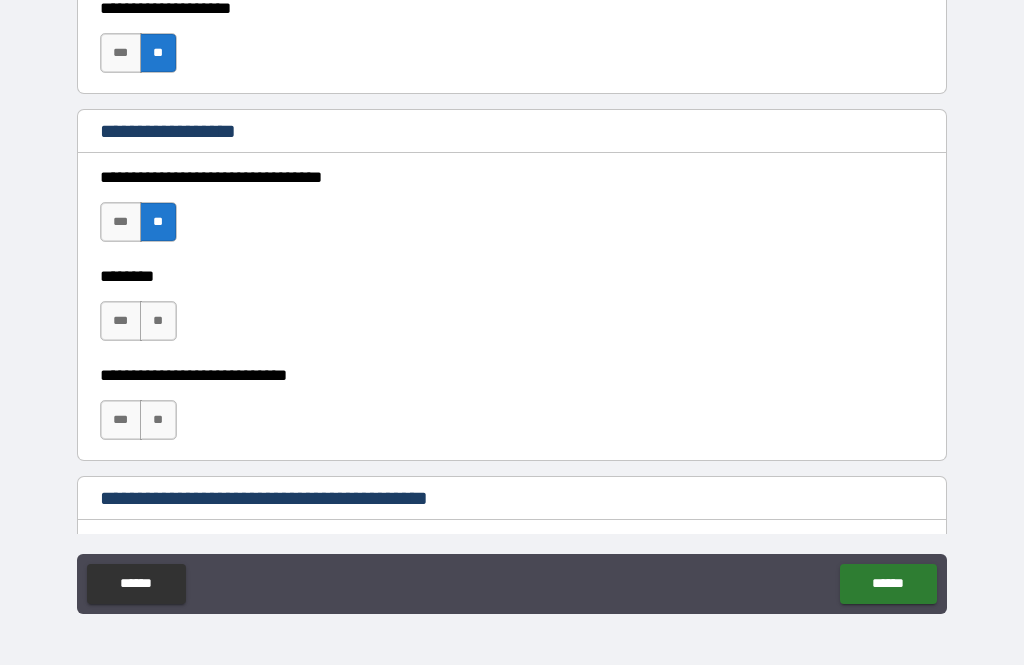 click on "**" at bounding box center [158, 321] 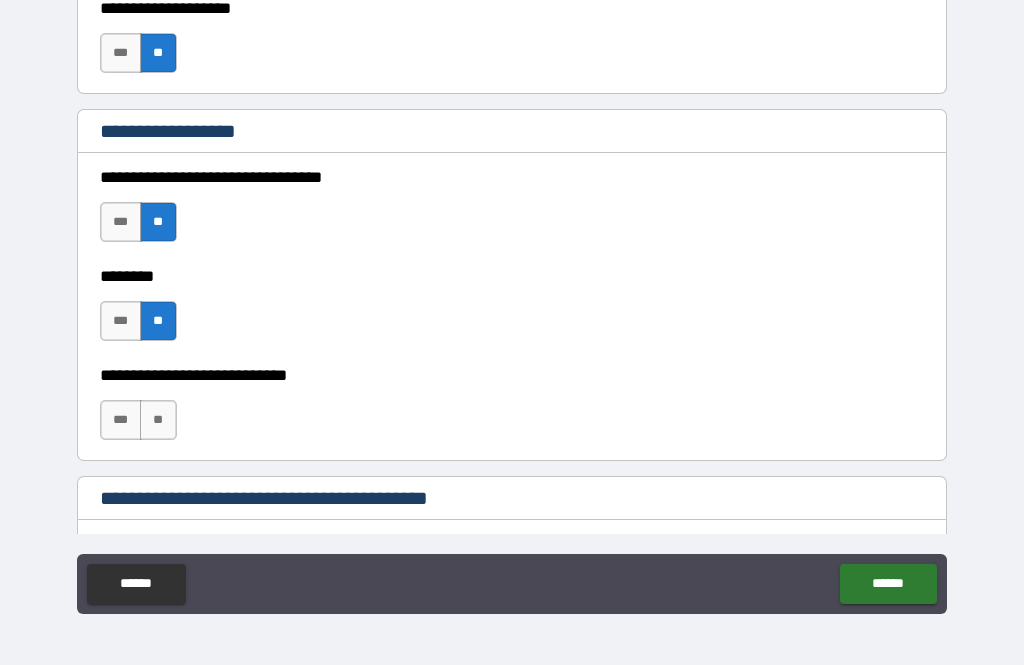 click on "**" at bounding box center (158, 420) 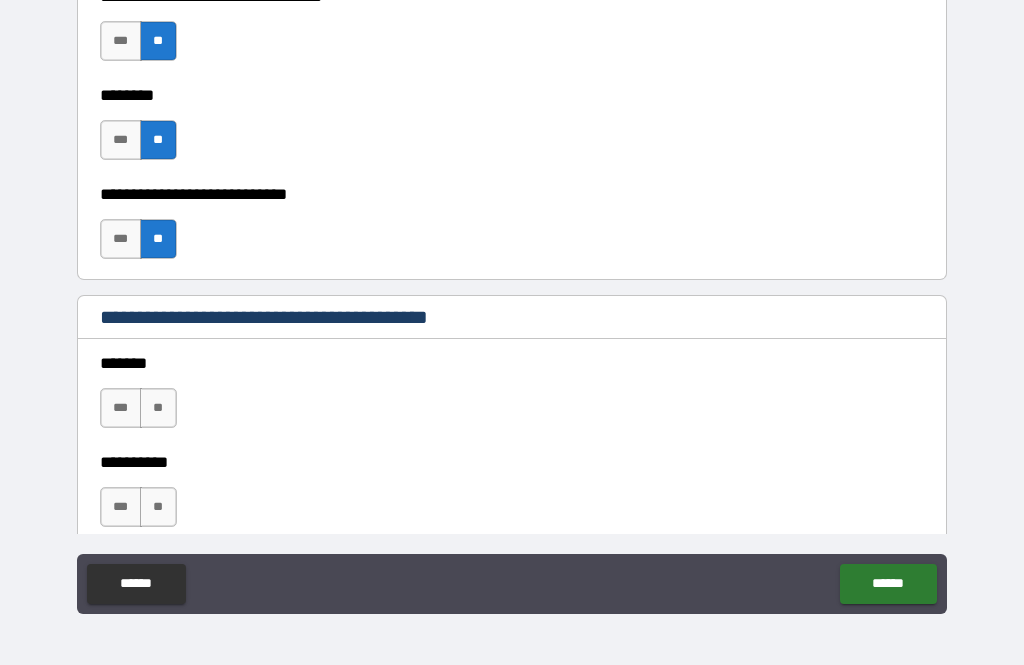 scroll, scrollTop: 1184, scrollLeft: 0, axis: vertical 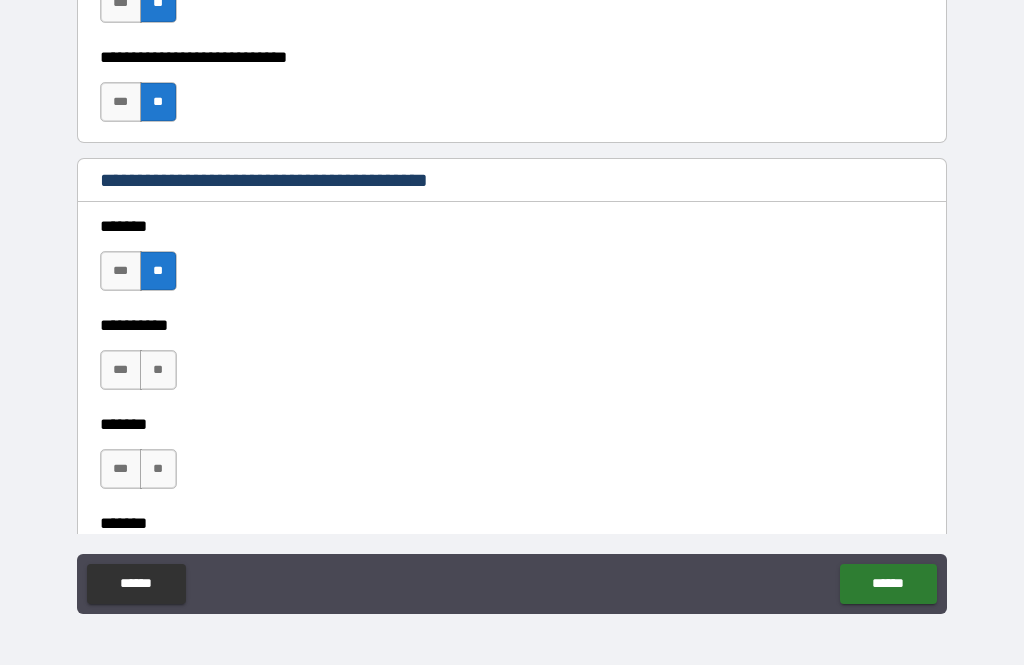 click on "***" at bounding box center [121, 370] 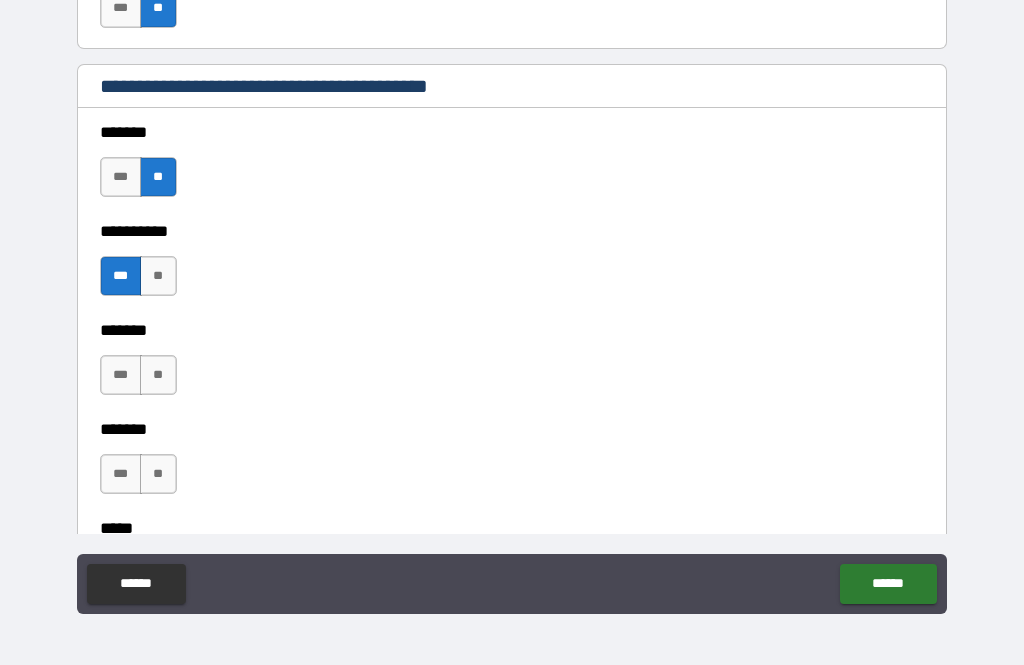 scroll, scrollTop: 1453, scrollLeft: 0, axis: vertical 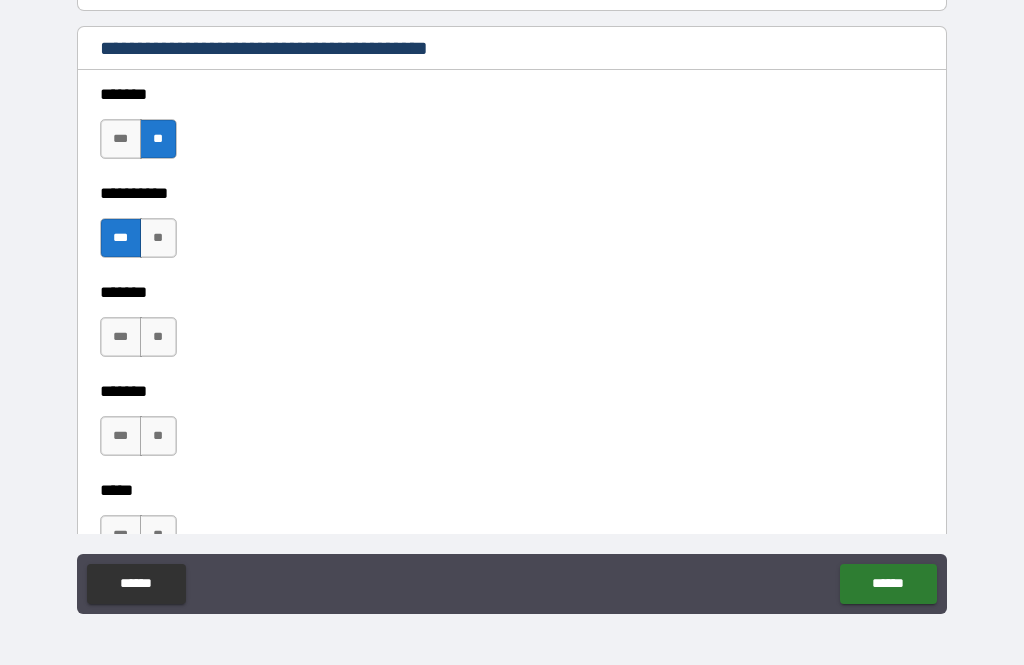 click on "**" at bounding box center [158, 337] 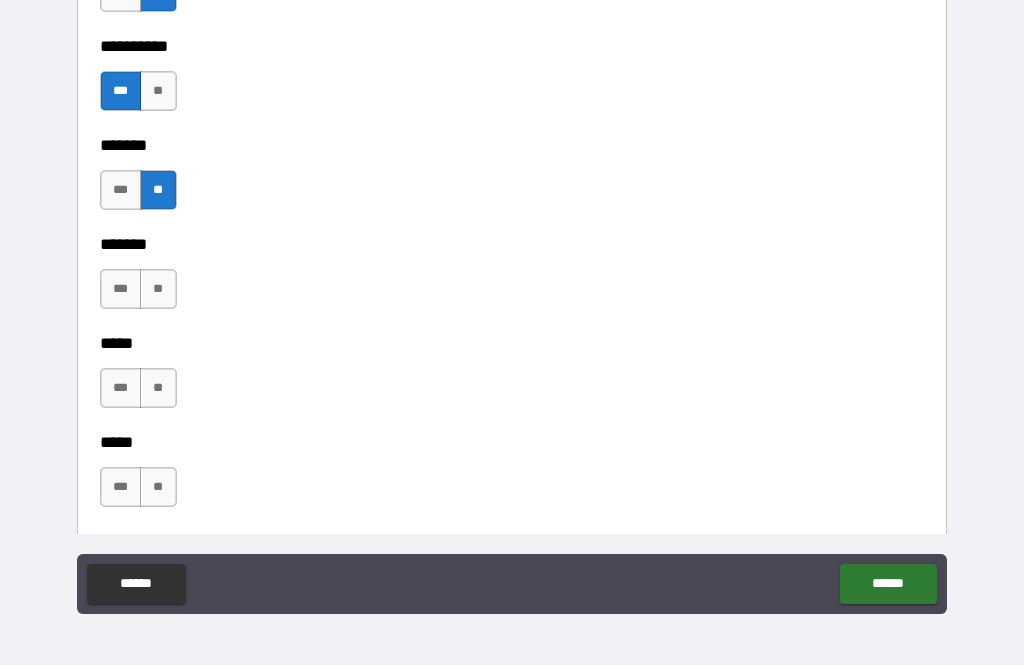 scroll, scrollTop: 1601, scrollLeft: 0, axis: vertical 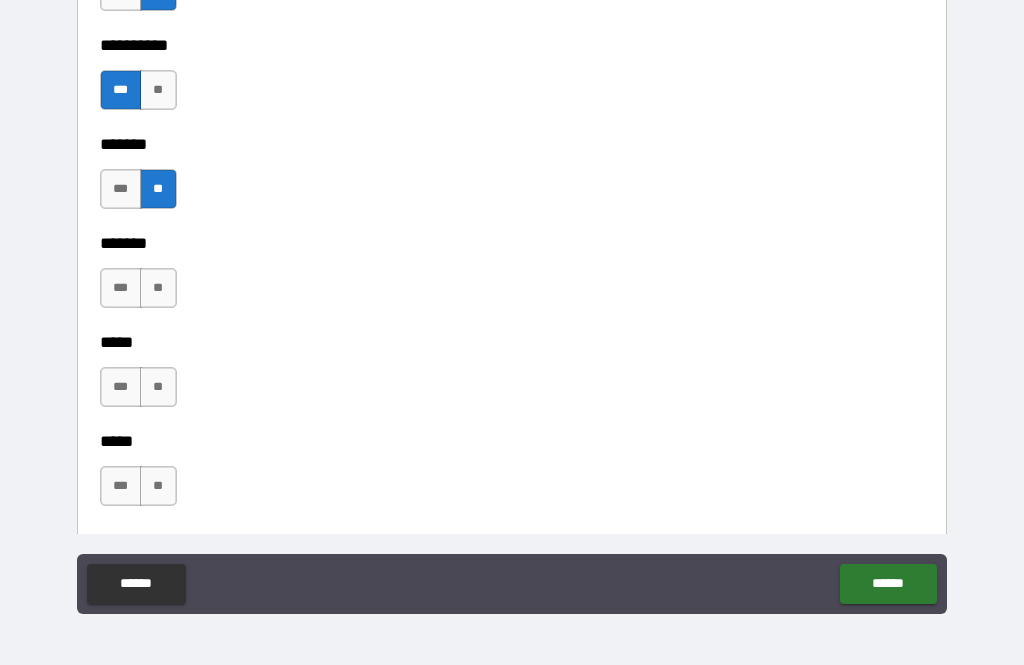click on "**" at bounding box center (158, 288) 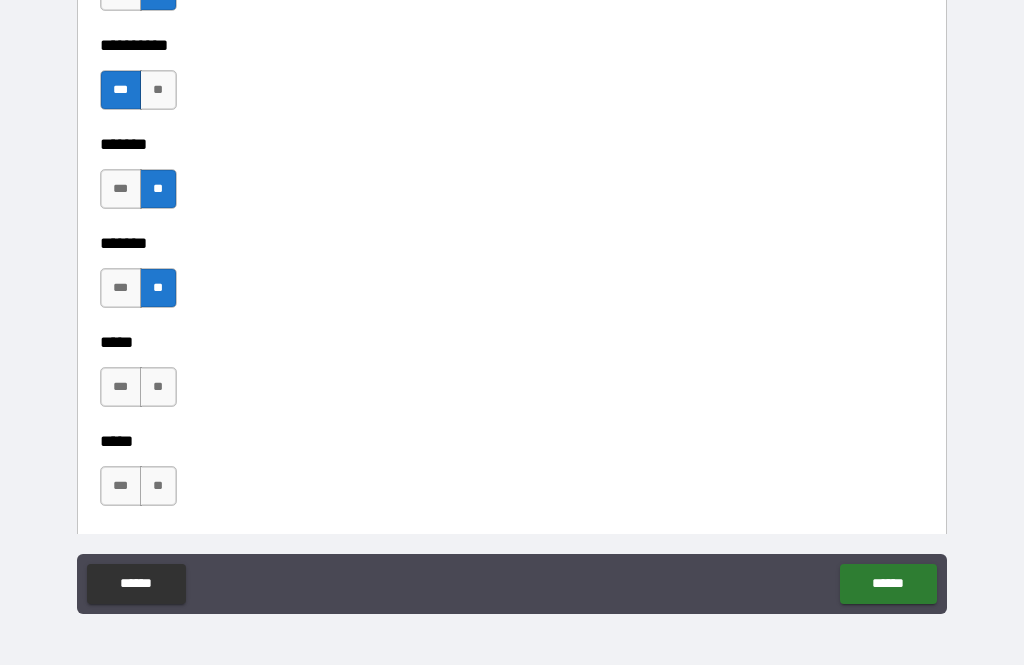 click on "**" at bounding box center [158, 387] 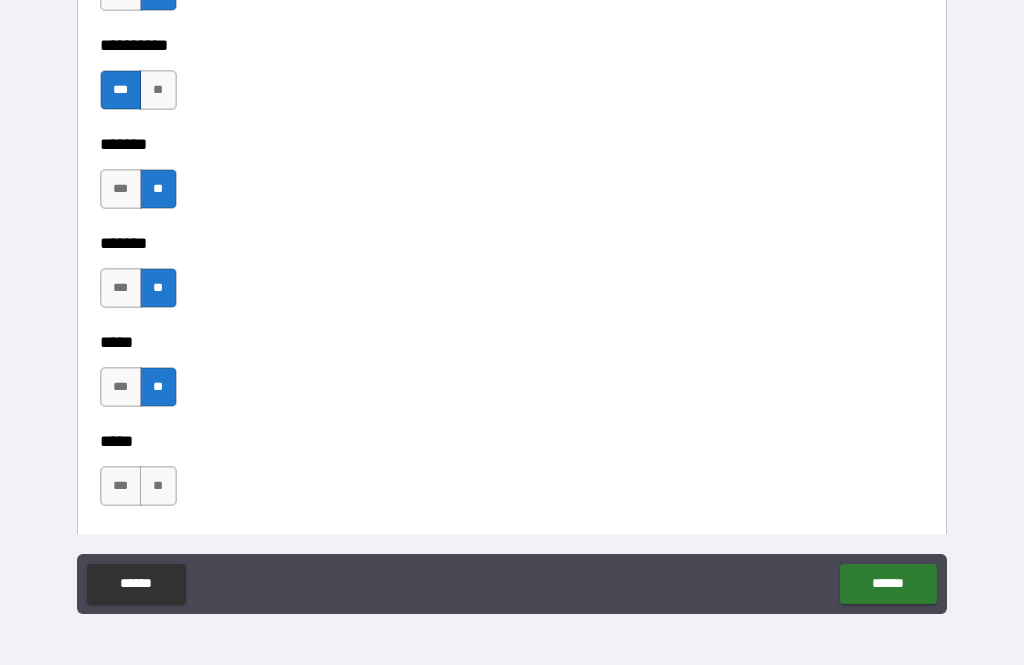 click on "**" at bounding box center (158, 486) 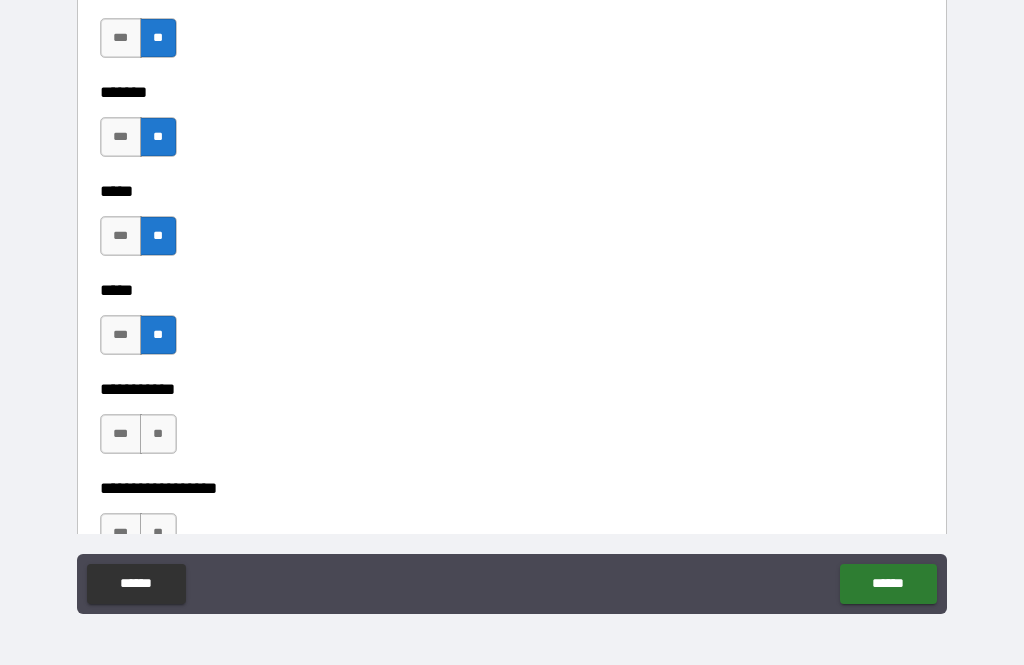 scroll, scrollTop: 1771, scrollLeft: 0, axis: vertical 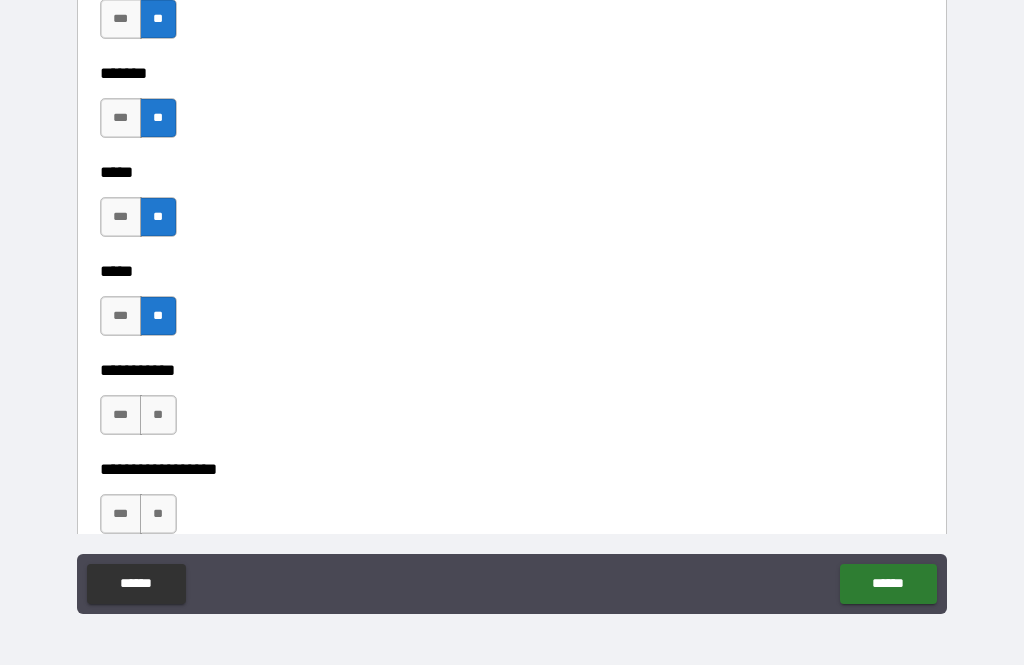 click on "**" at bounding box center [158, 415] 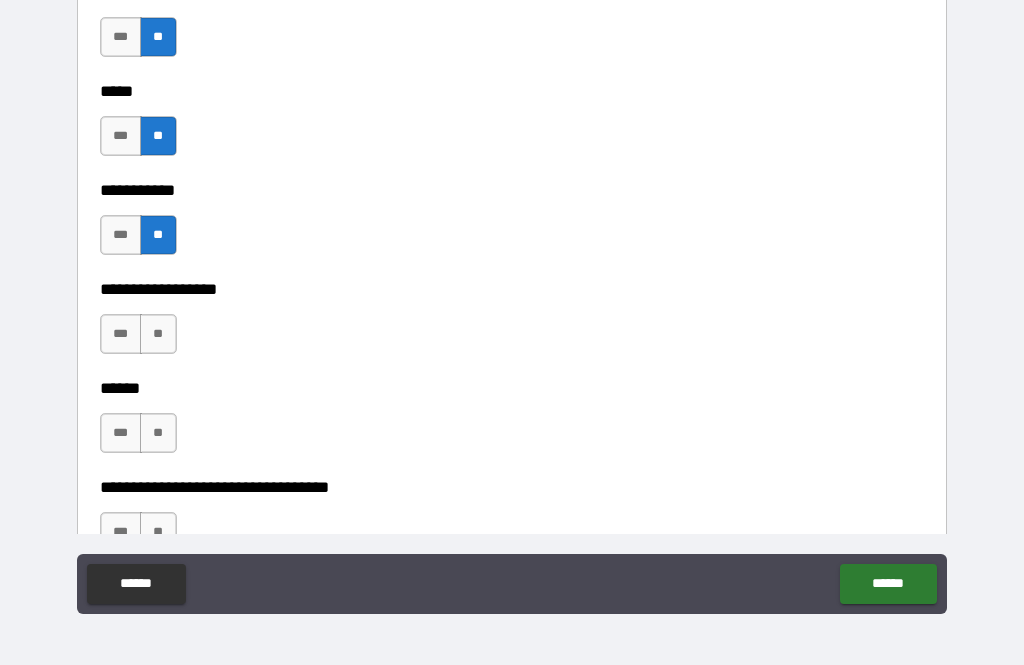 scroll, scrollTop: 1968, scrollLeft: 0, axis: vertical 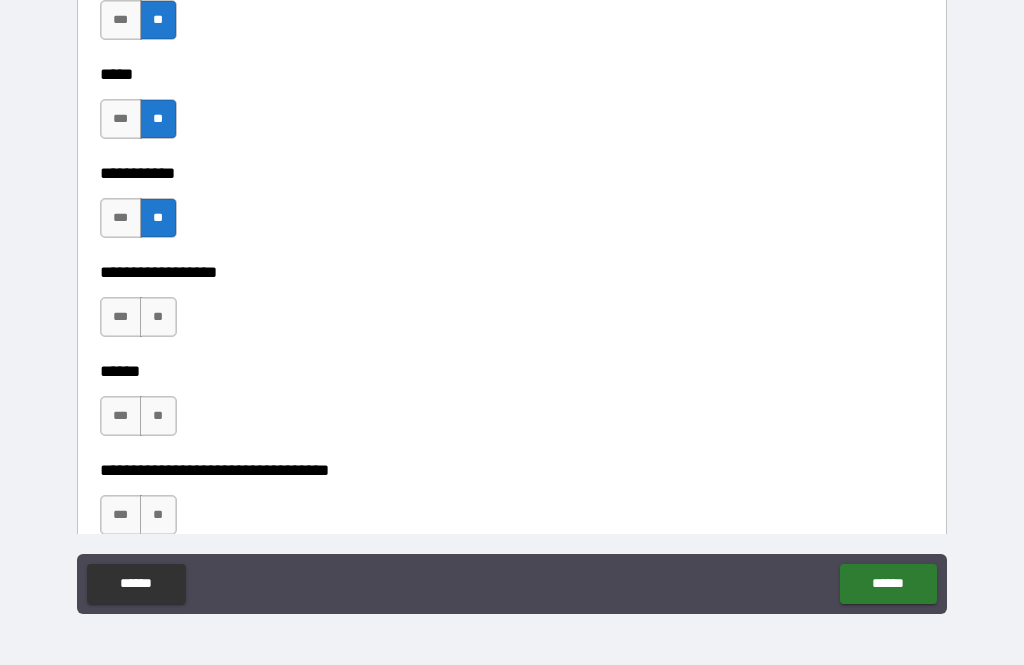 click on "**" at bounding box center [158, 317] 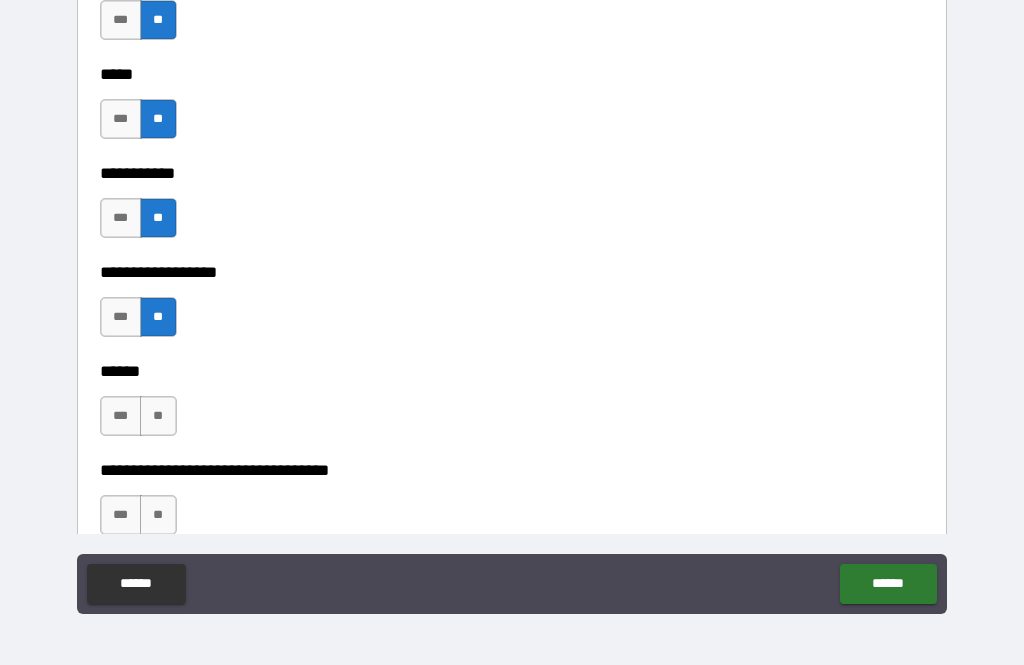 click on "**" at bounding box center (158, 416) 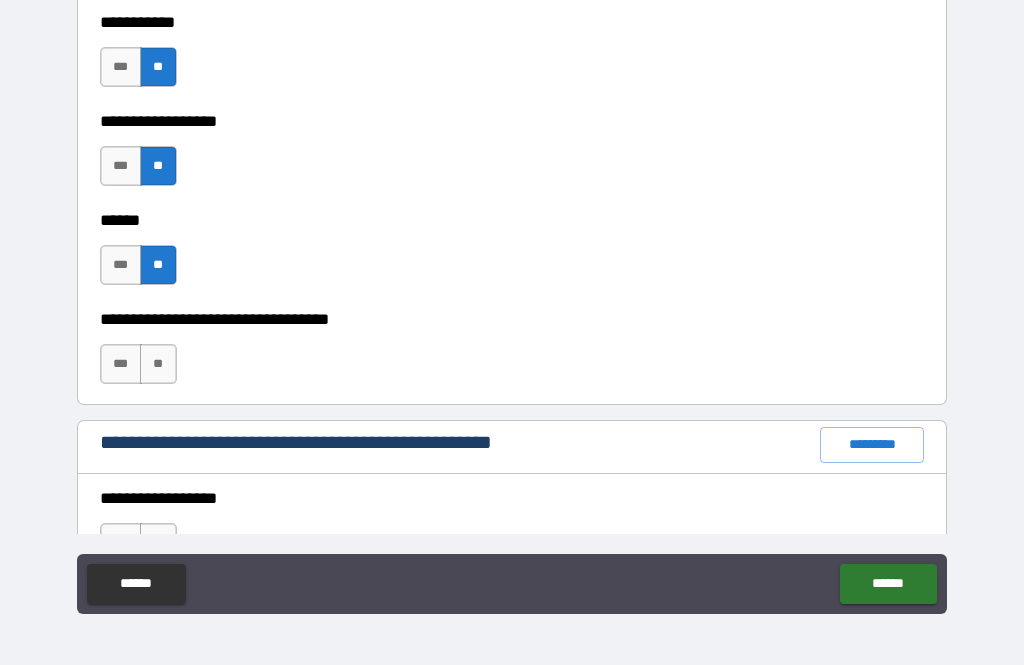 scroll, scrollTop: 2126, scrollLeft: 0, axis: vertical 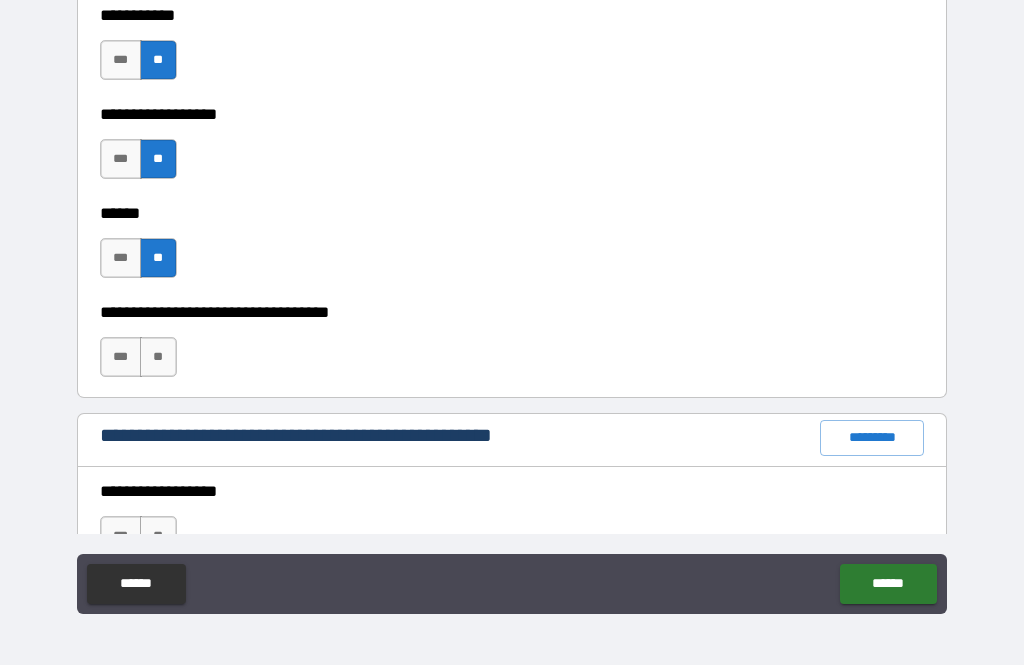 click on "**" at bounding box center [158, 357] 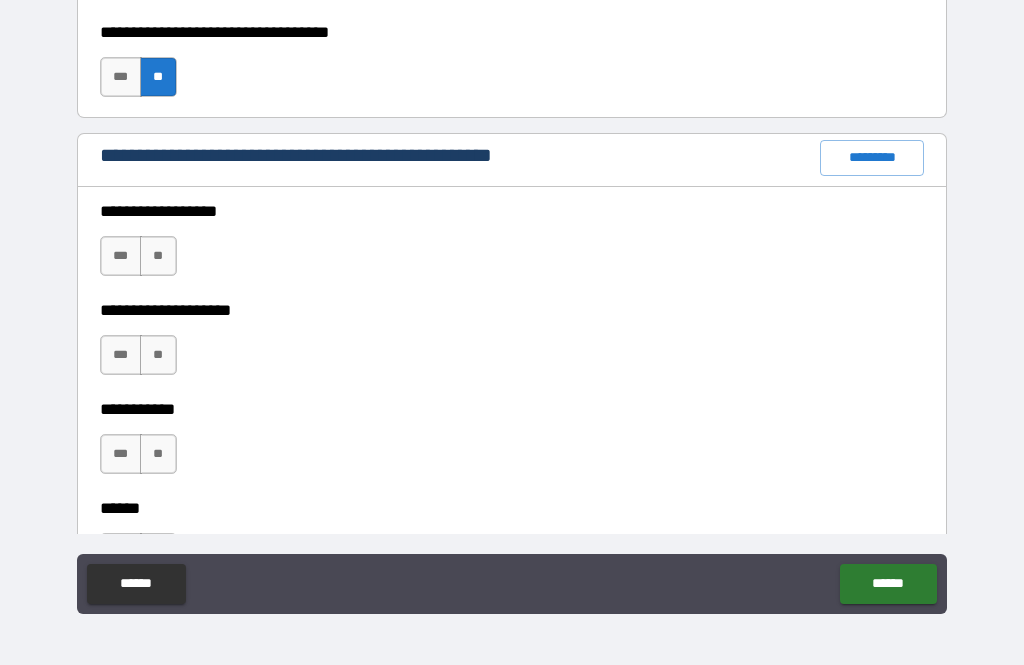 scroll, scrollTop: 2407, scrollLeft: 0, axis: vertical 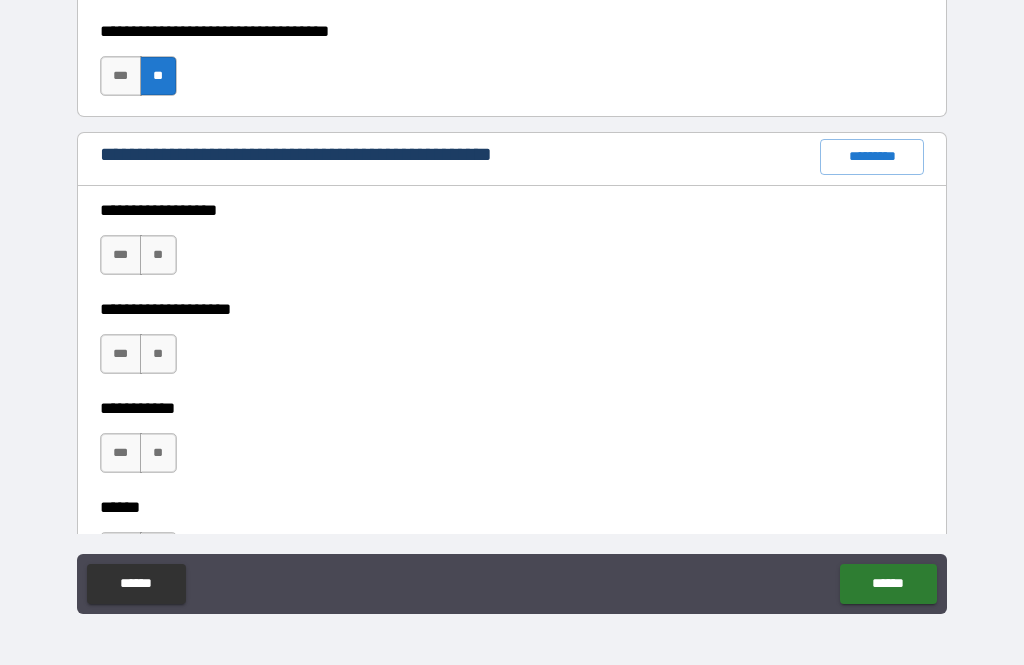 click on "**" at bounding box center (158, 255) 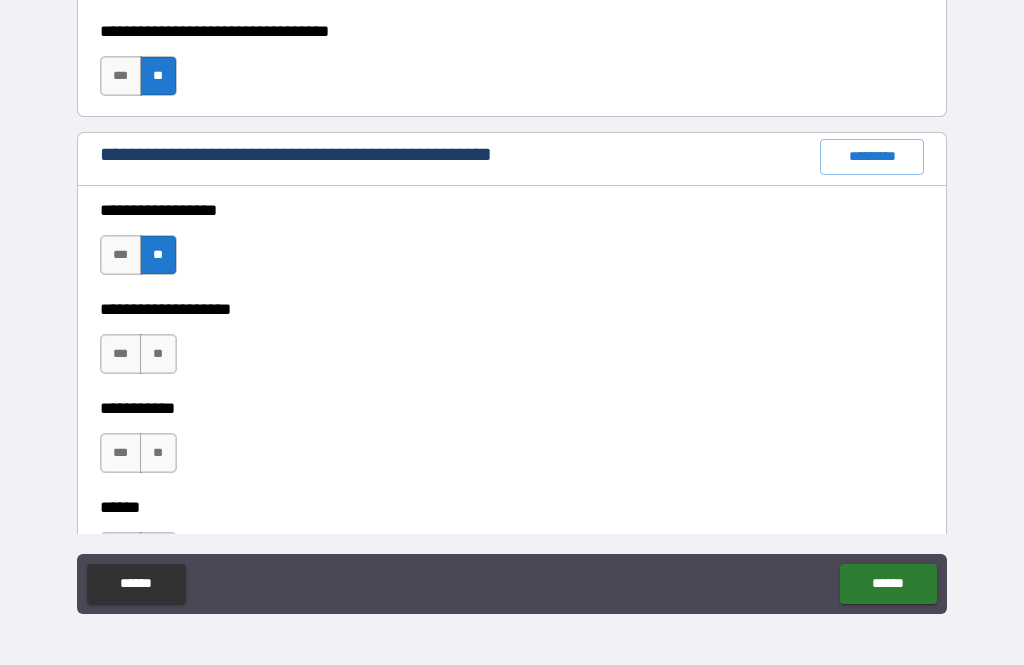 click on "**" at bounding box center (158, 354) 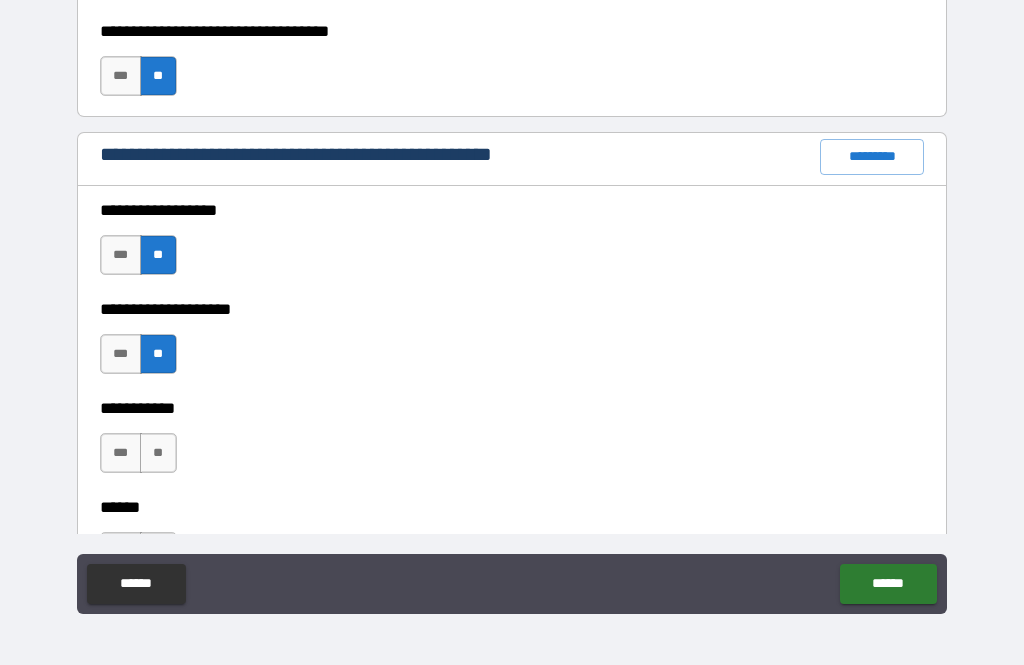 click on "**" at bounding box center [158, 453] 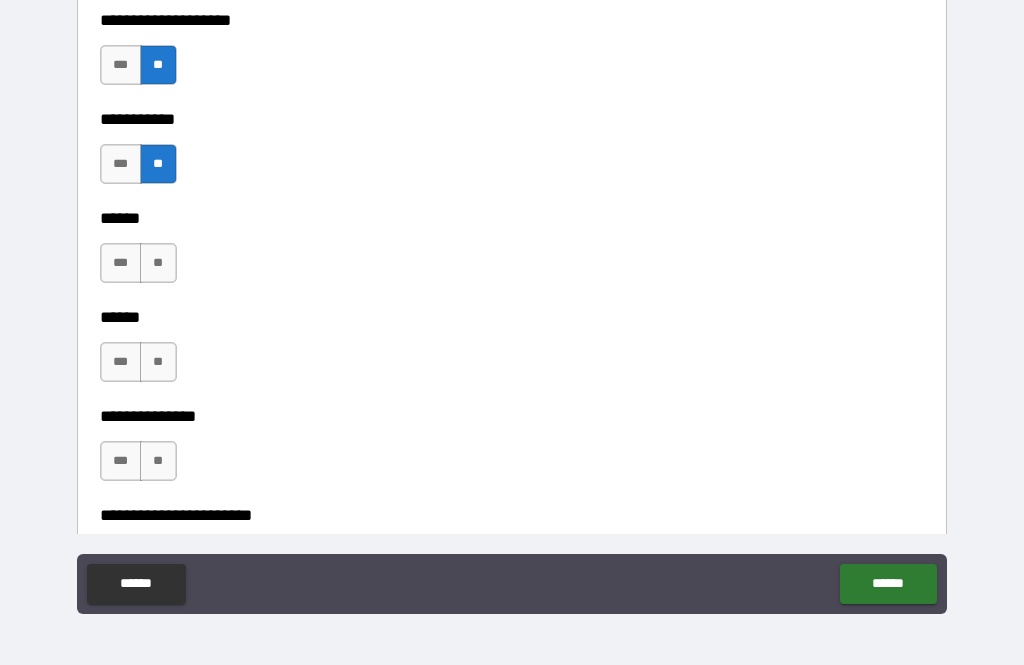 scroll, scrollTop: 2696, scrollLeft: 0, axis: vertical 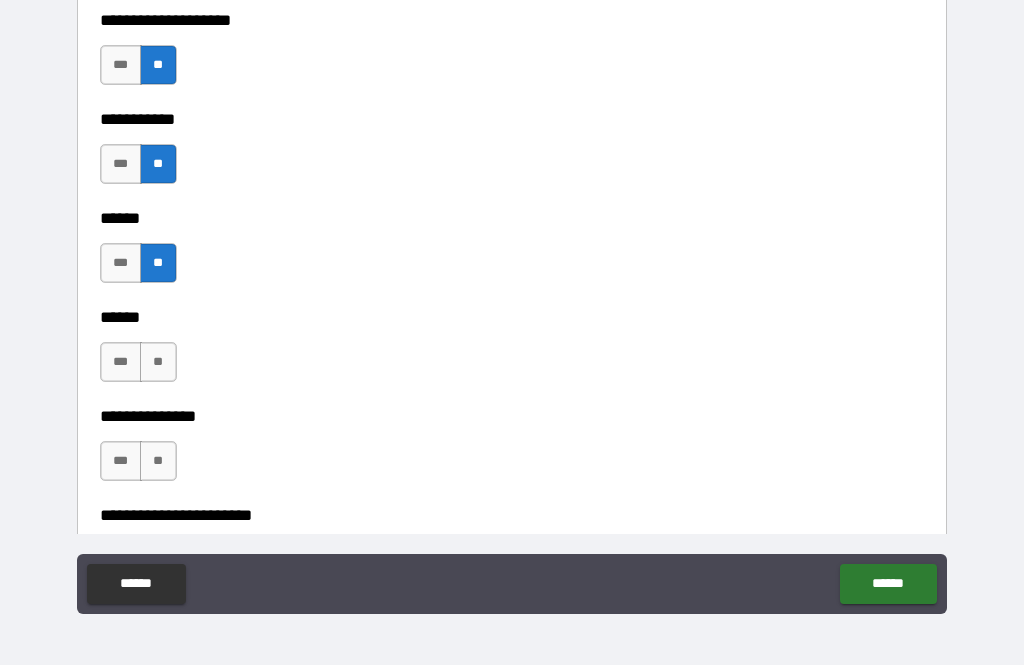 click on "**" at bounding box center [158, 362] 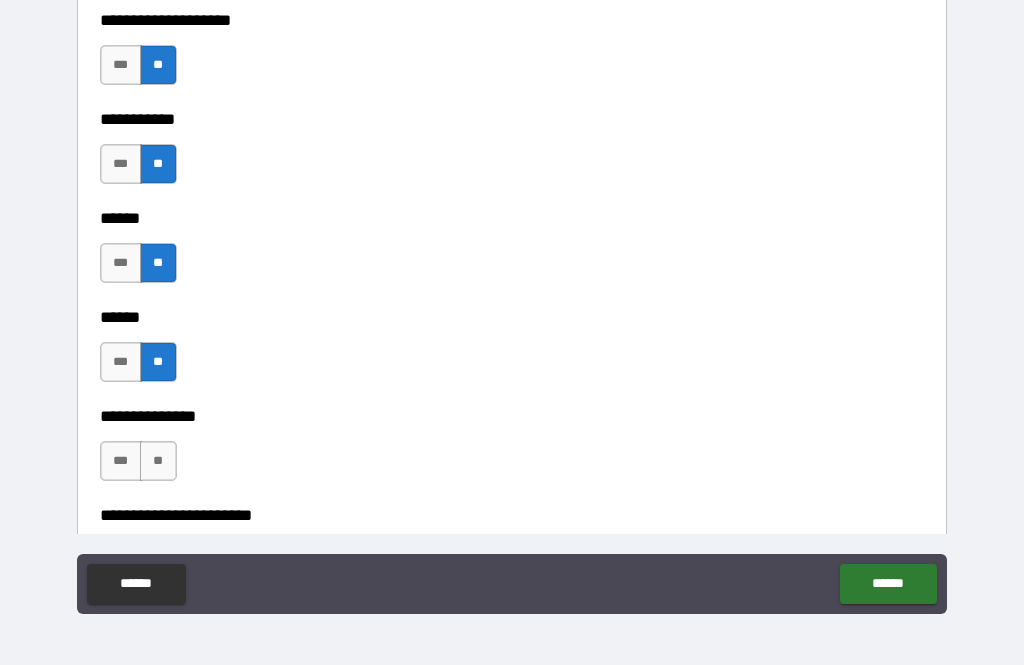 click on "**" at bounding box center [158, 461] 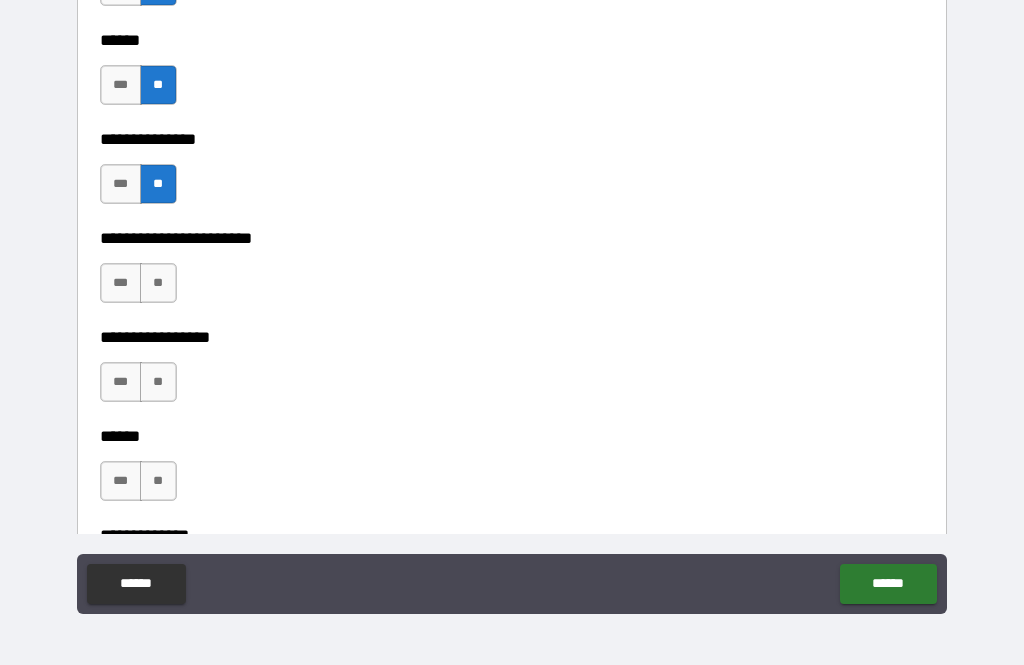 scroll, scrollTop: 2983, scrollLeft: 0, axis: vertical 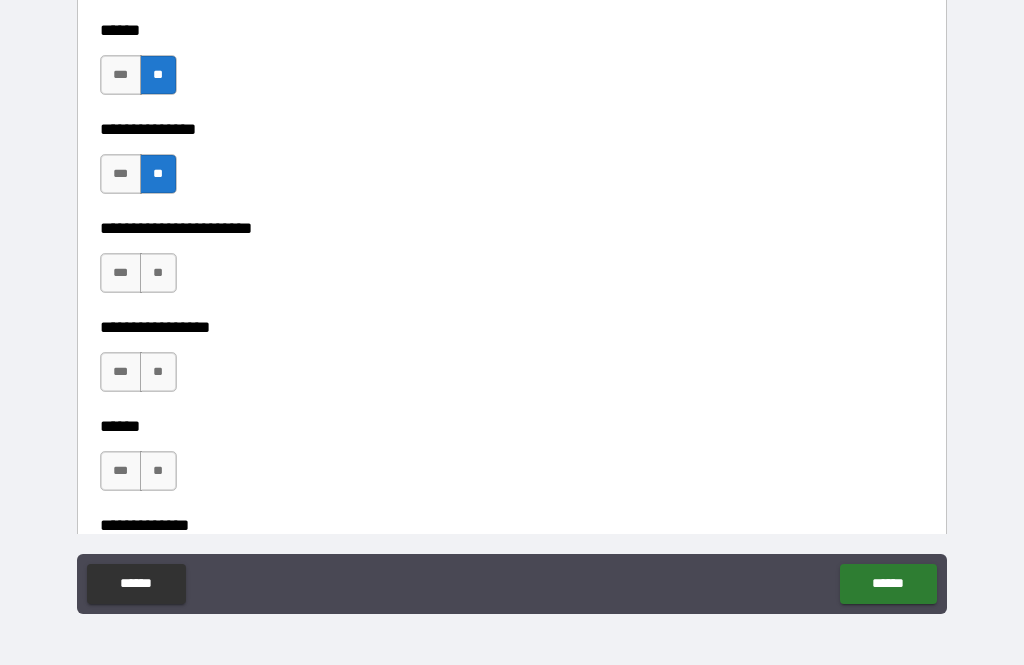 click on "**" at bounding box center (158, 273) 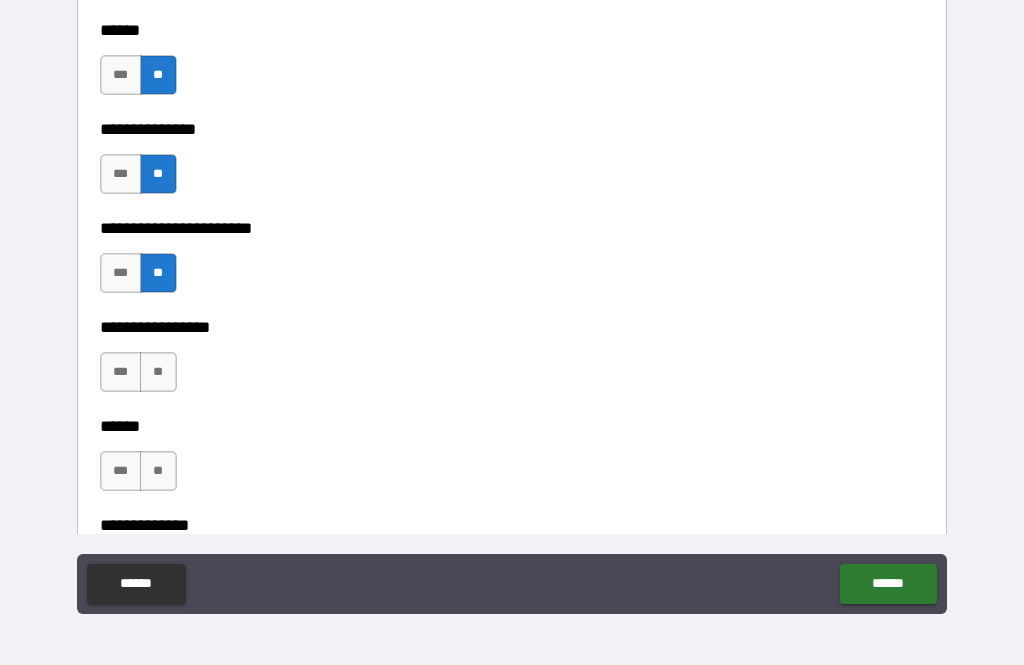 click on "**" at bounding box center (158, 372) 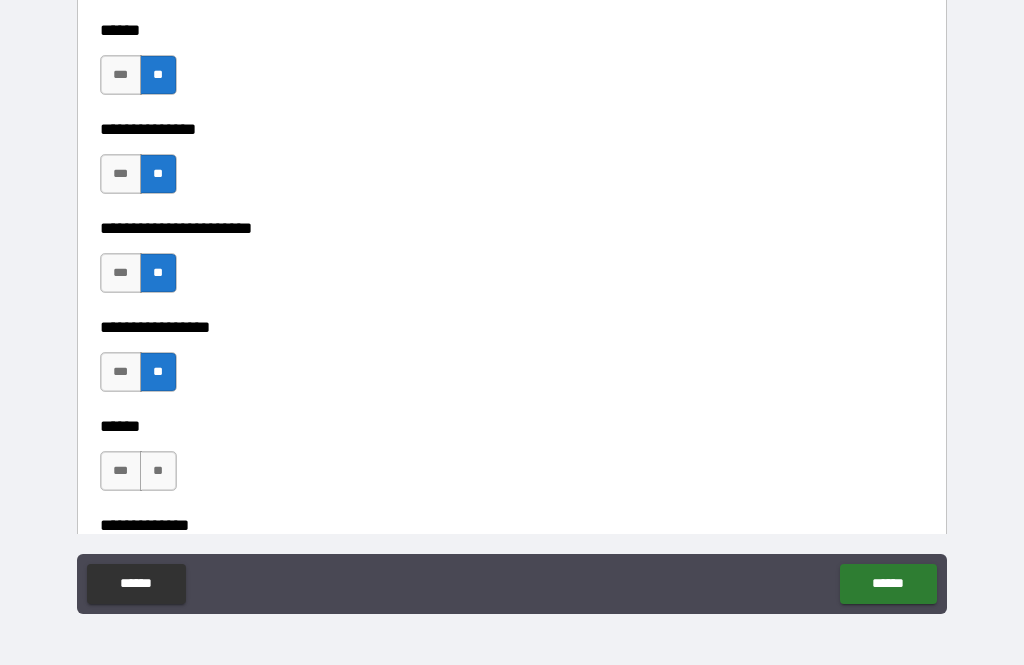 click on "**" at bounding box center (158, 471) 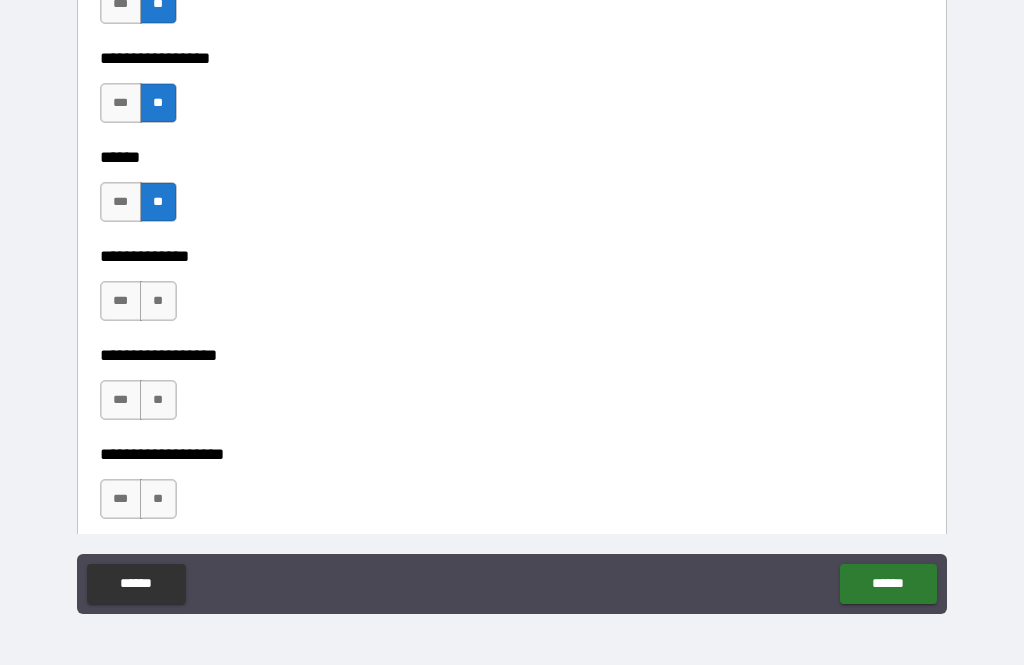 scroll, scrollTop: 3256, scrollLeft: 0, axis: vertical 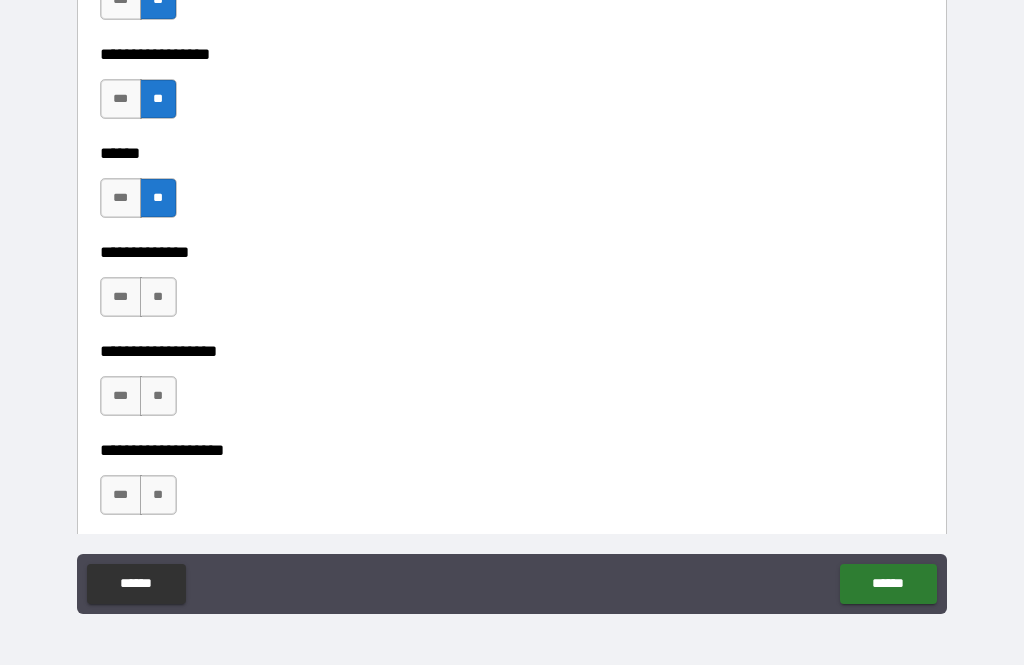click on "**" at bounding box center (158, 297) 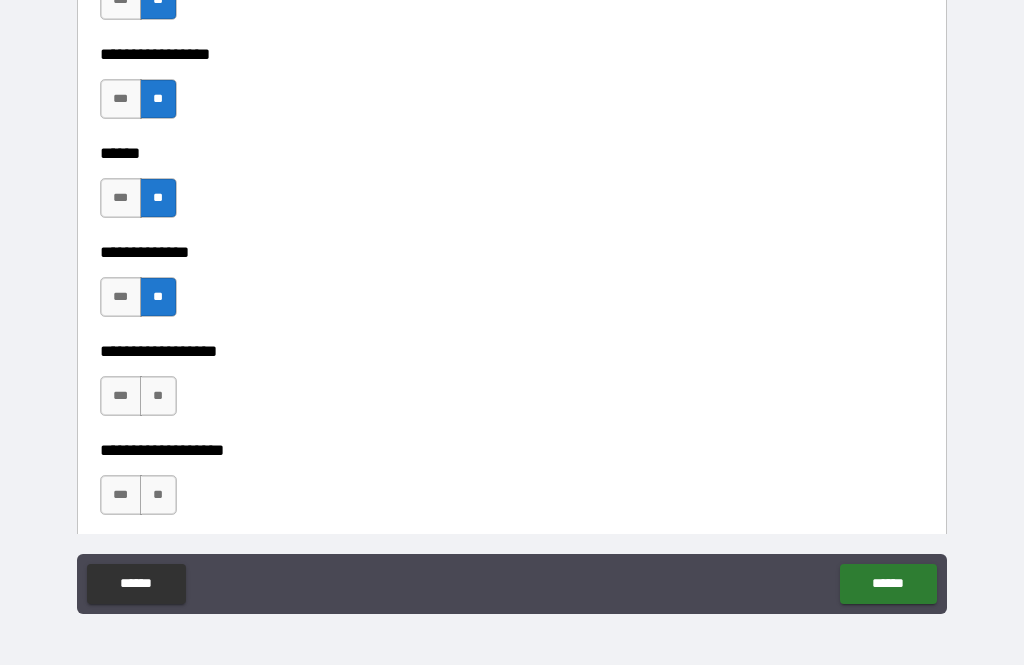 click on "**" at bounding box center (158, 396) 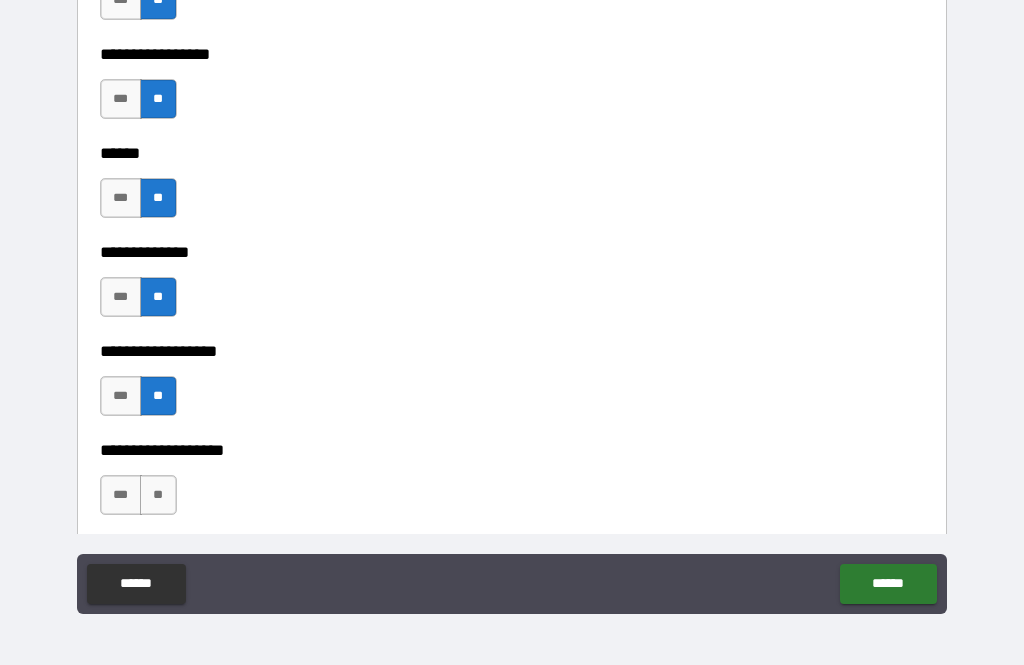 click on "**" at bounding box center [158, 495] 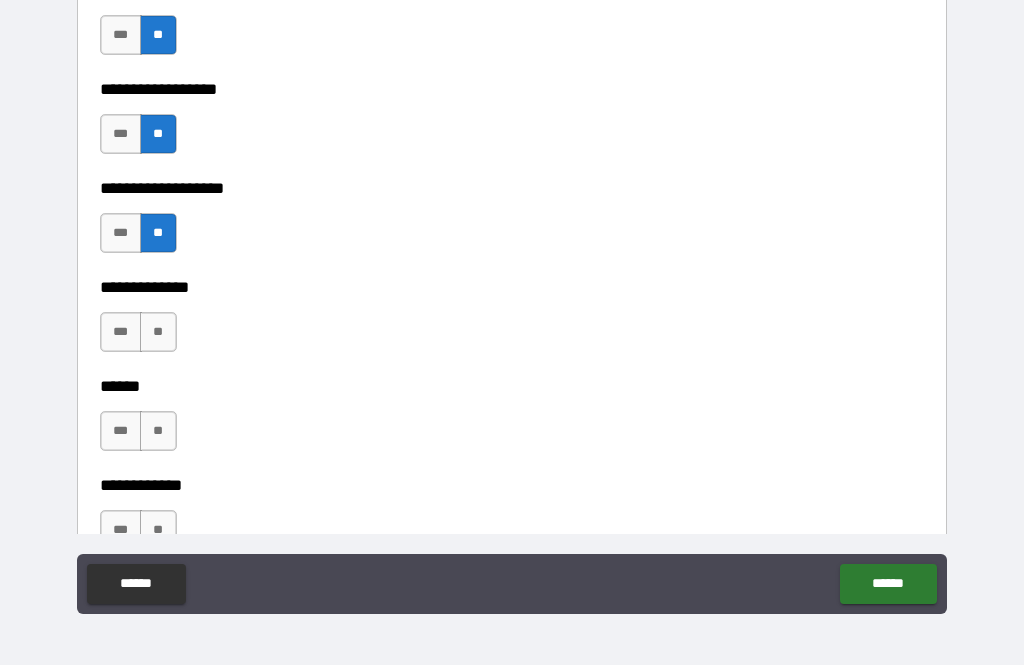scroll, scrollTop: 3528, scrollLeft: 0, axis: vertical 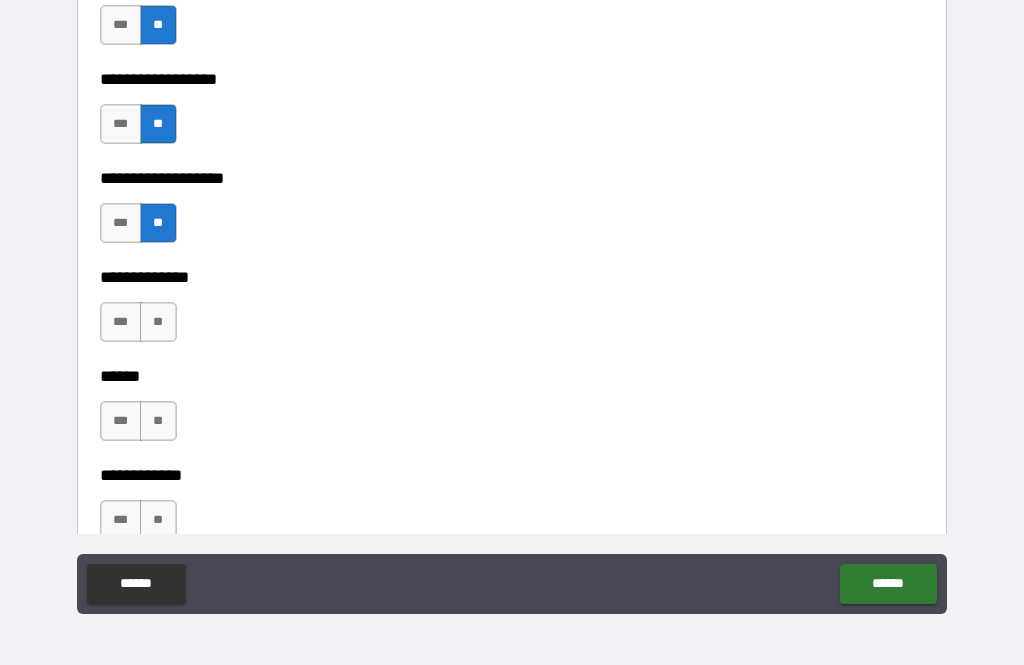 click on "**" at bounding box center (158, 322) 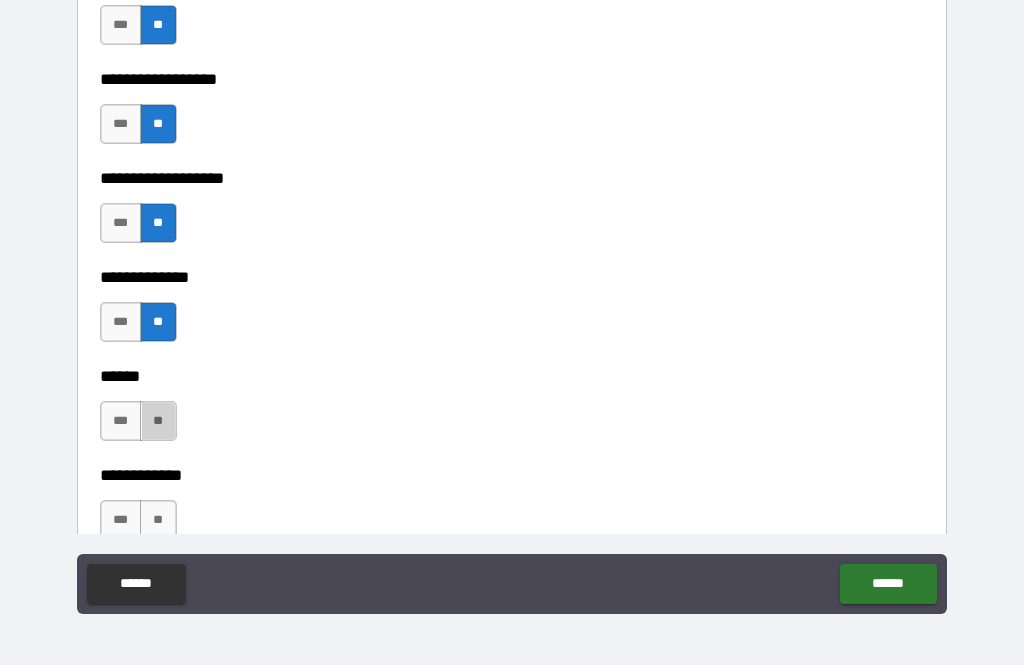 click on "**" at bounding box center [158, 421] 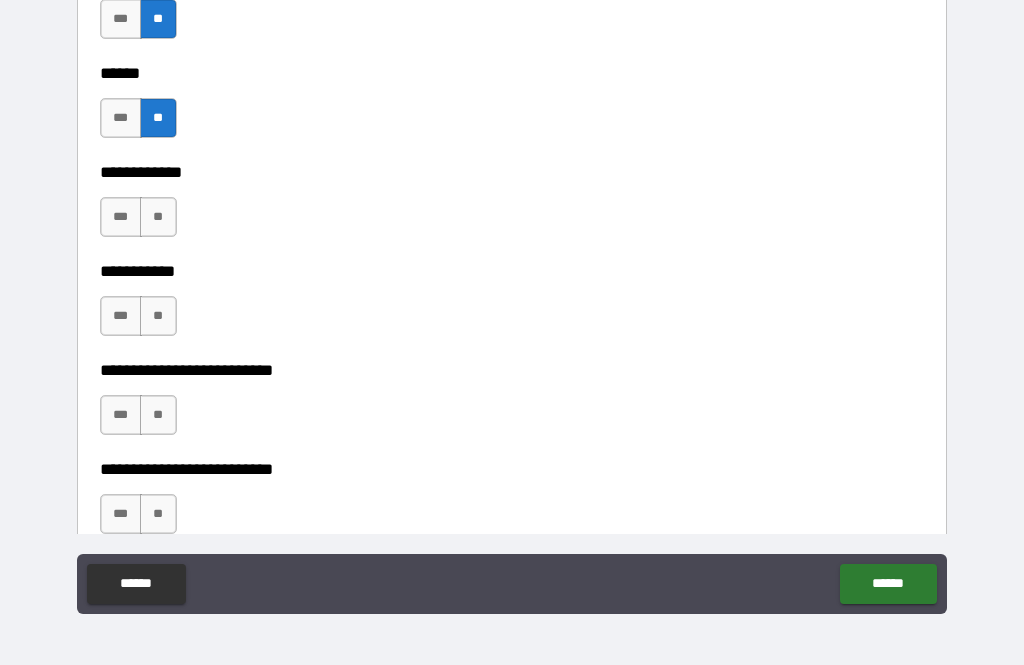 scroll, scrollTop: 3848, scrollLeft: 0, axis: vertical 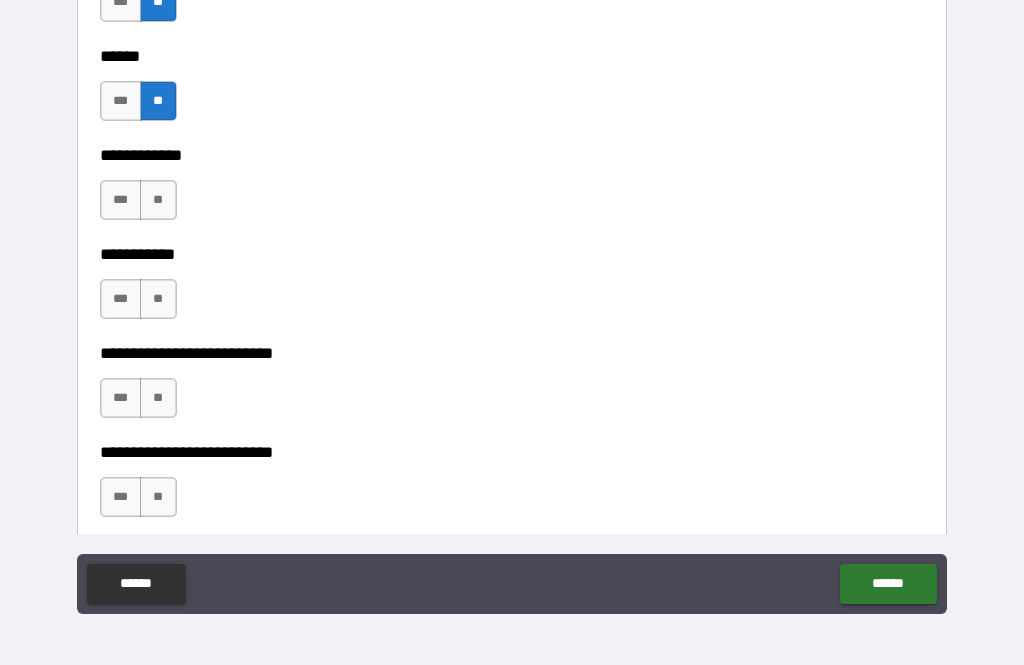 click on "**" at bounding box center [158, 200] 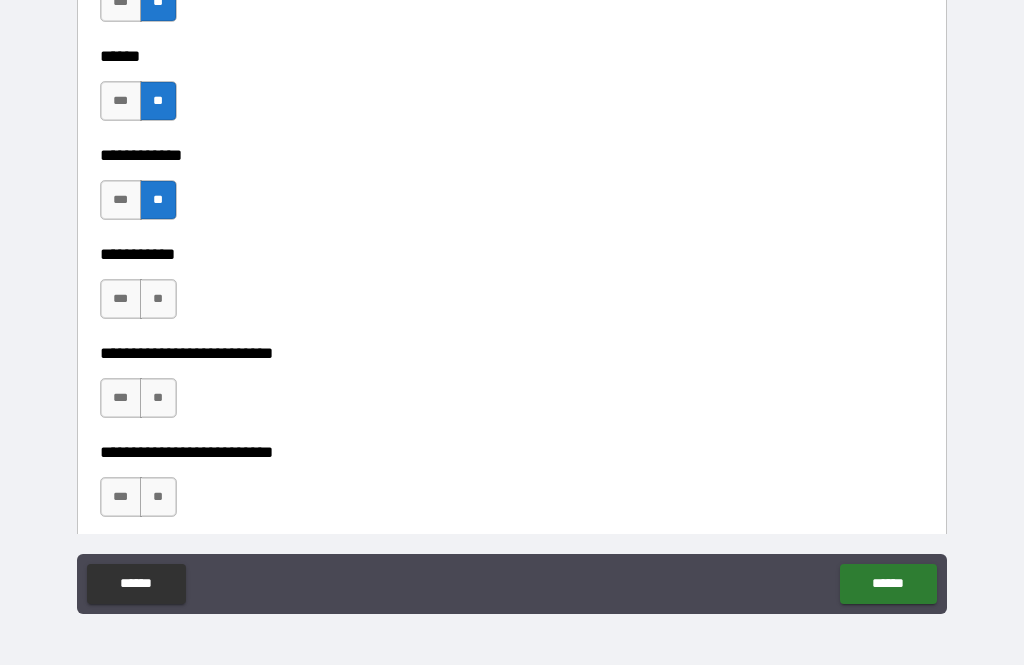 click on "**" at bounding box center [158, 299] 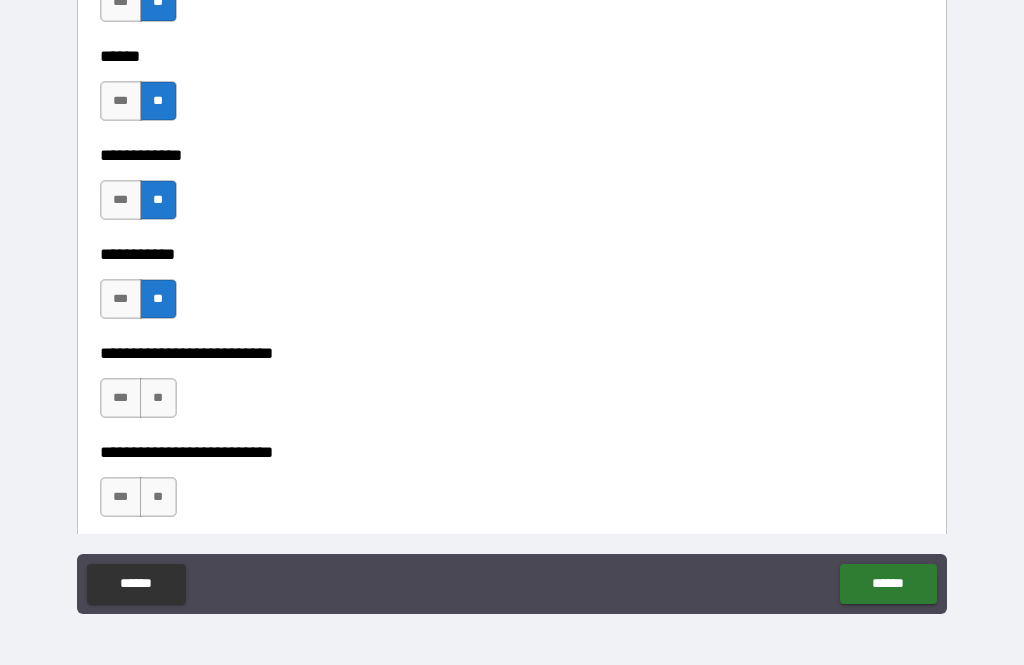 click on "**" at bounding box center [158, 398] 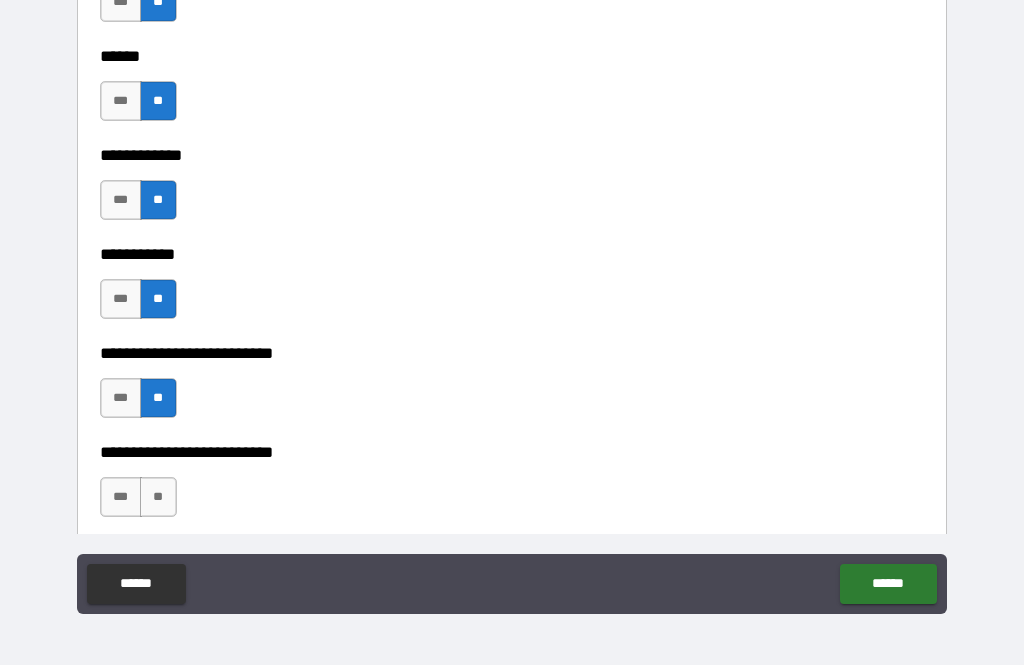 click on "**" at bounding box center [158, 497] 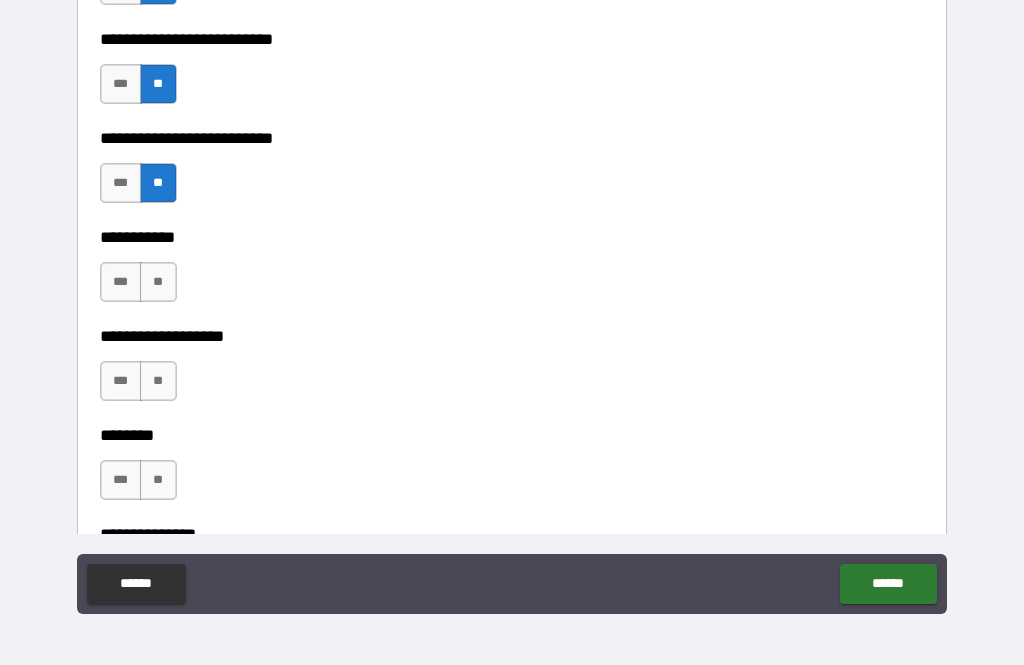 scroll, scrollTop: 4179, scrollLeft: 0, axis: vertical 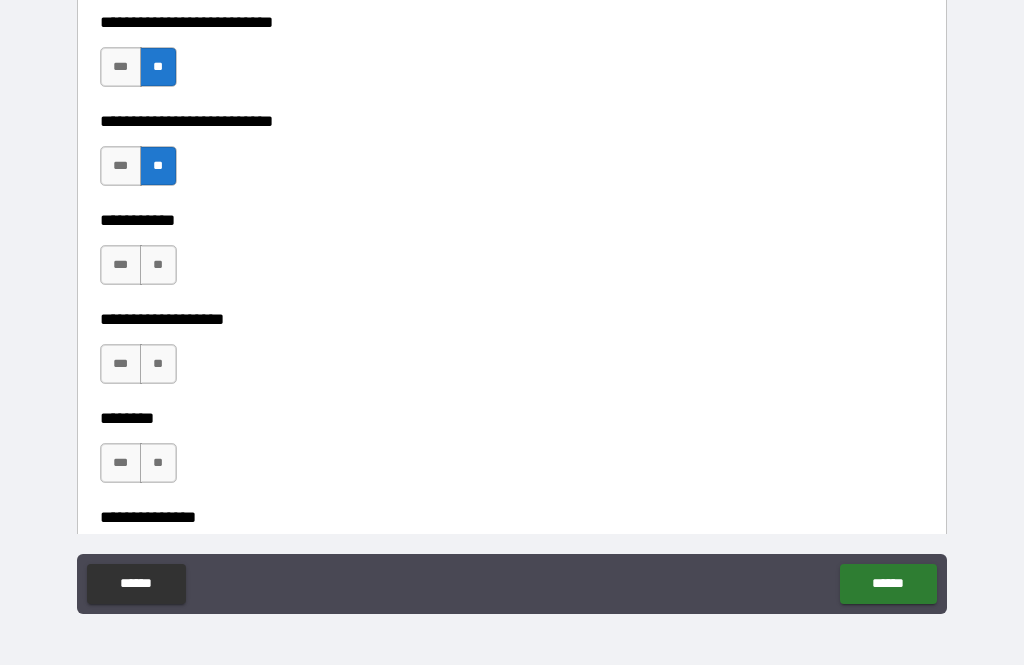 click on "**" at bounding box center (158, 265) 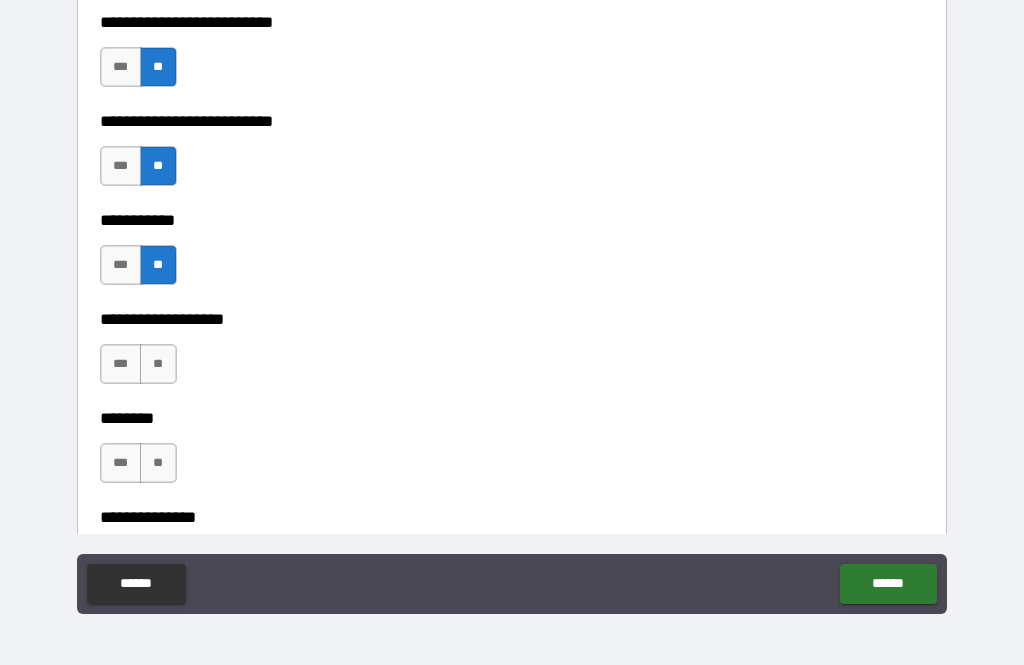 click on "**" at bounding box center [158, 364] 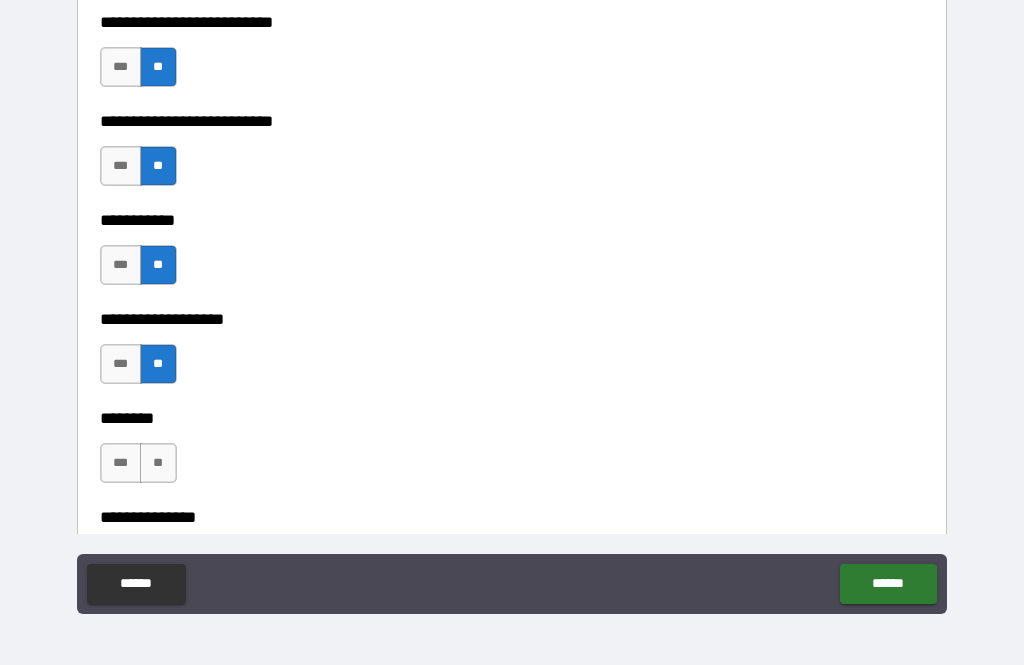click on "**" at bounding box center [158, 463] 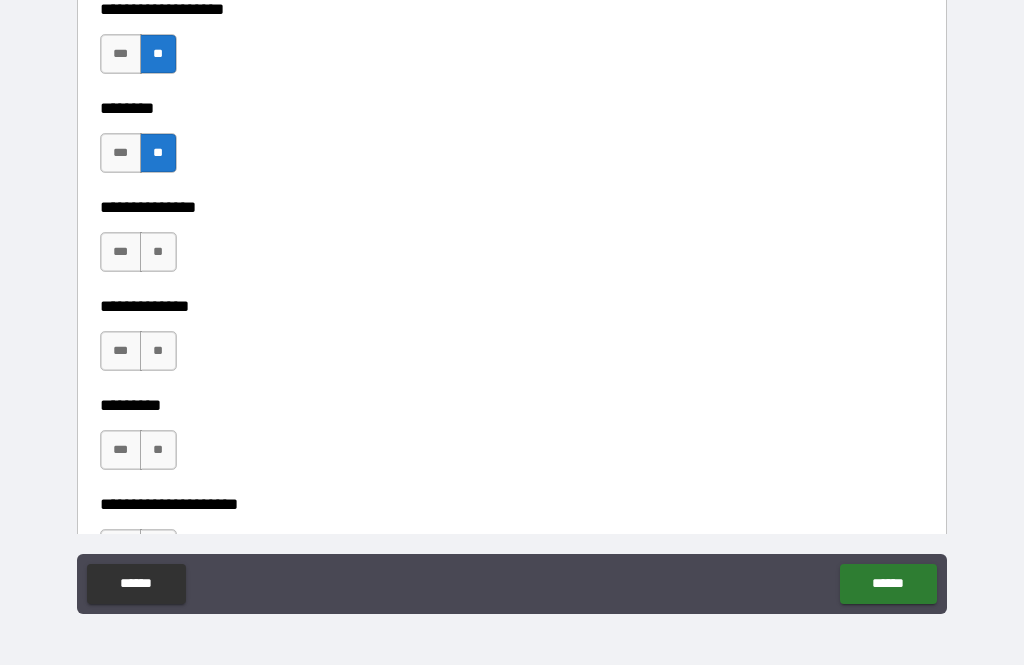 scroll, scrollTop: 4502, scrollLeft: 0, axis: vertical 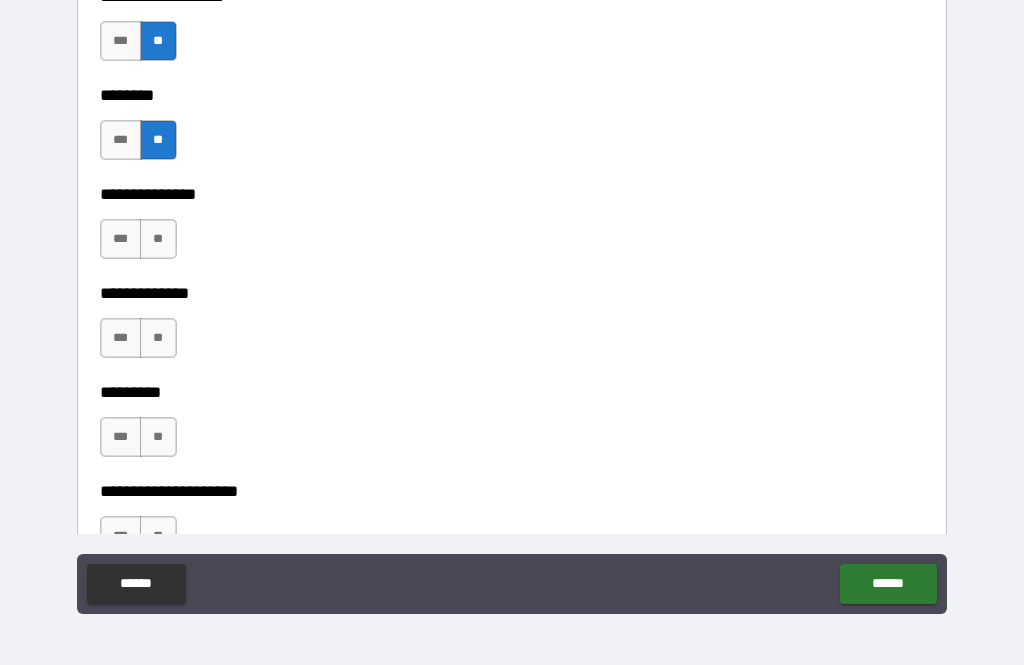 click on "**" at bounding box center (158, 239) 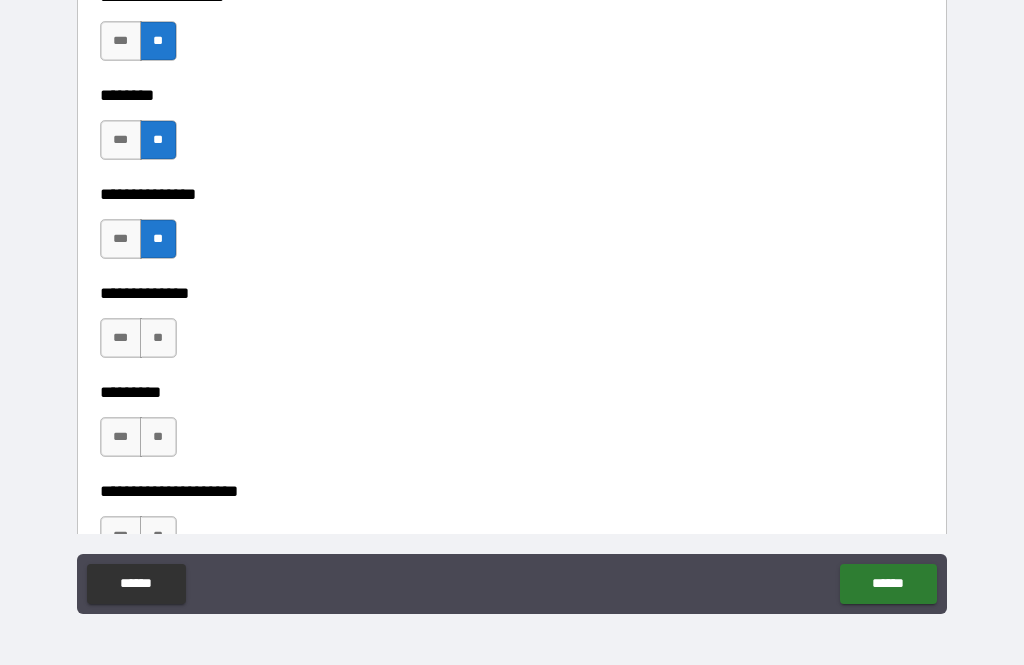 click on "**" at bounding box center (158, 338) 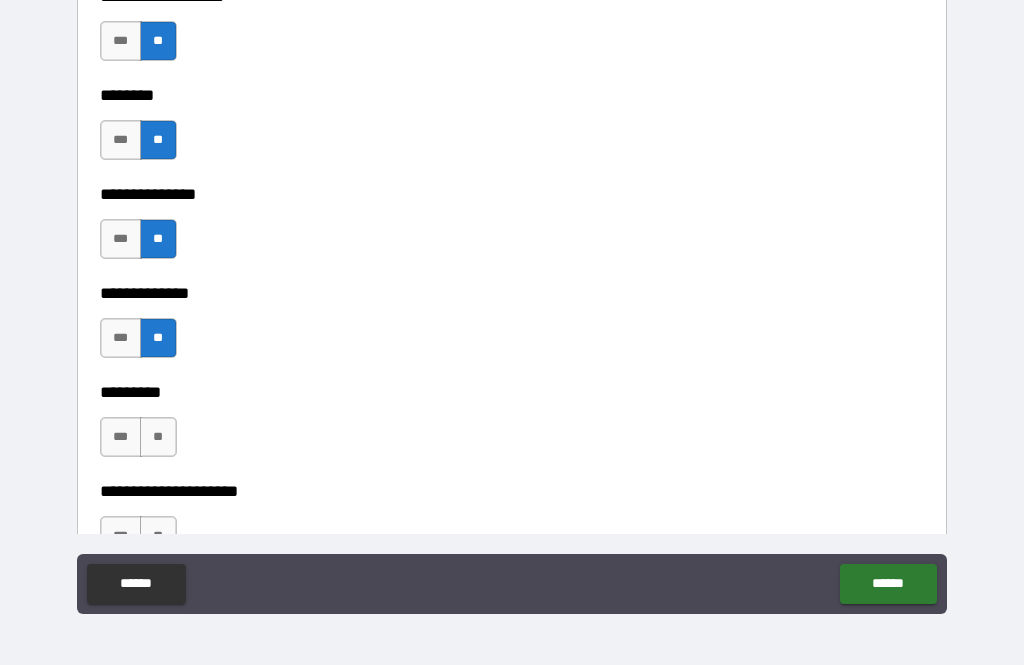 click on "**" at bounding box center (158, 437) 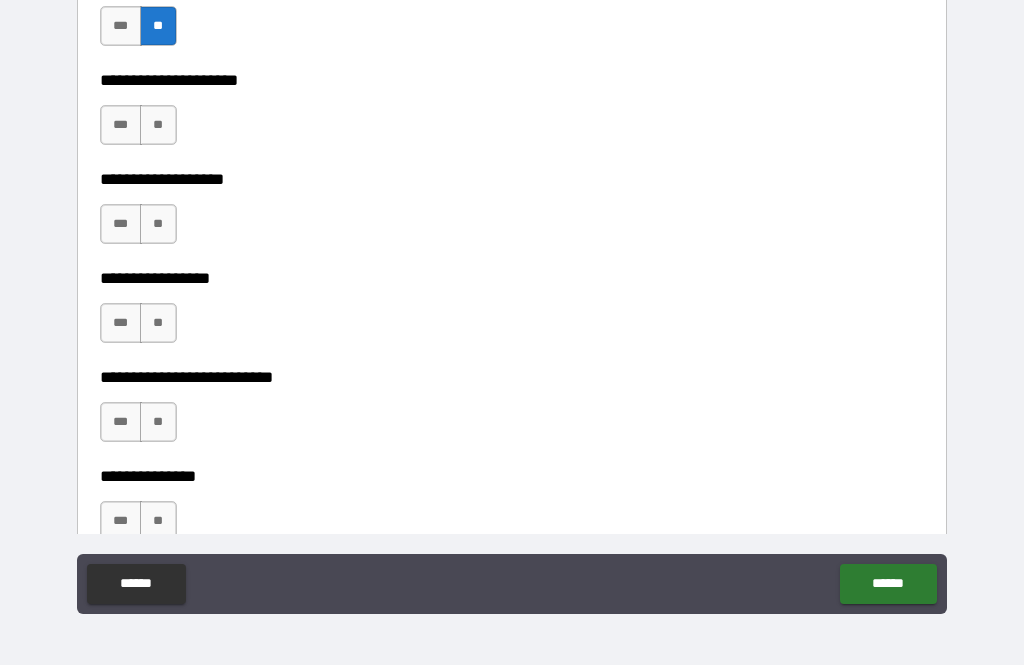 scroll, scrollTop: 4915, scrollLeft: 0, axis: vertical 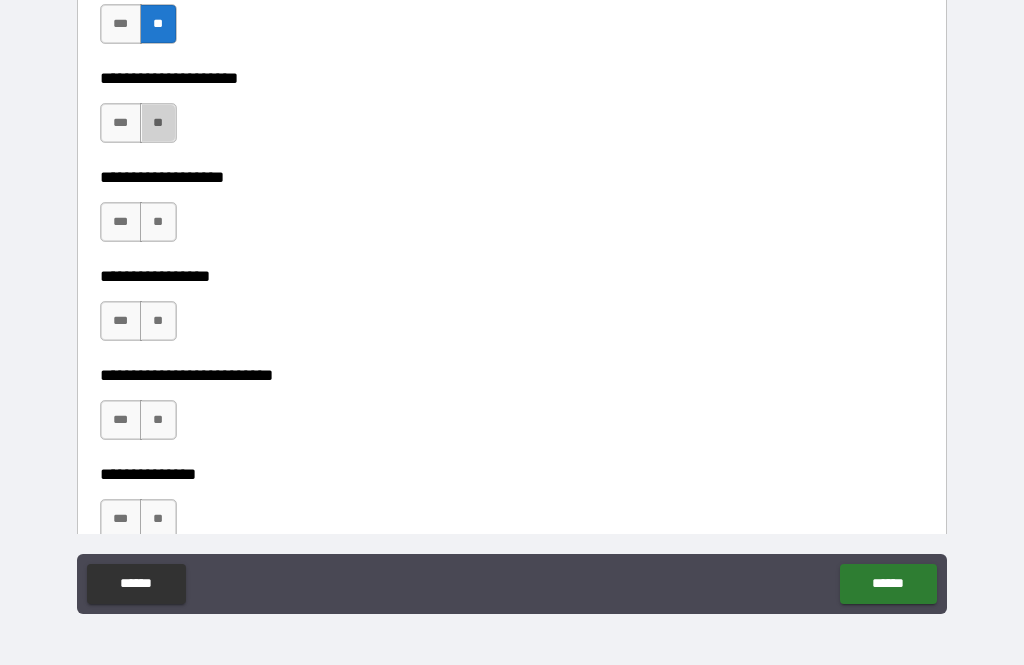 click on "**" at bounding box center [158, 123] 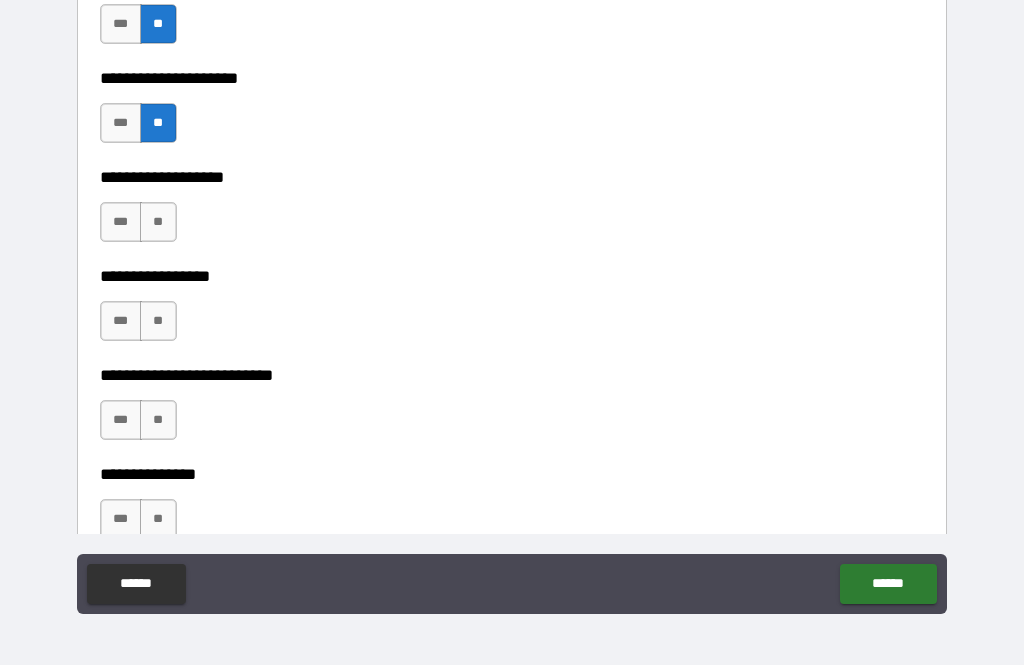 click on "**" at bounding box center (158, 222) 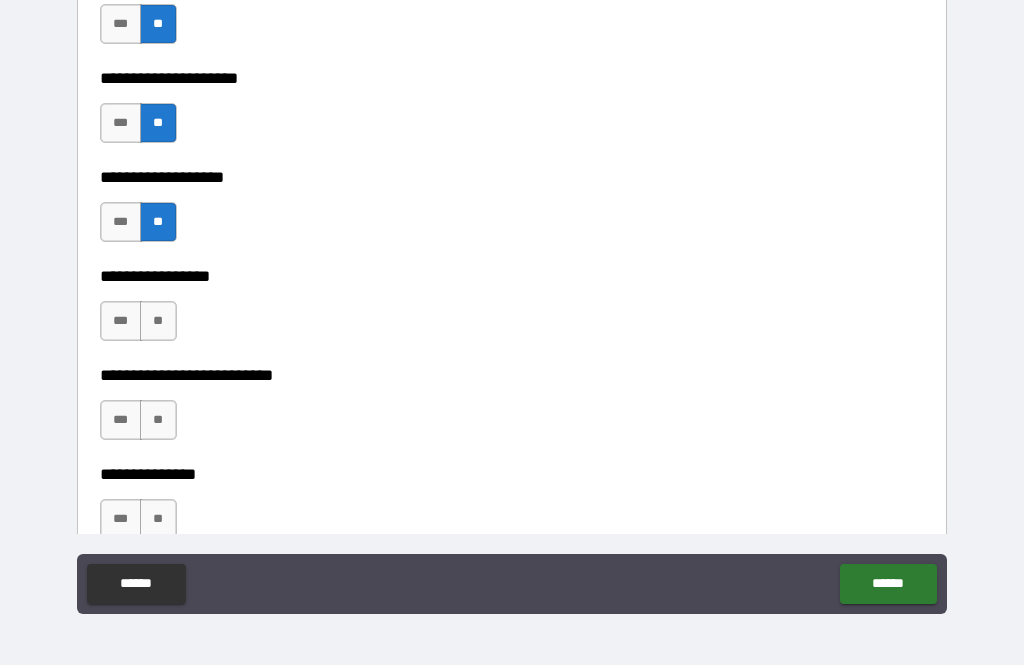click on "**" at bounding box center (158, 321) 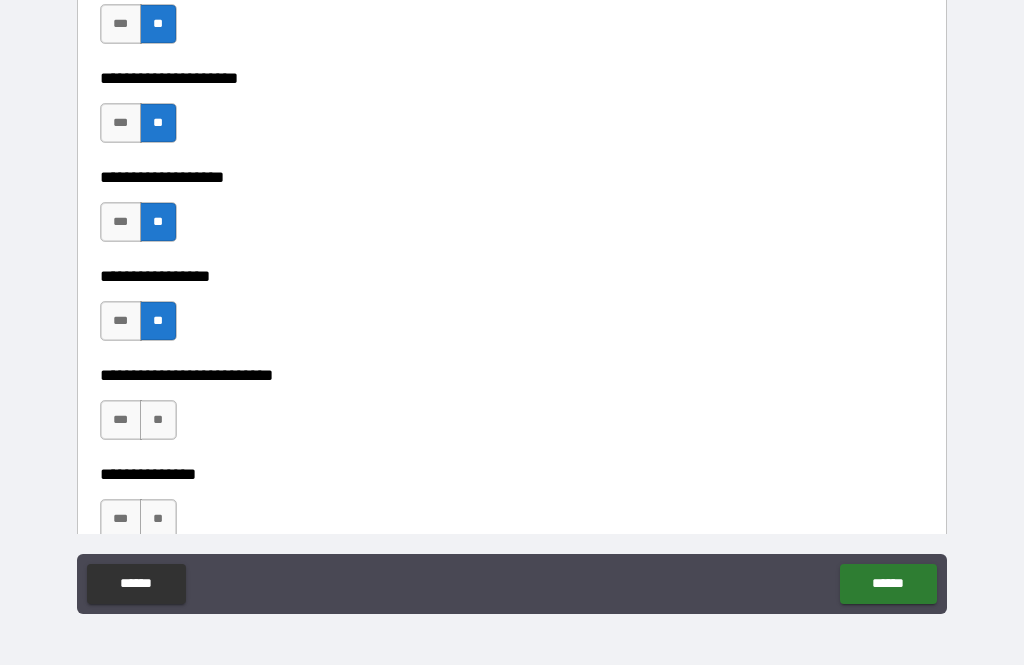 click on "**" at bounding box center (158, 420) 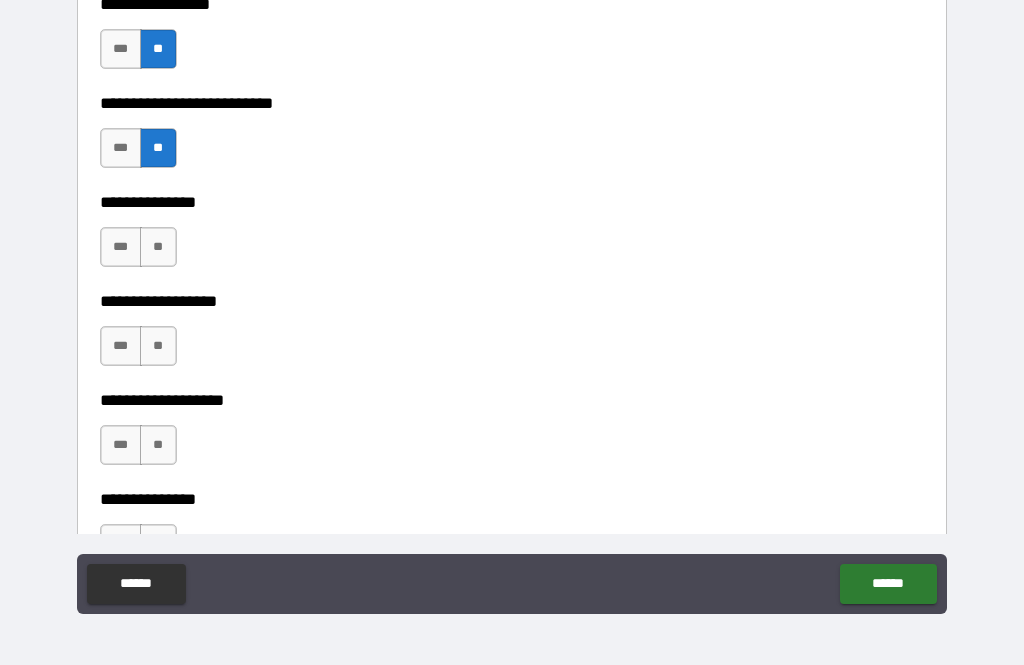 scroll, scrollTop: 5203, scrollLeft: 0, axis: vertical 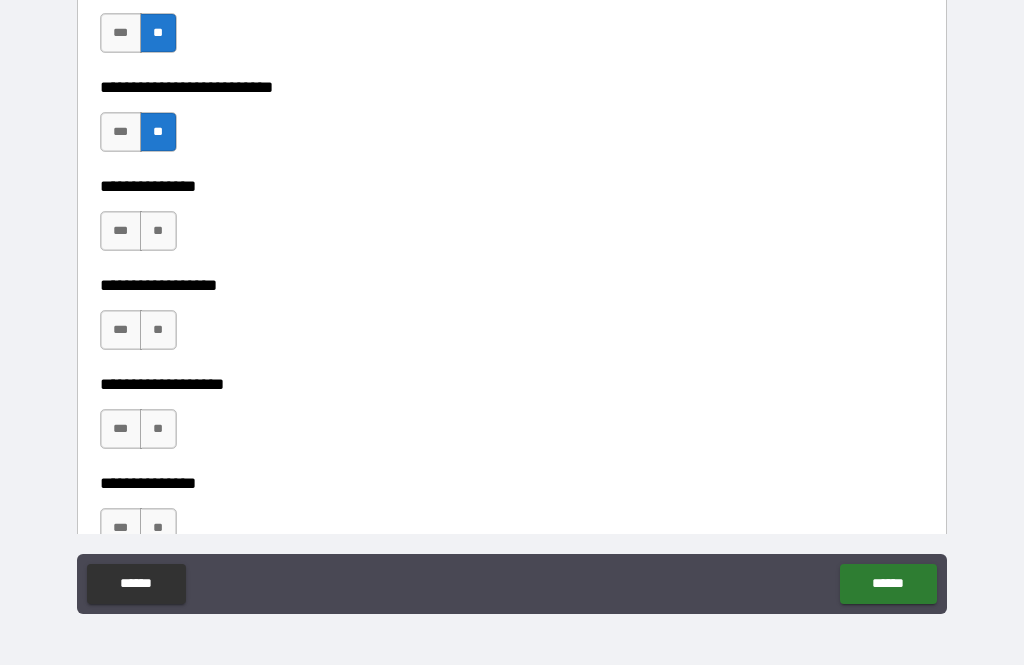 click on "**" at bounding box center [158, 231] 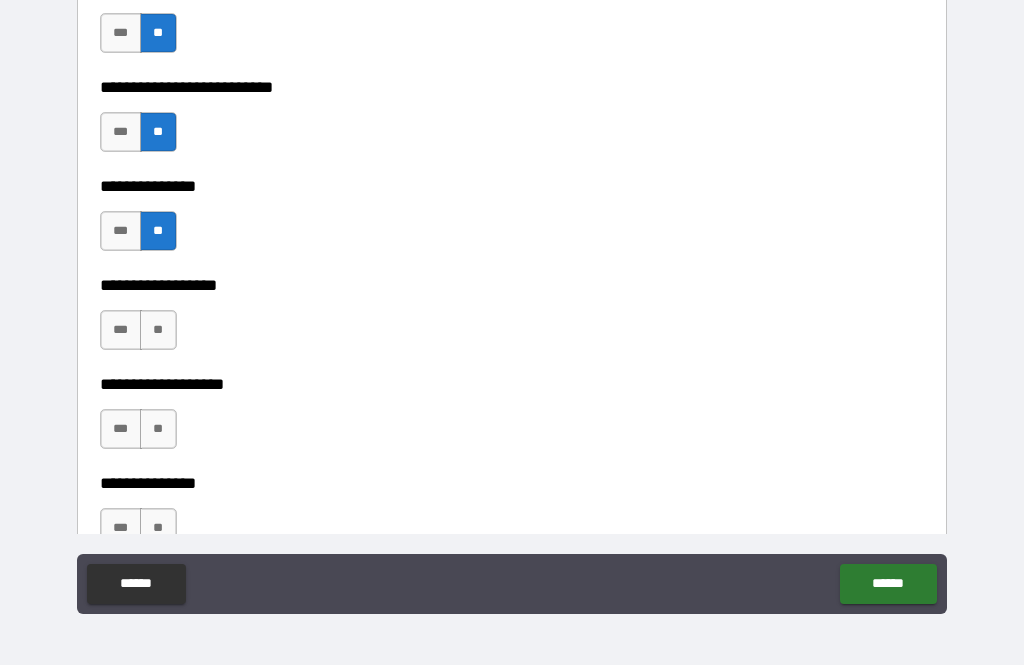 click on "**" at bounding box center (158, 330) 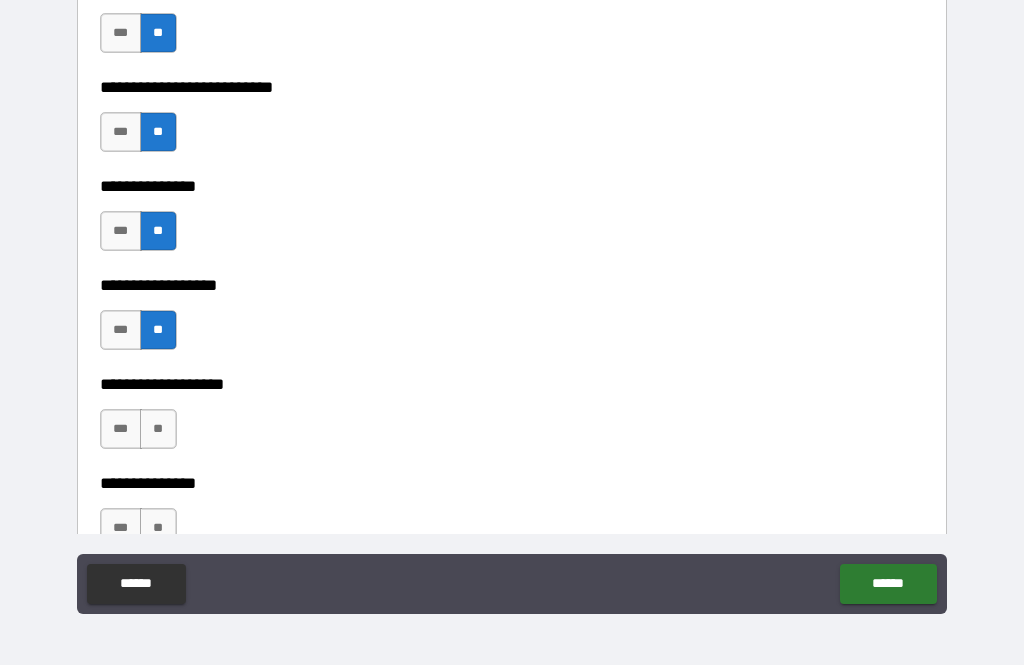 click on "**" at bounding box center (158, 429) 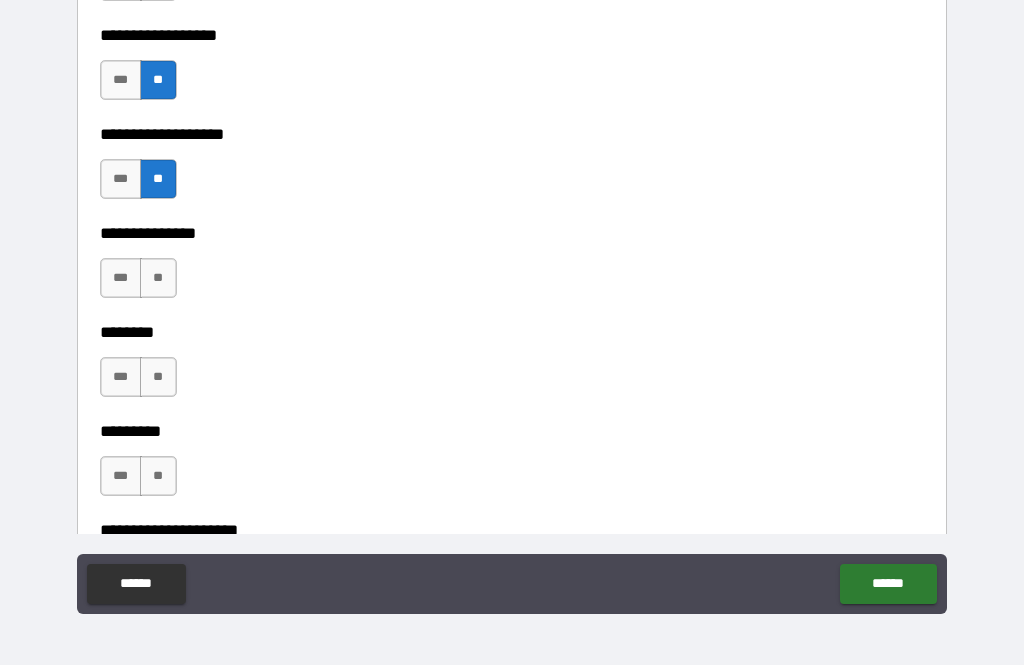scroll, scrollTop: 5460, scrollLeft: 0, axis: vertical 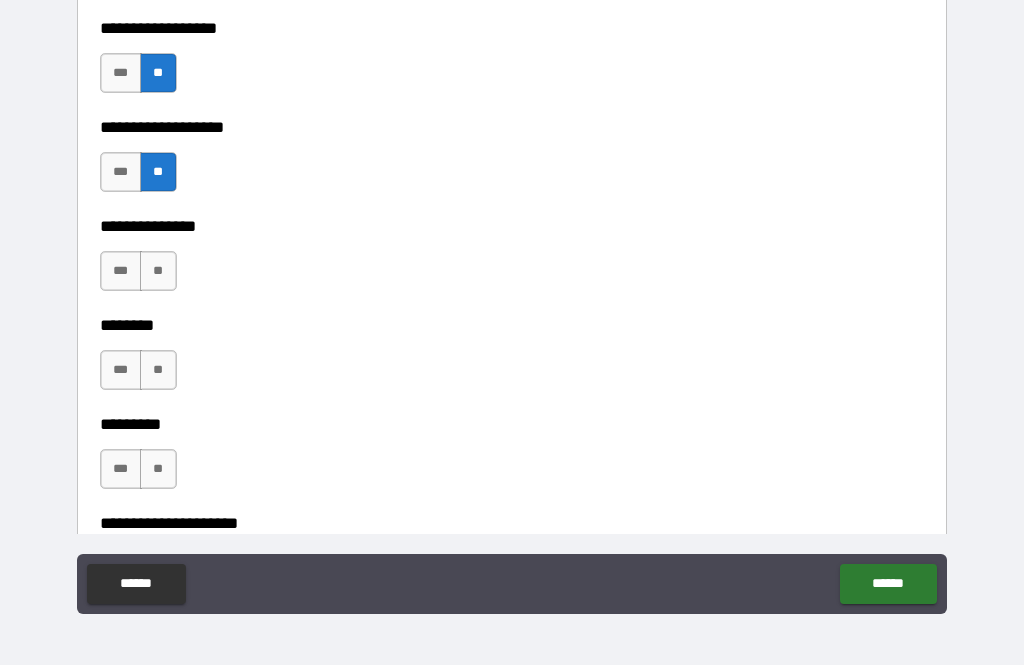 click on "**" at bounding box center [158, 271] 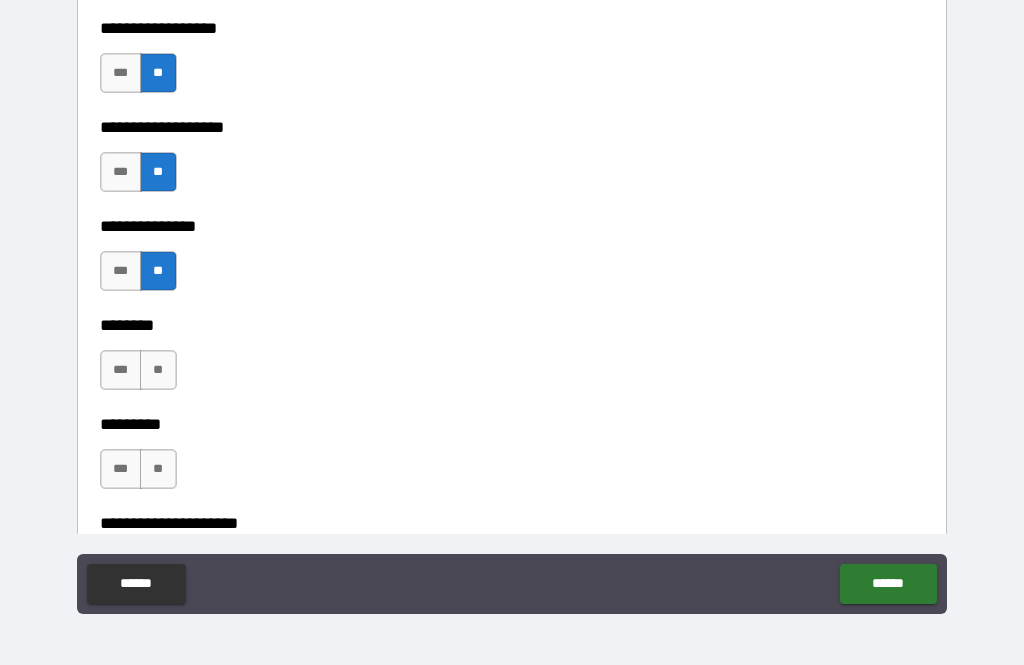 click on "**" at bounding box center [158, 370] 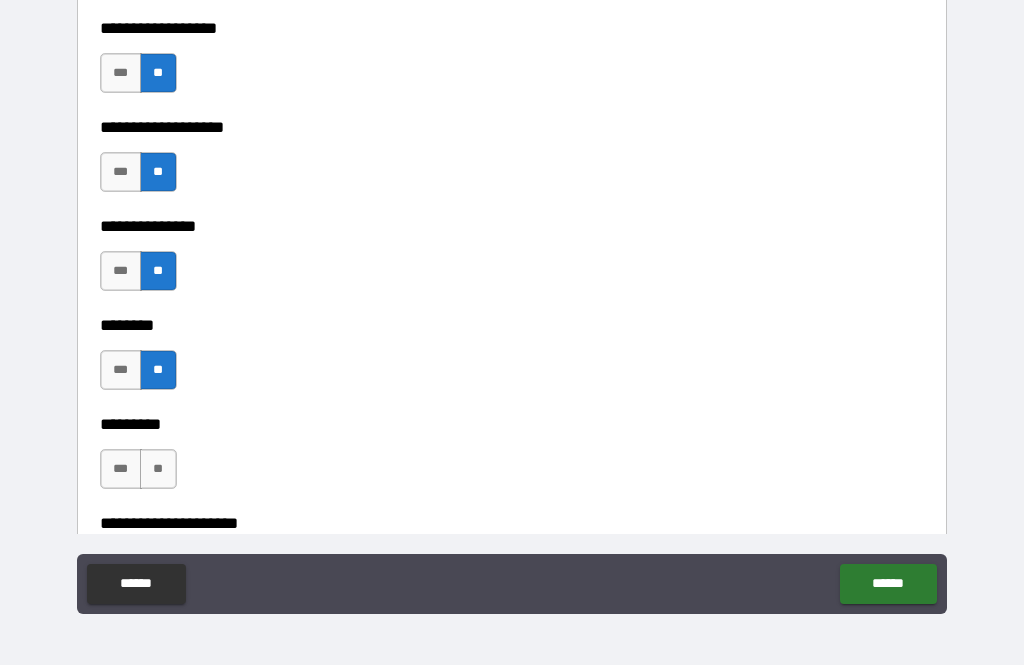 click on "**" at bounding box center [158, 469] 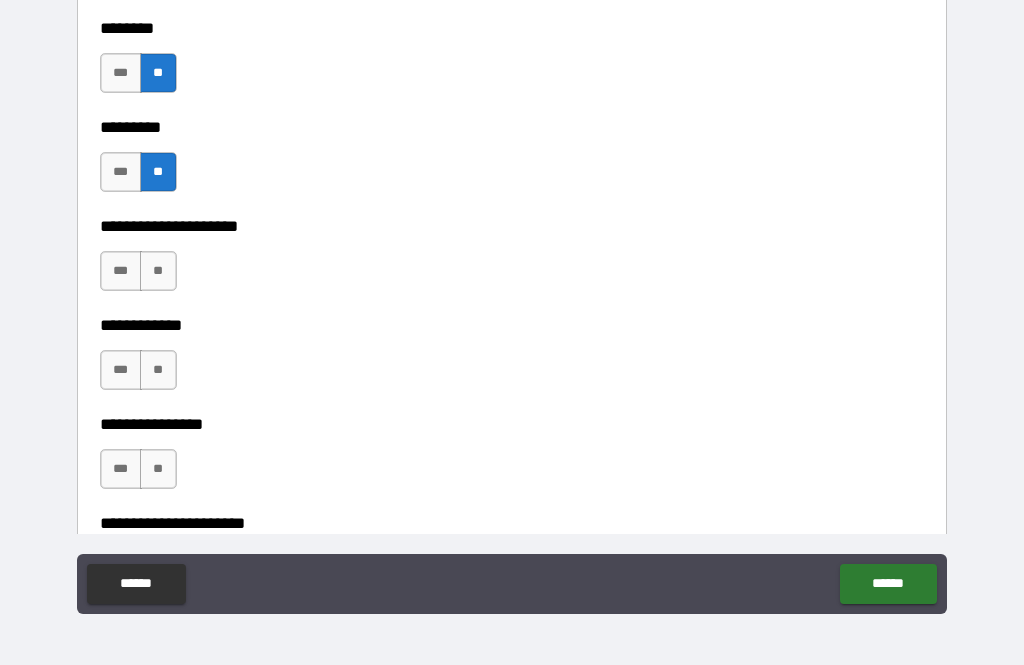 scroll, scrollTop: 5759, scrollLeft: 0, axis: vertical 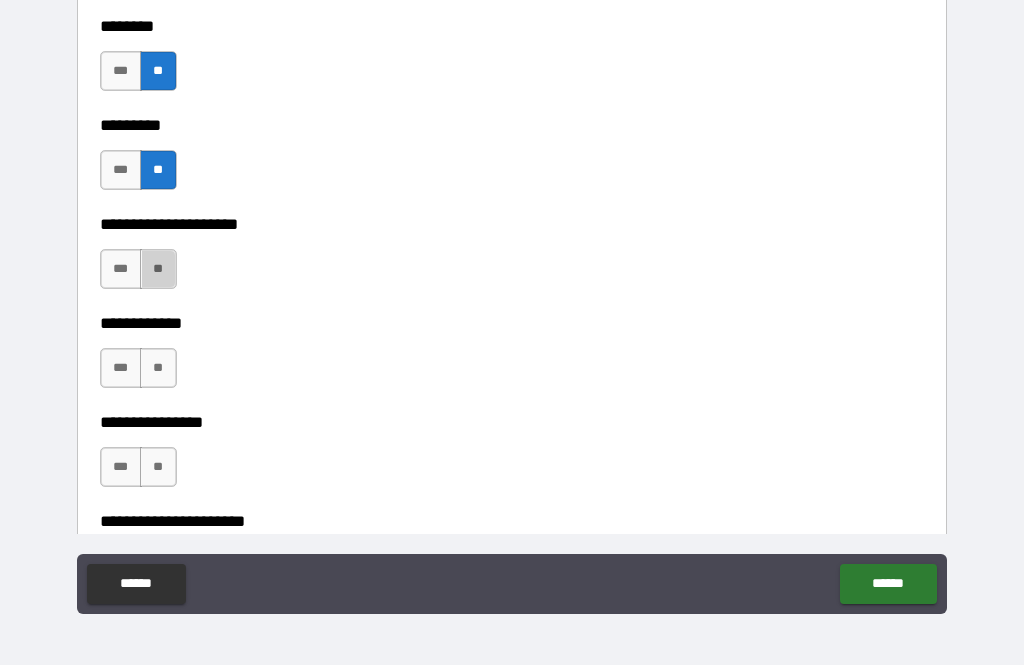 click on "**" at bounding box center (158, 269) 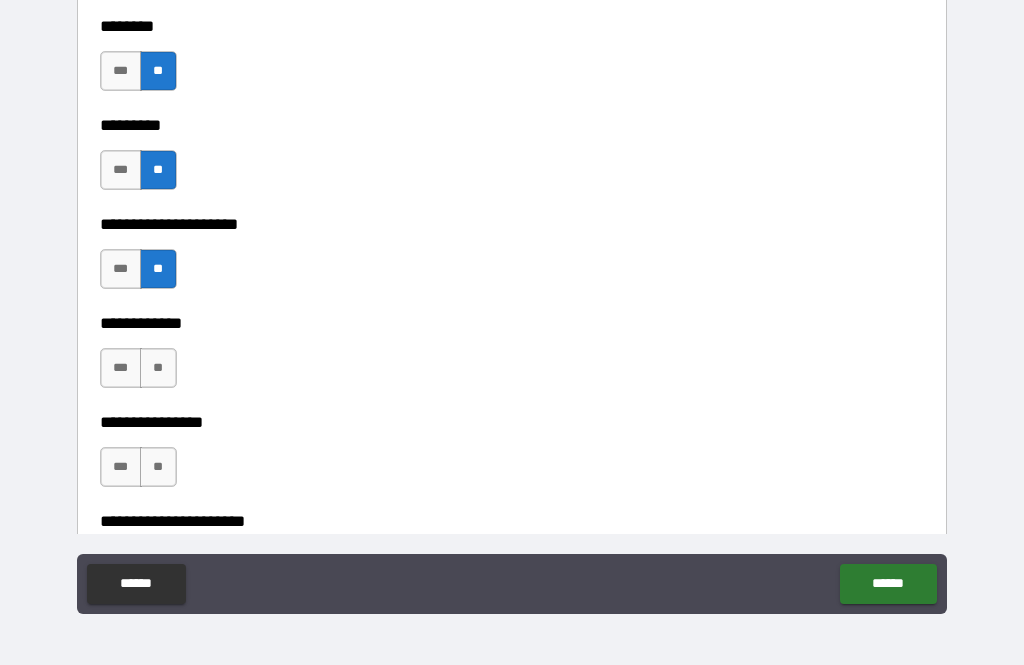 click on "**" at bounding box center (158, 368) 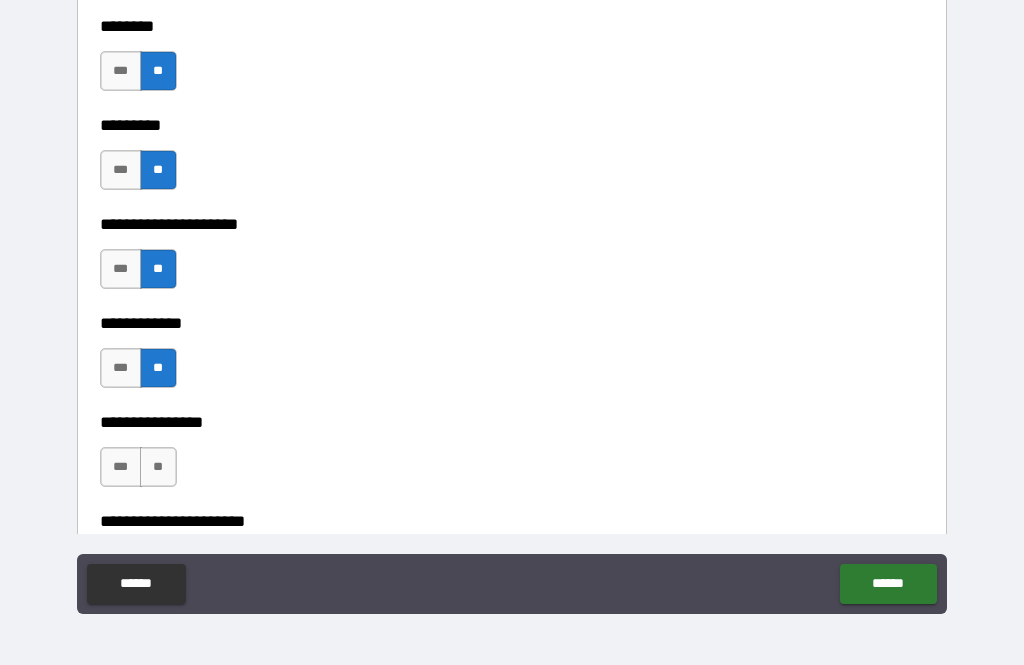 click on "**" at bounding box center [158, 467] 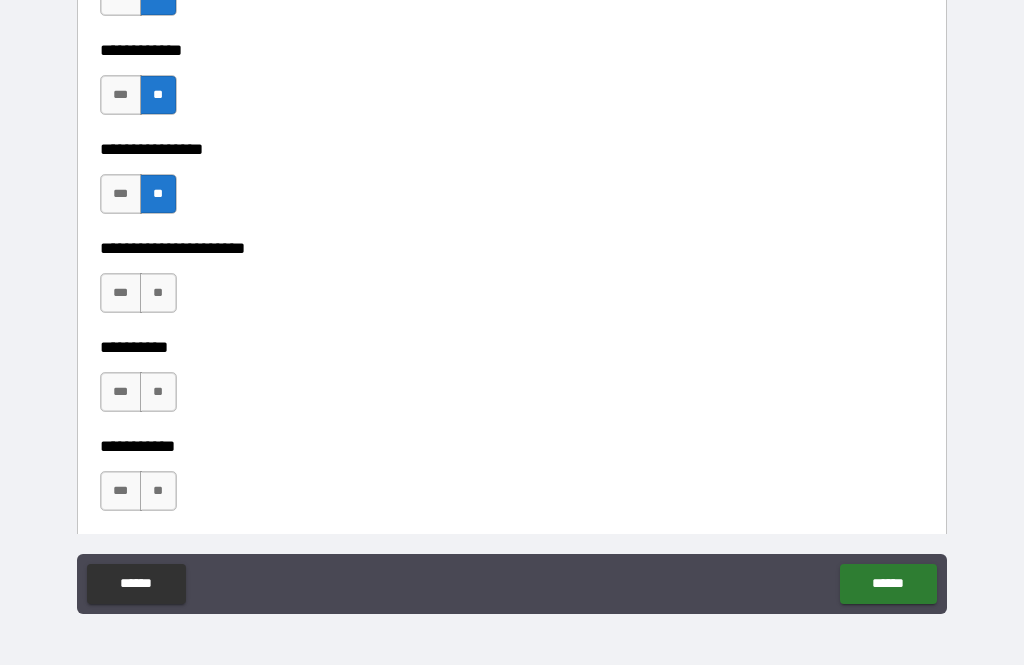 scroll, scrollTop: 6038, scrollLeft: 0, axis: vertical 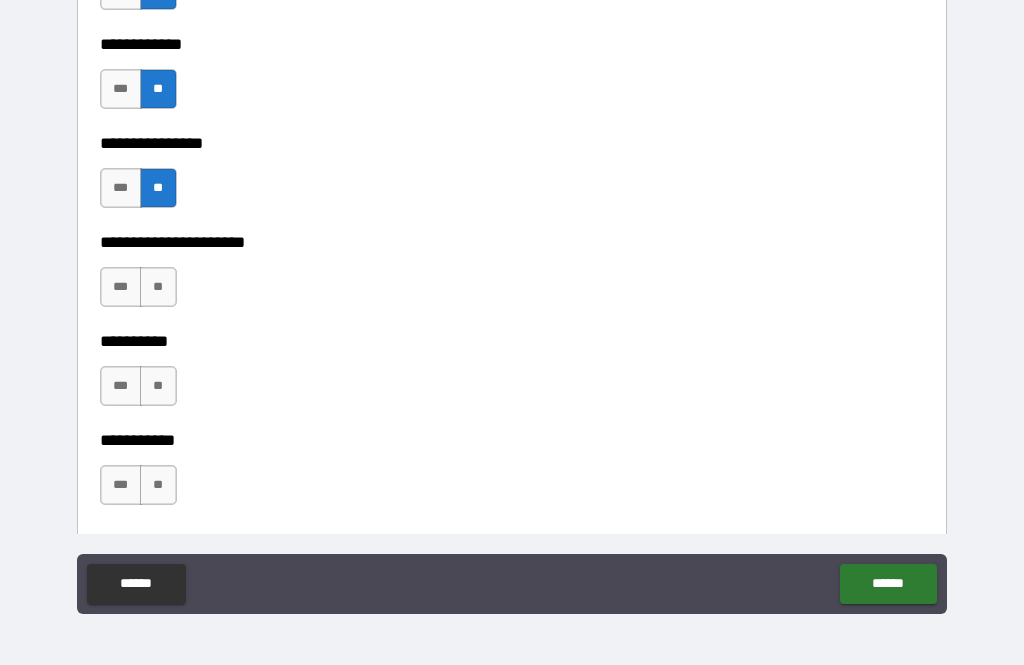 click on "**" at bounding box center [158, 287] 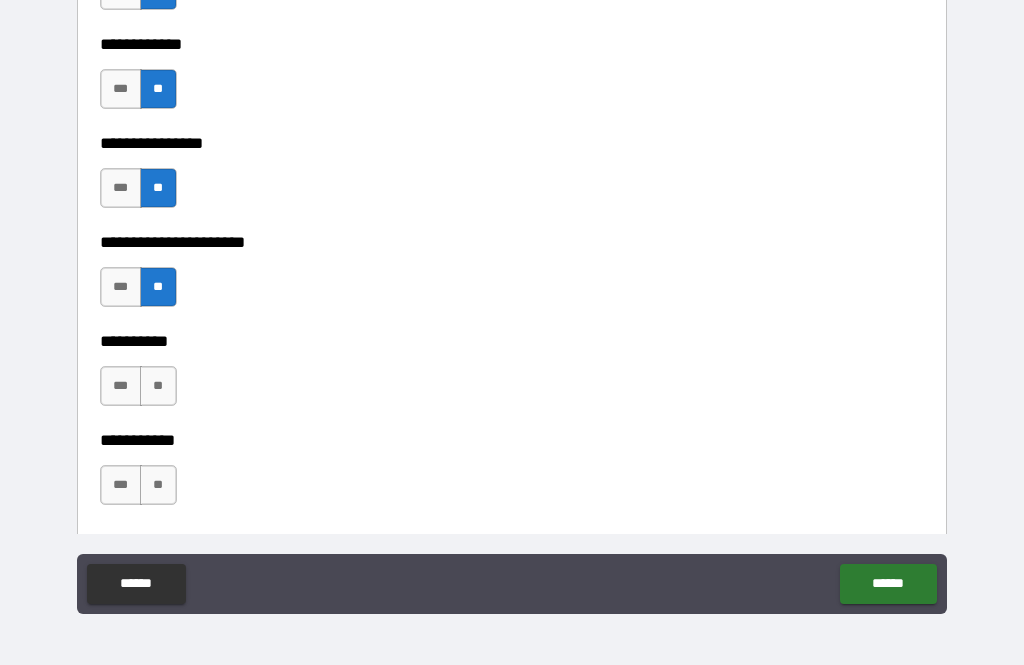 click on "**" at bounding box center (158, 386) 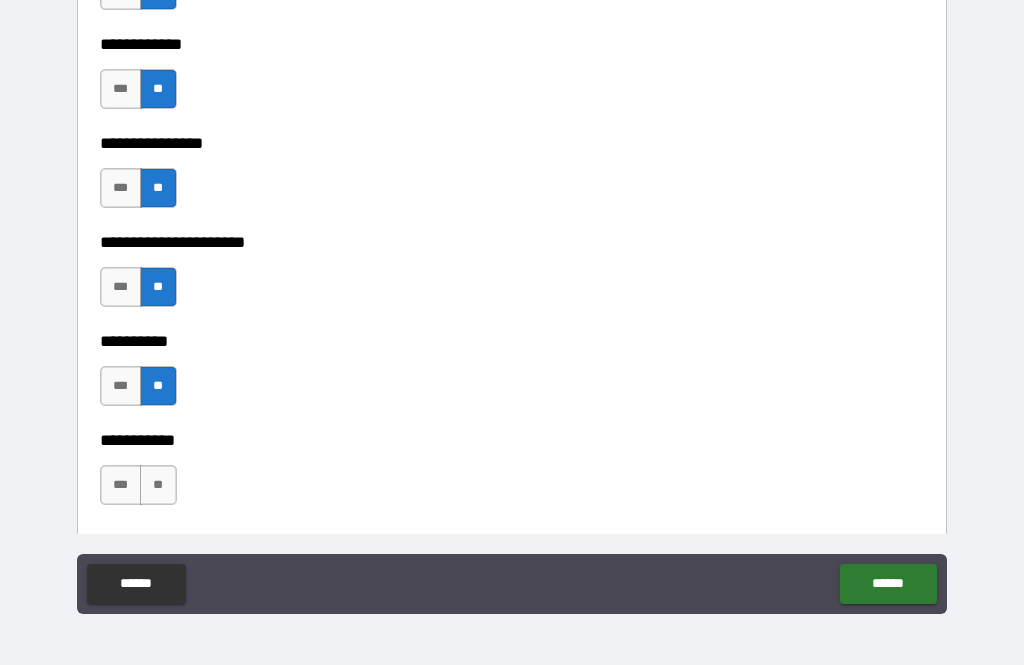 click on "**" at bounding box center [158, 485] 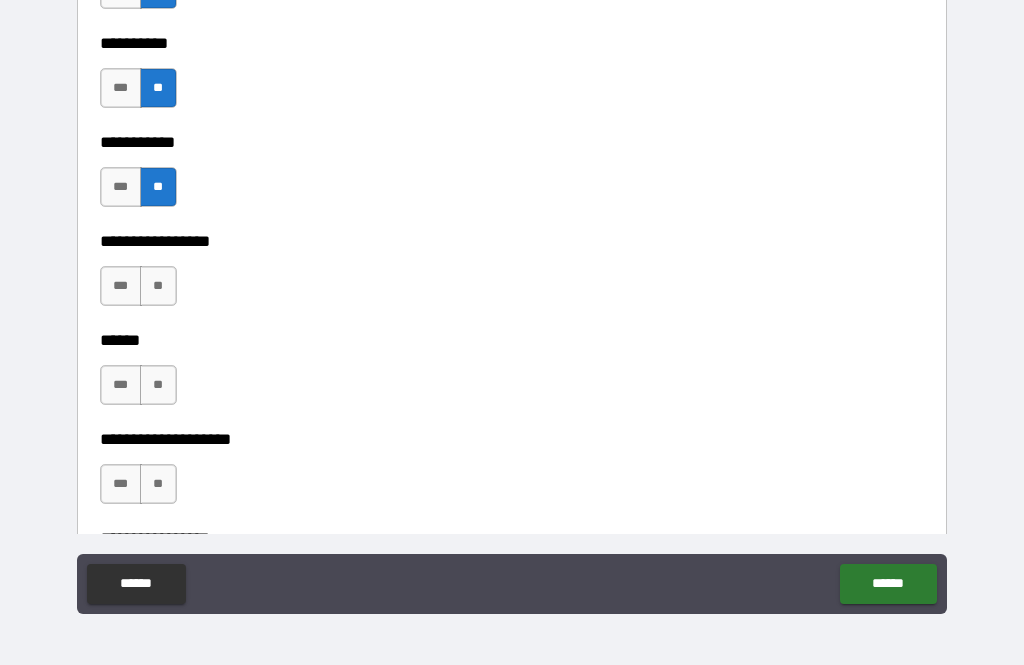 scroll, scrollTop: 6336, scrollLeft: 0, axis: vertical 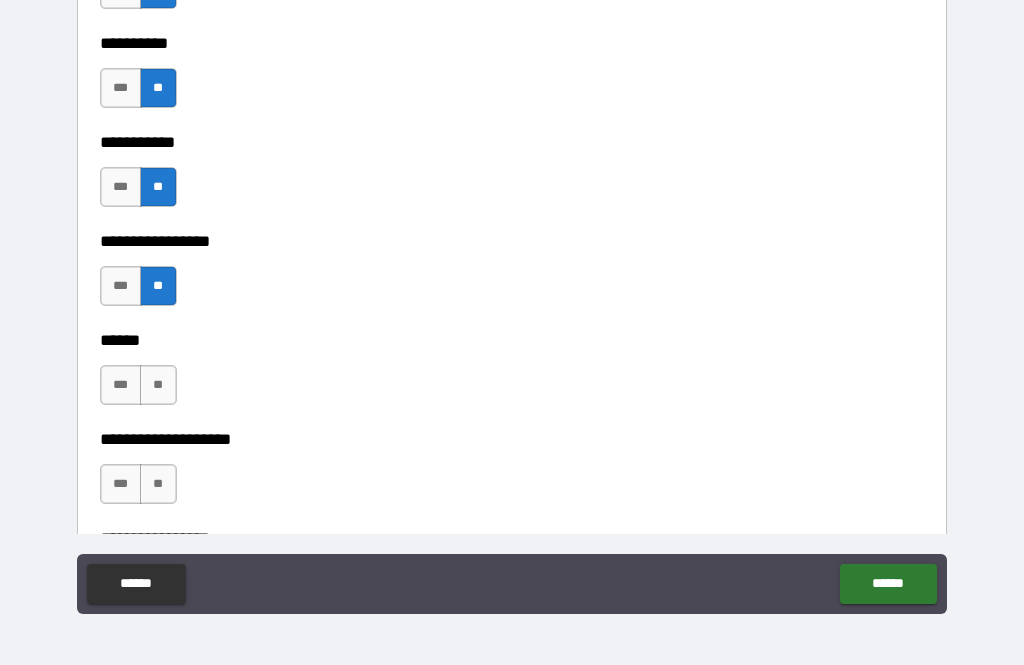 click on "**" at bounding box center [158, 385] 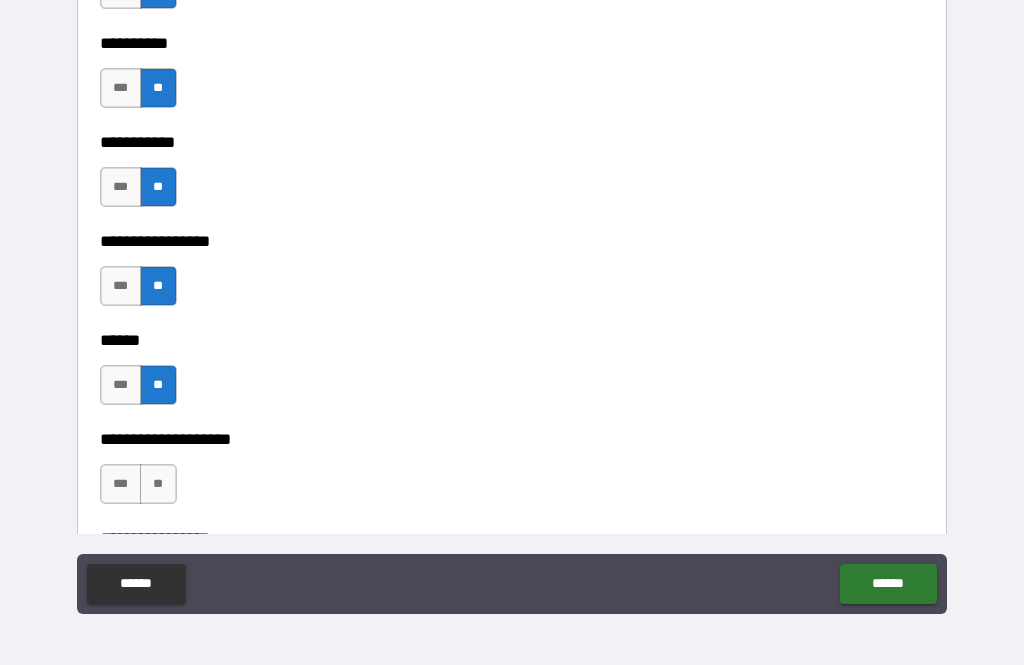 click on "**" at bounding box center (158, 484) 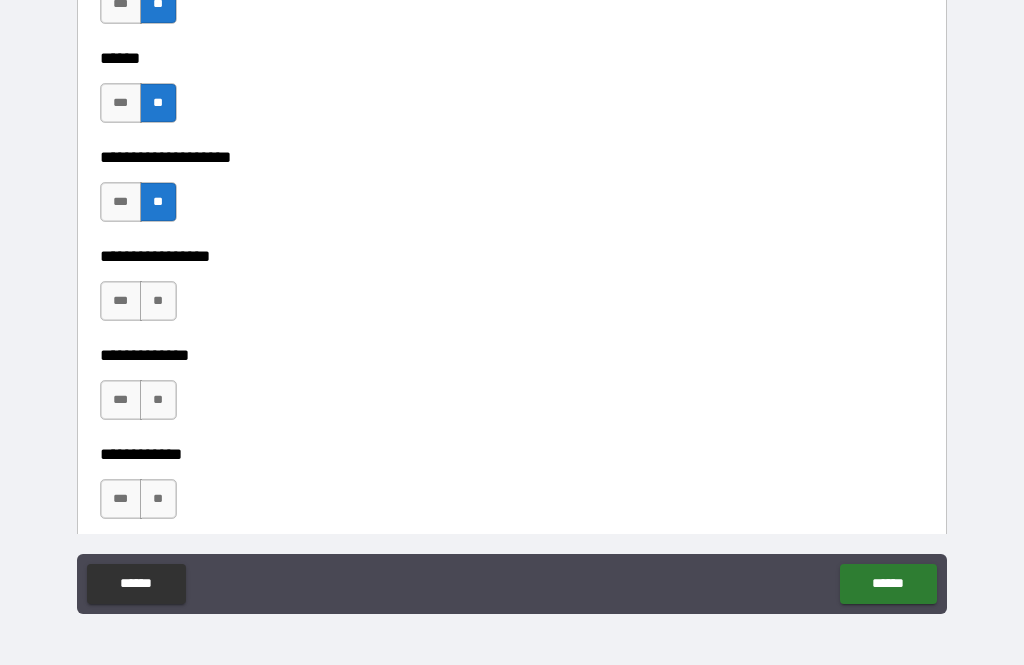 scroll, scrollTop: 6620, scrollLeft: 0, axis: vertical 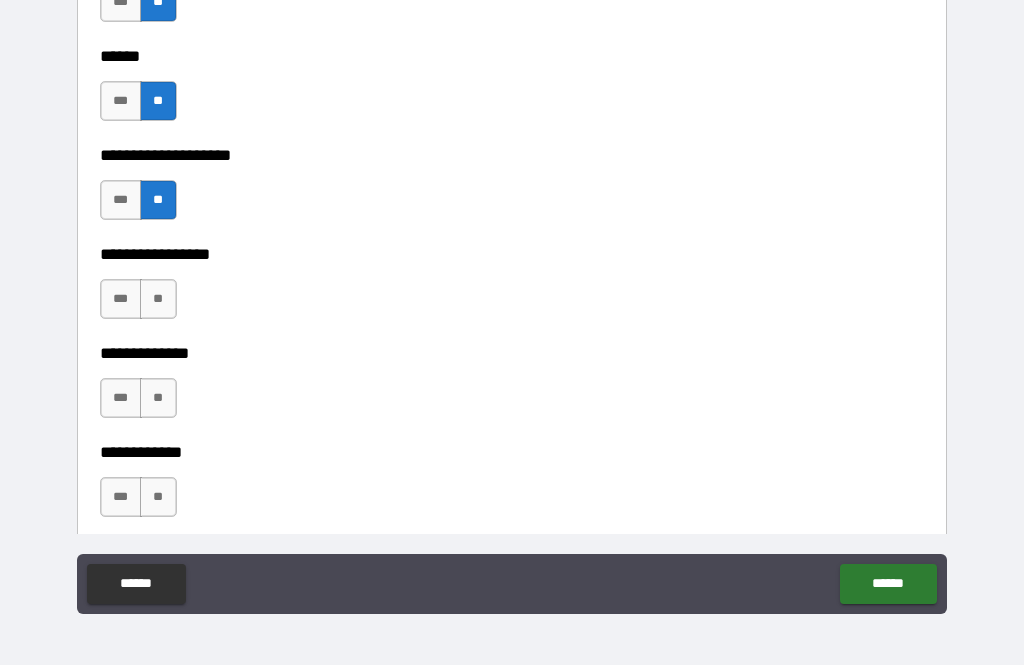 click on "**" at bounding box center (158, 299) 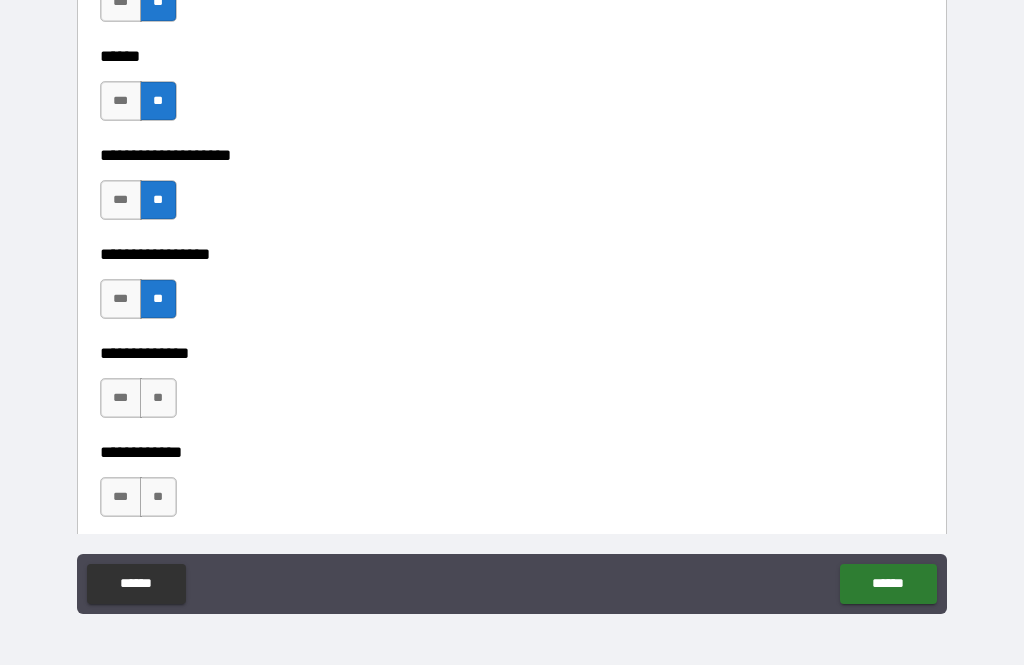 click on "**" at bounding box center (158, 398) 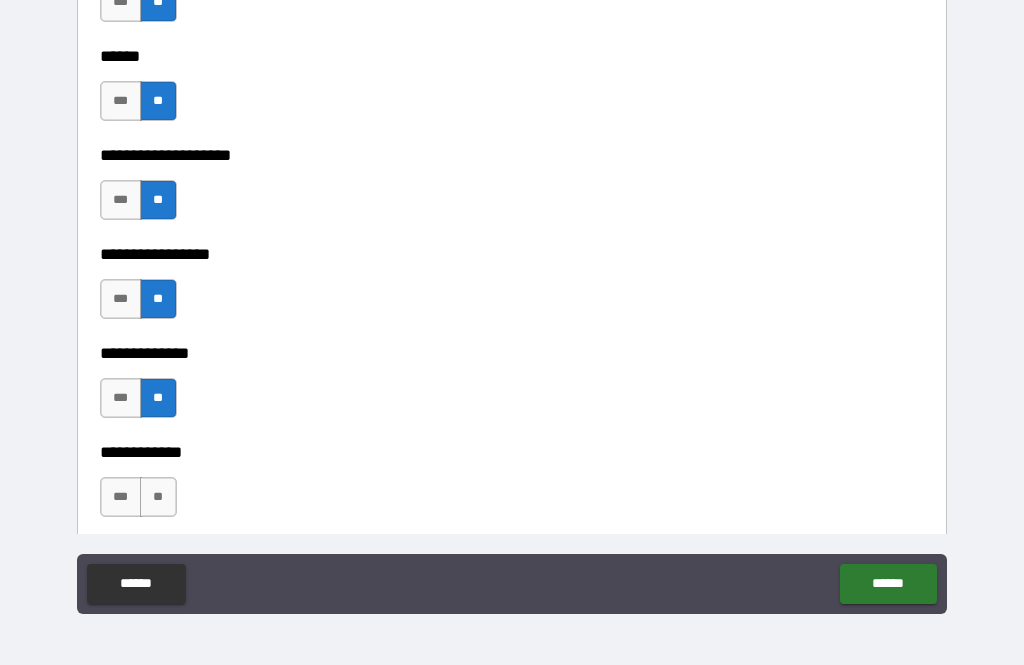 click on "**" at bounding box center (158, 497) 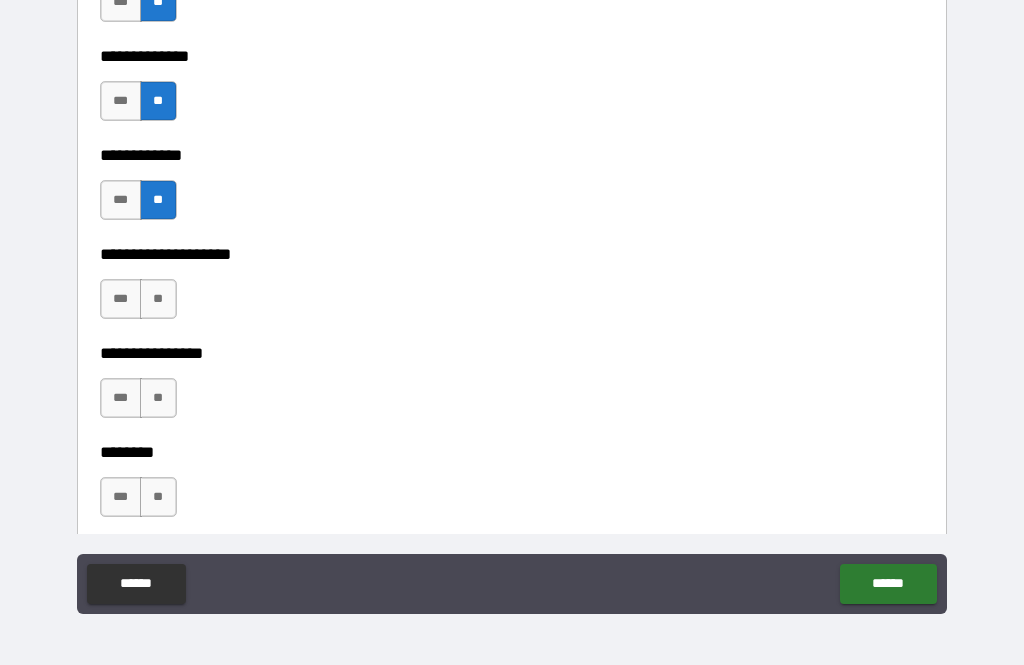 scroll, scrollTop: 6920, scrollLeft: 0, axis: vertical 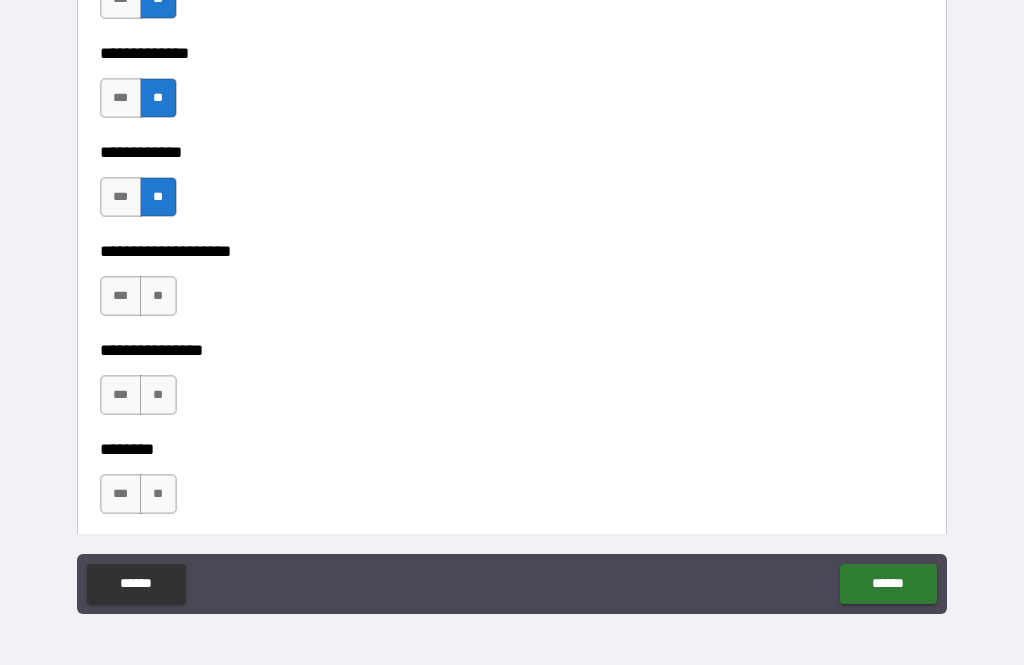 click on "**" at bounding box center [158, 296] 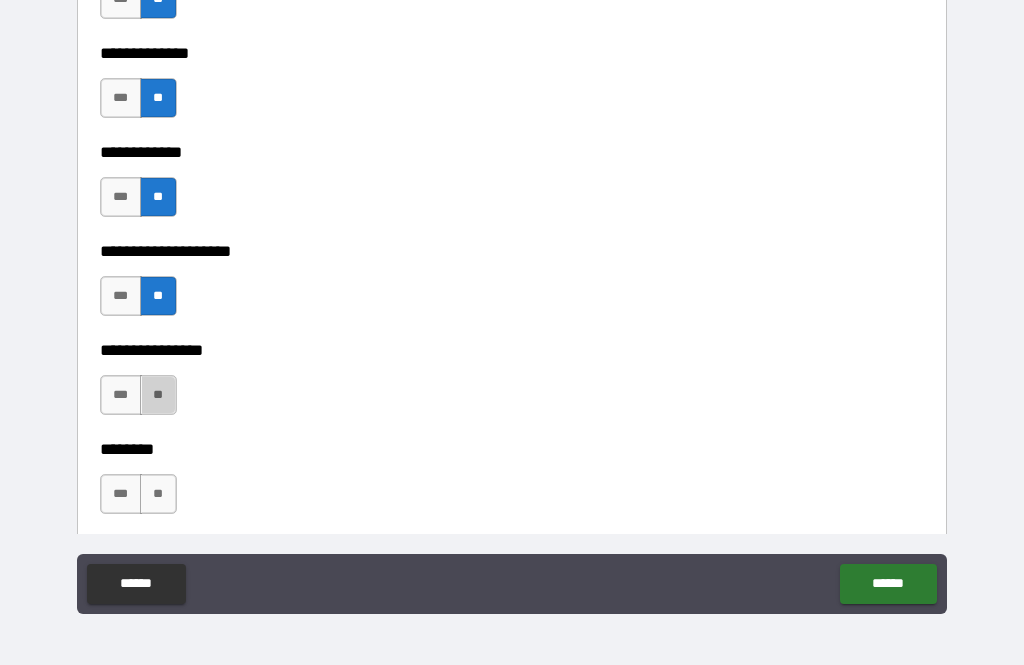 click on "**" at bounding box center [158, 395] 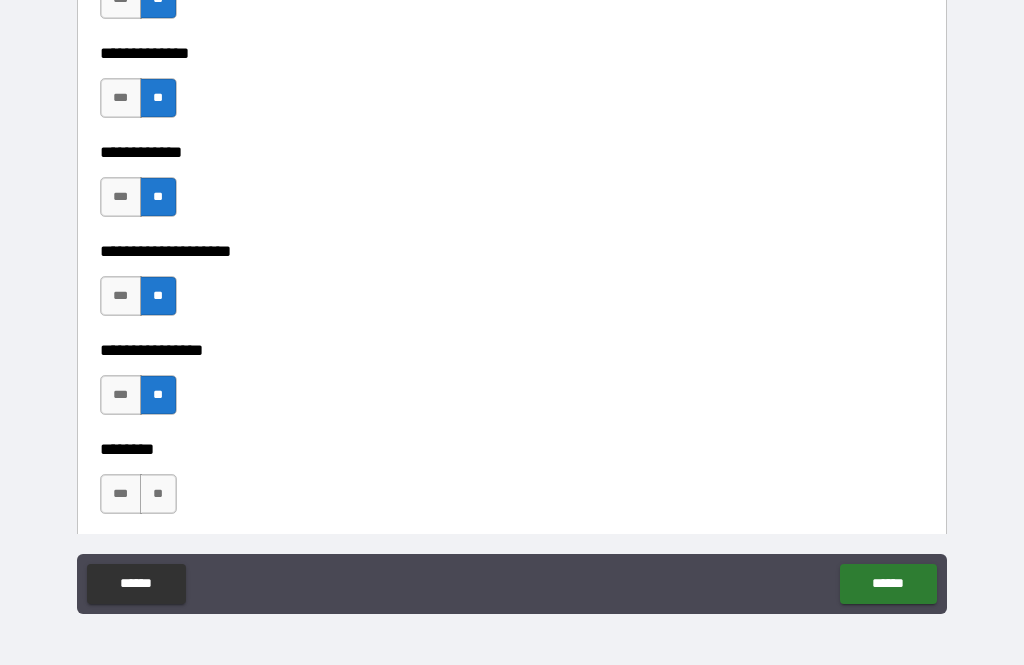 click on "**" at bounding box center [158, 494] 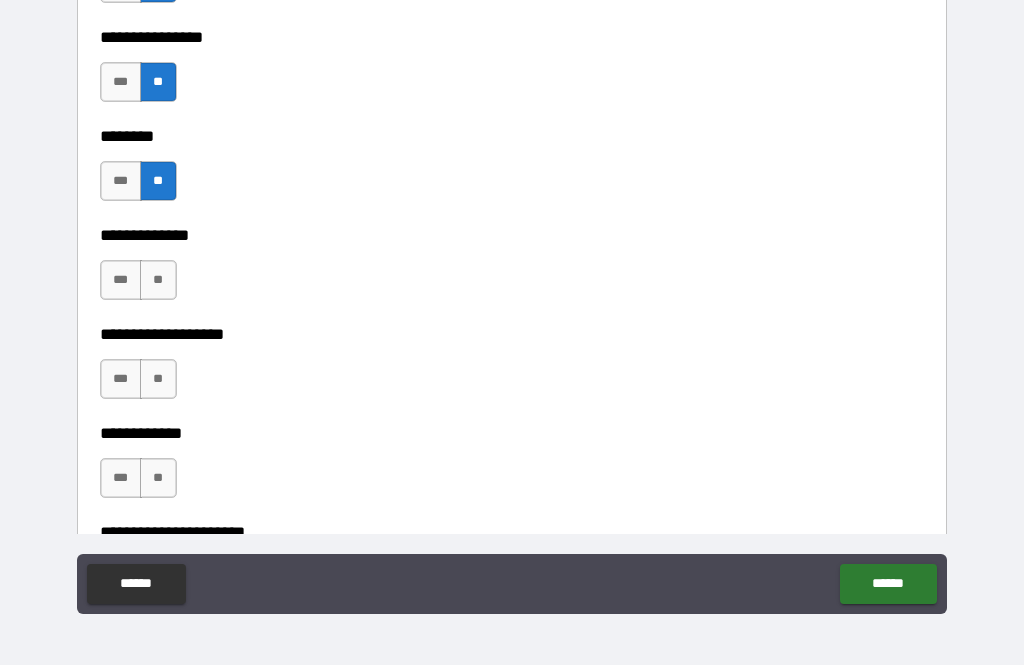scroll, scrollTop: 7233, scrollLeft: 0, axis: vertical 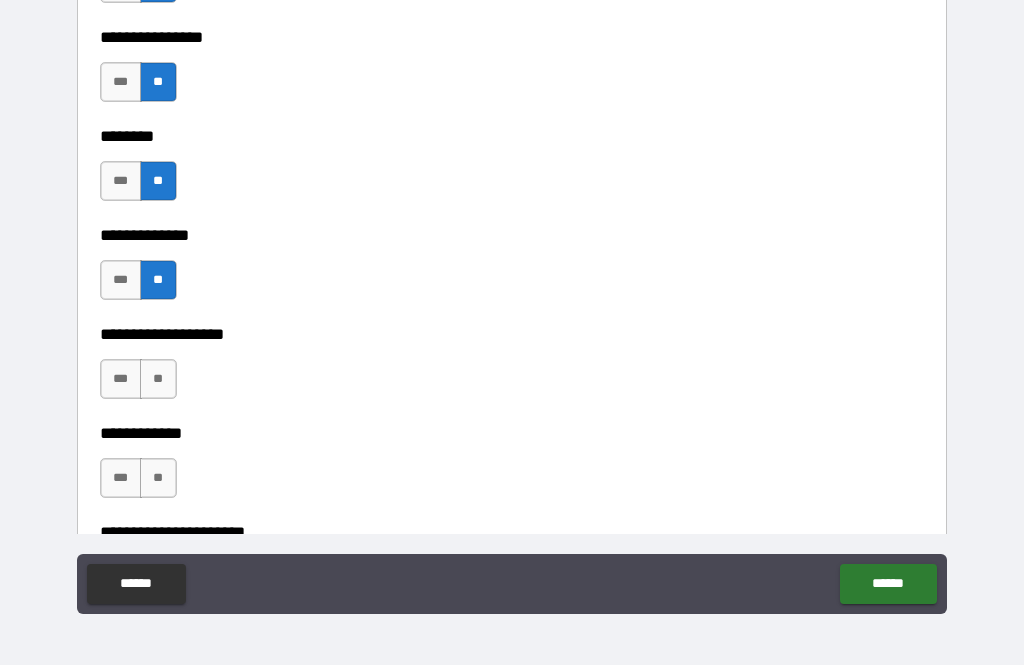 click on "**" at bounding box center [158, 379] 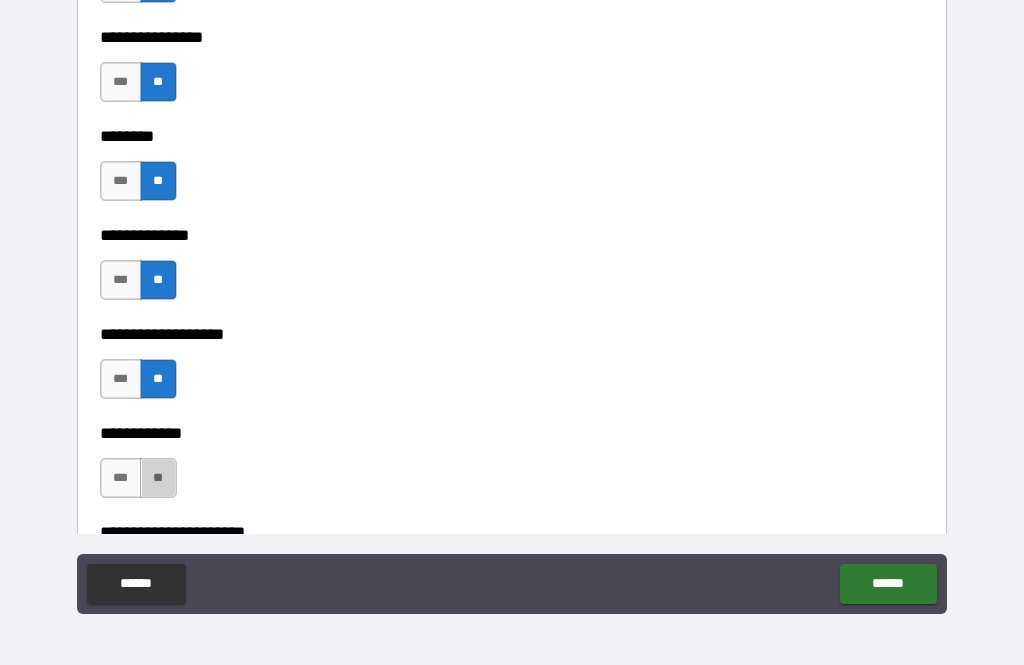 click on "**" at bounding box center (158, 478) 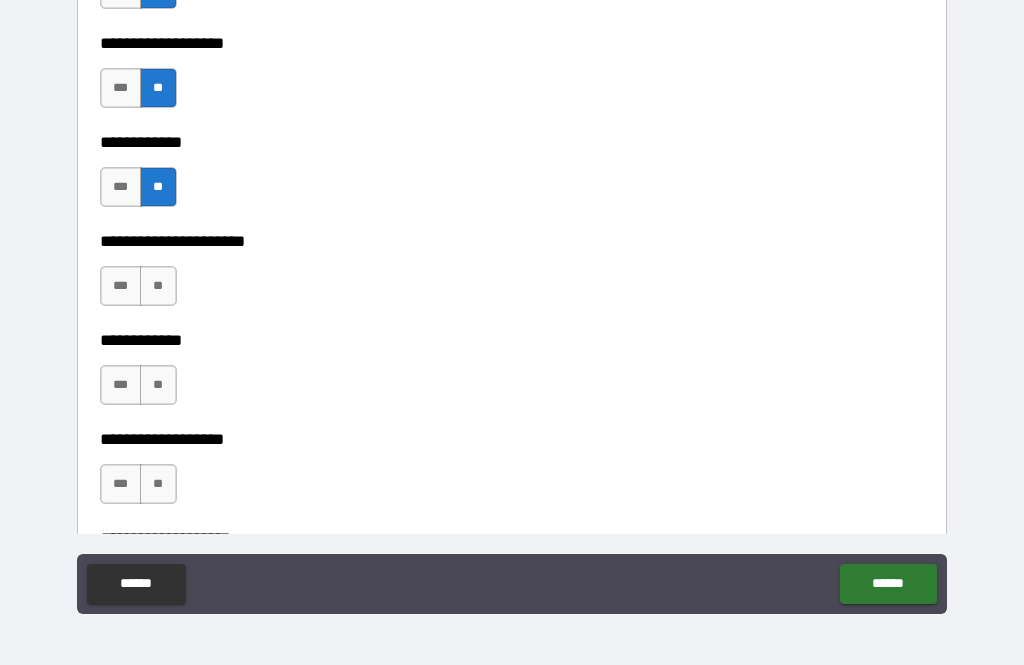 scroll, scrollTop: 7532, scrollLeft: 0, axis: vertical 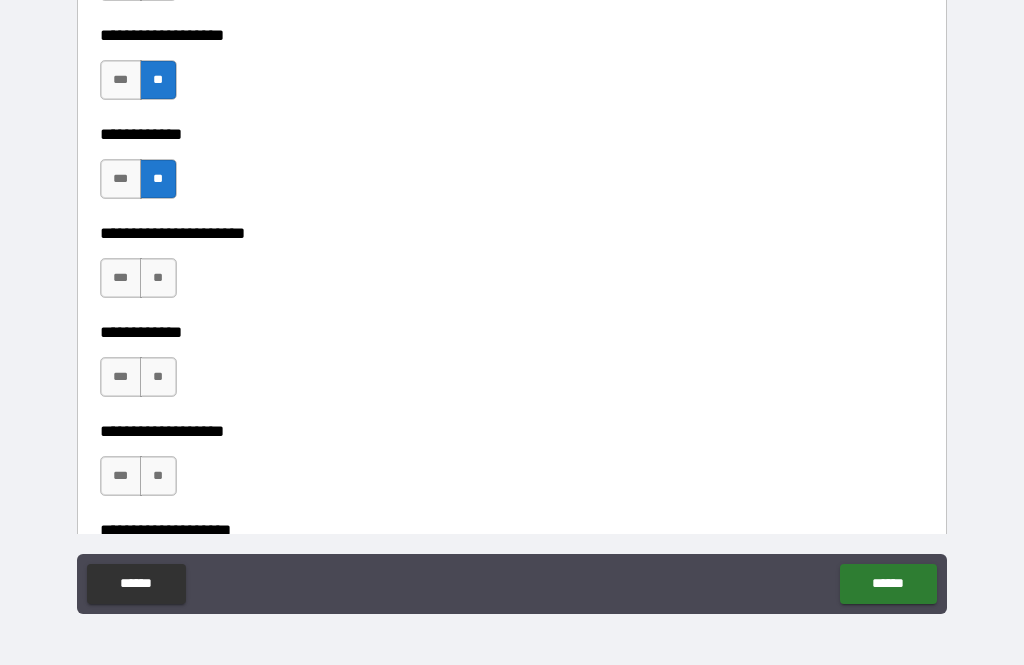 click on "**" at bounding box center (158, 278) 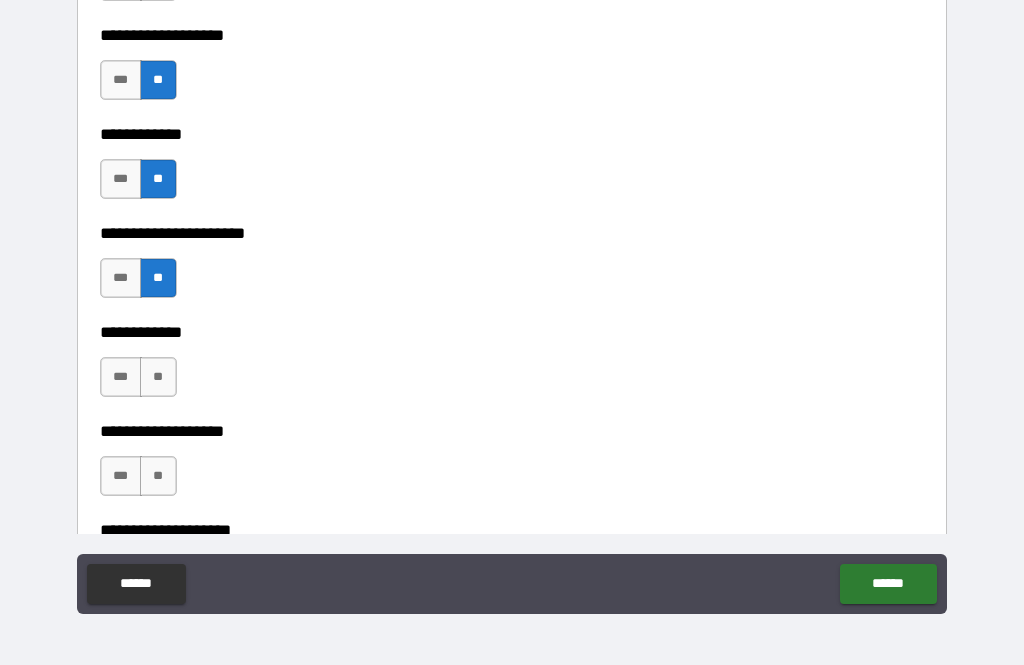 click on "**" at bounding box center (158, 377) 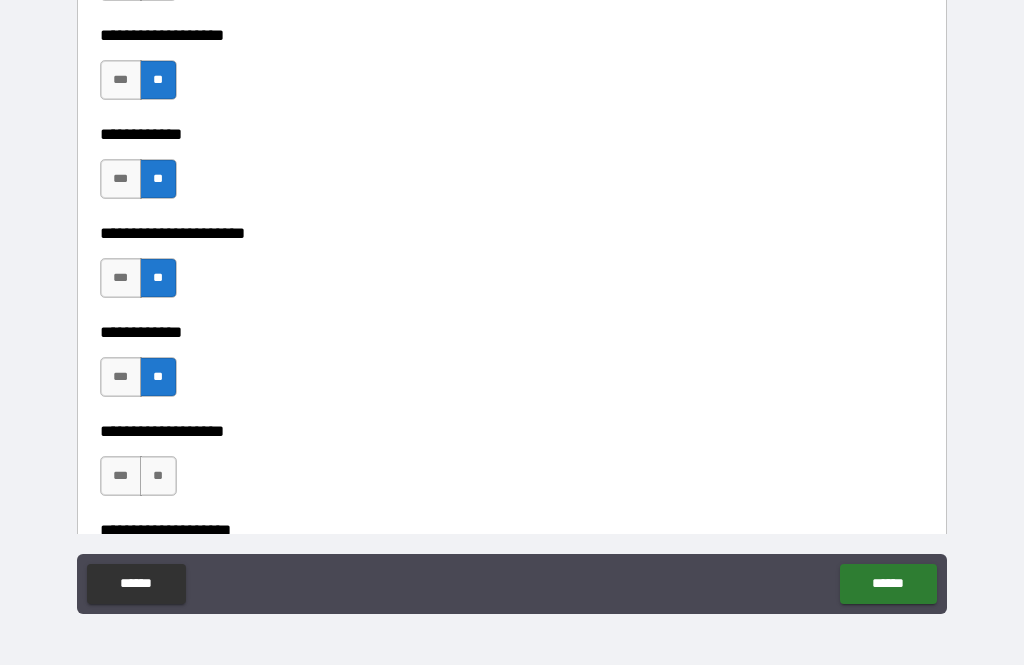 click on "**" at bounding box center (158, 476) 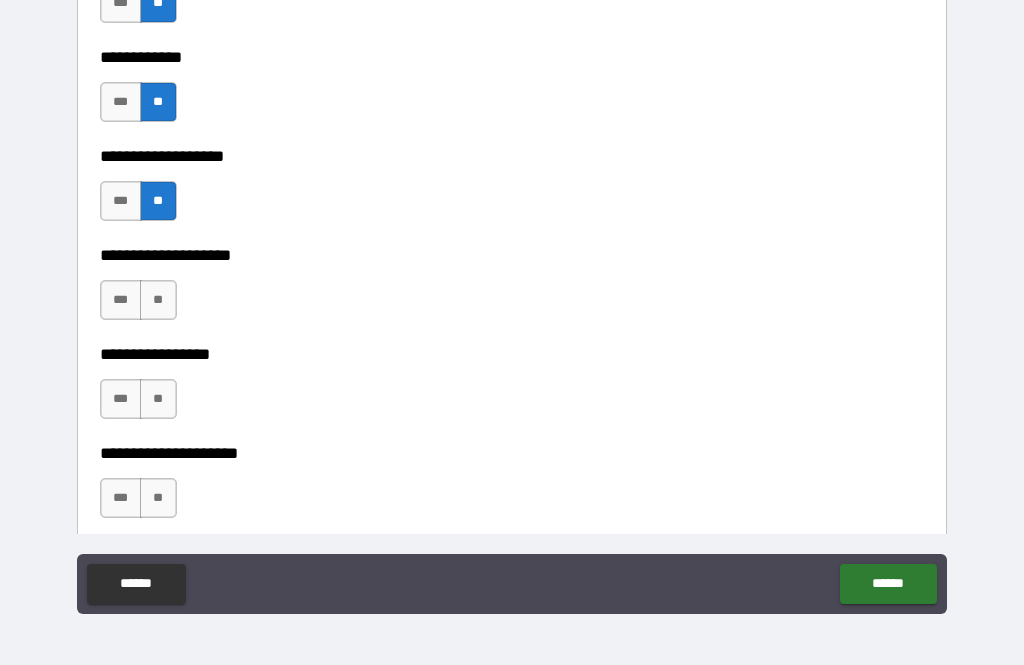scroll, scrollTop: 7810, scrollLeft: 0, axis: vertical 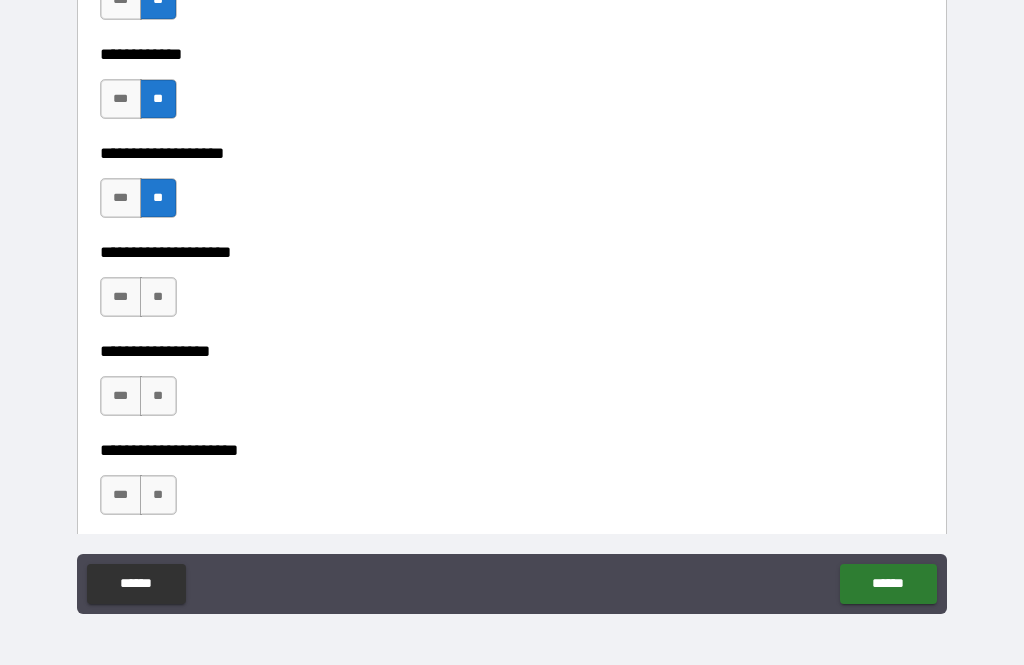 click on "**" at bounding box center [158, 297] 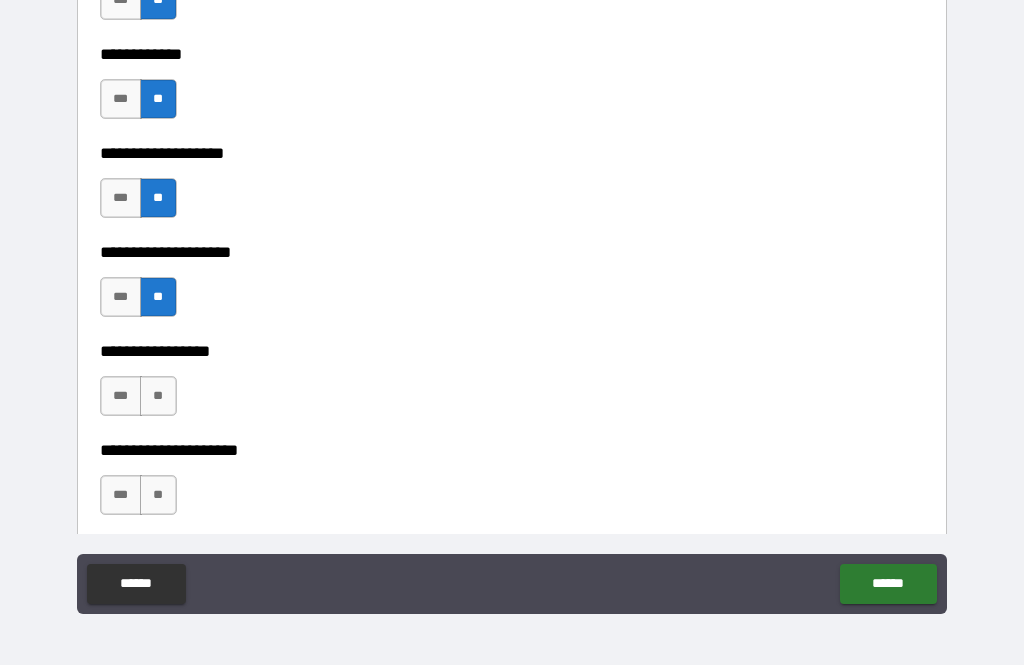 click on "**" at bounding box center [158, 396] 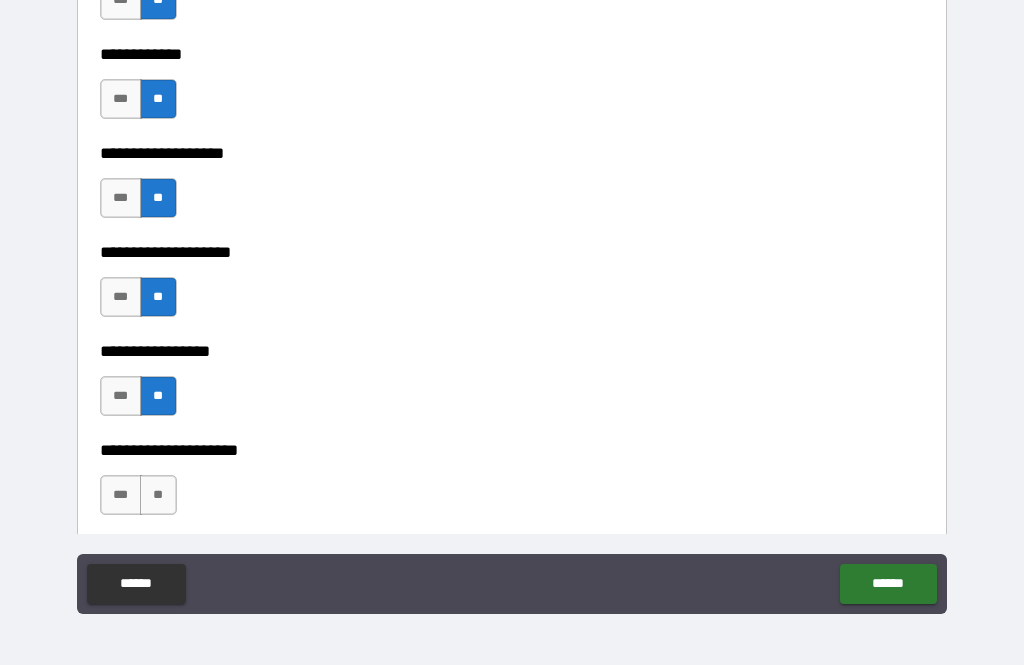 click on "**" at bounding box center [158, 495] 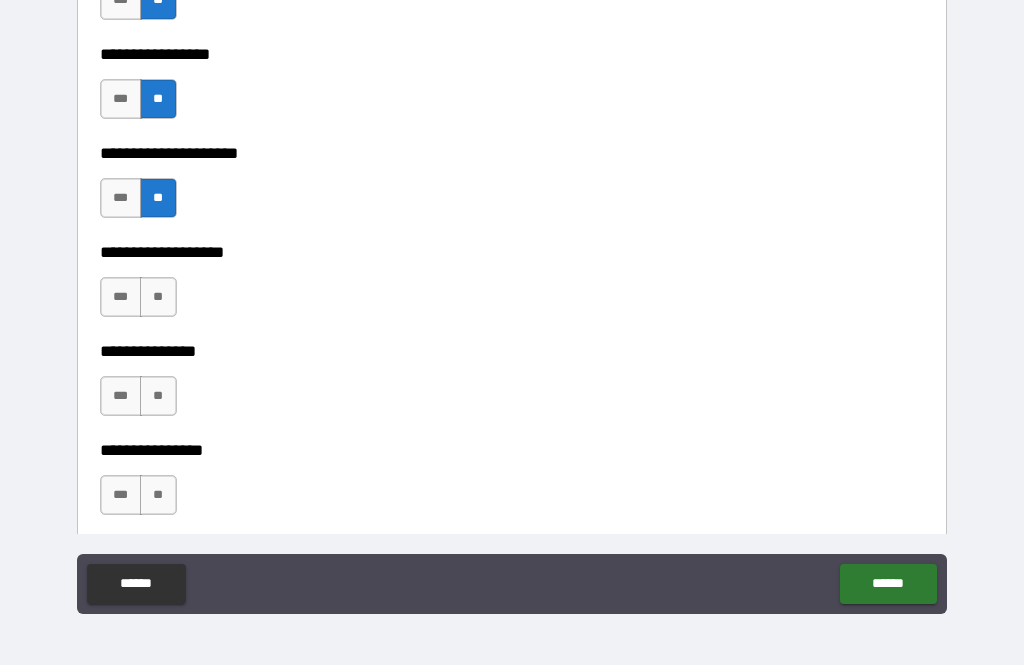 scroll, scrollTop: 8114, scrollLeft: 0, axis: vertical 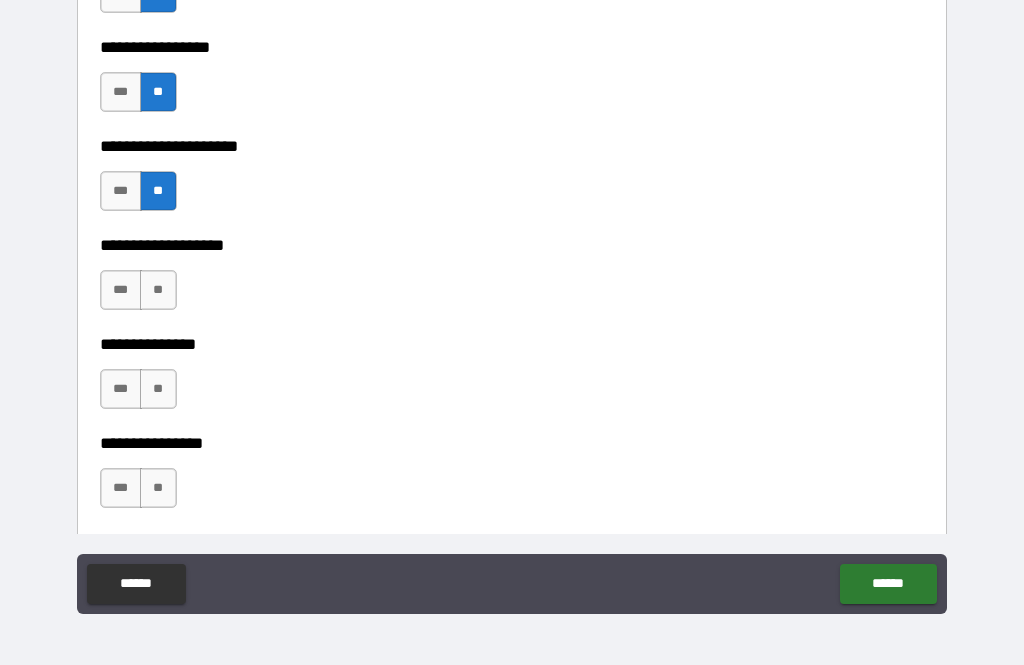 click on "**" at bounding box center [158, 290] 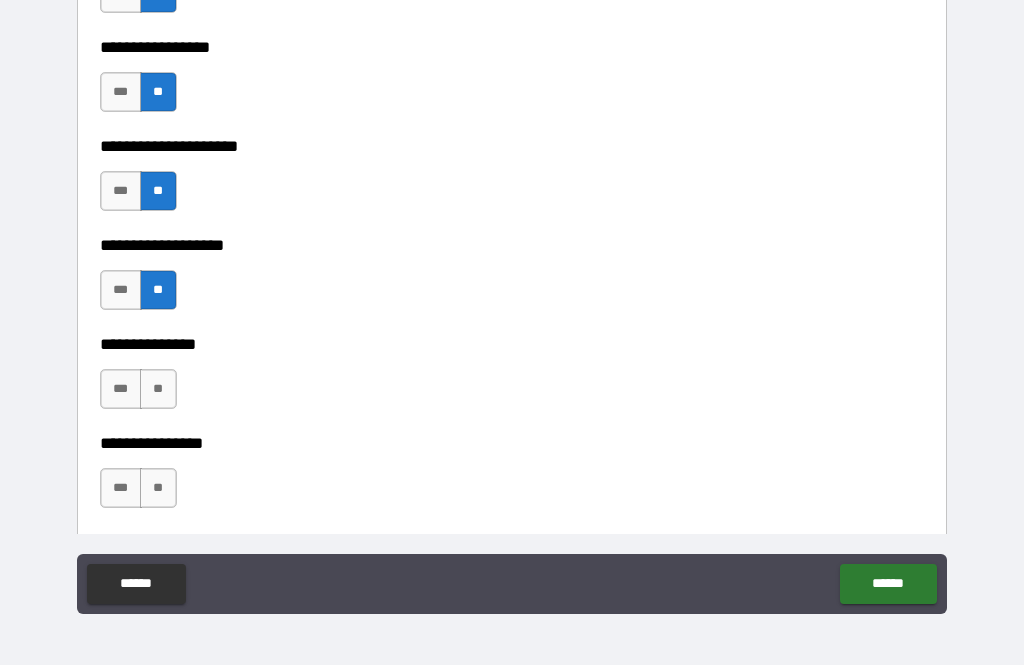 click on "**" at bounding box center (158, 389) 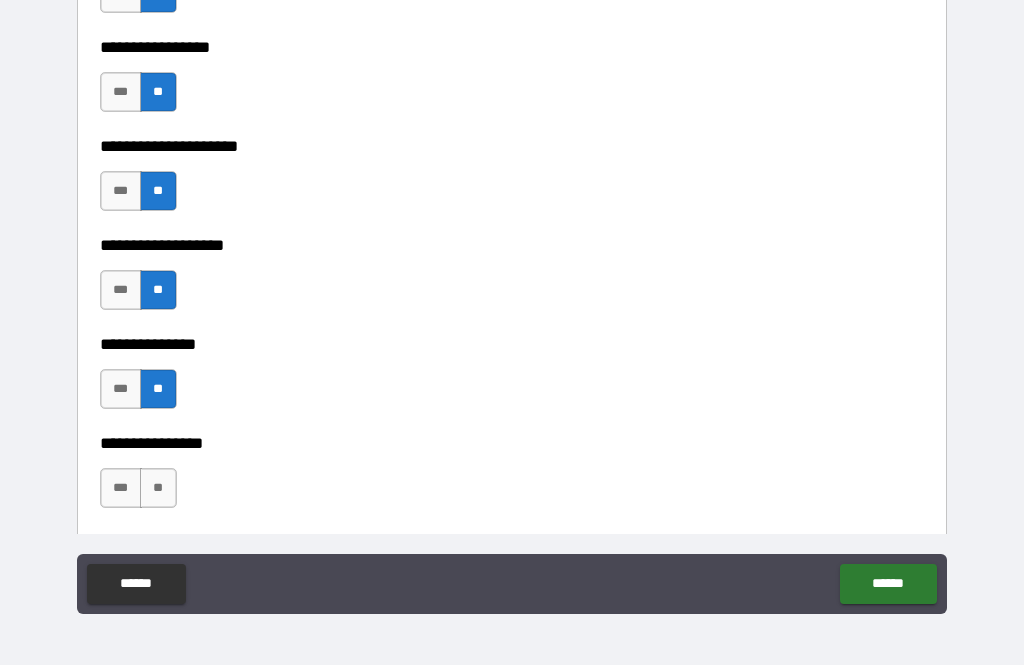 click on "**" at bounding box center [158, 488] 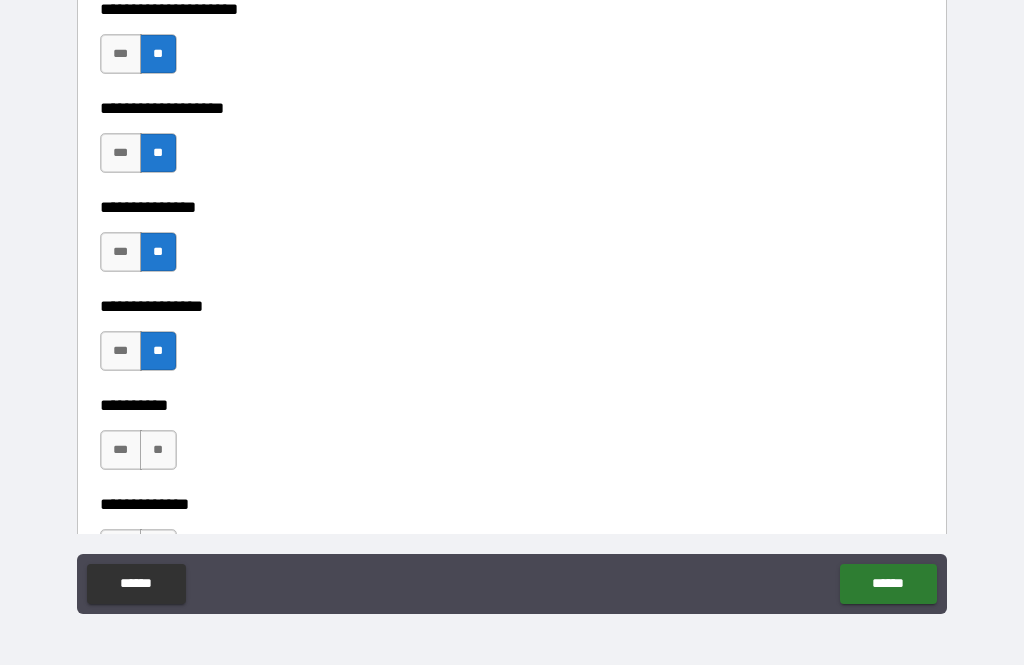 scroll, scrollTop: 8286, scrollLeft: 0, axis: vertical 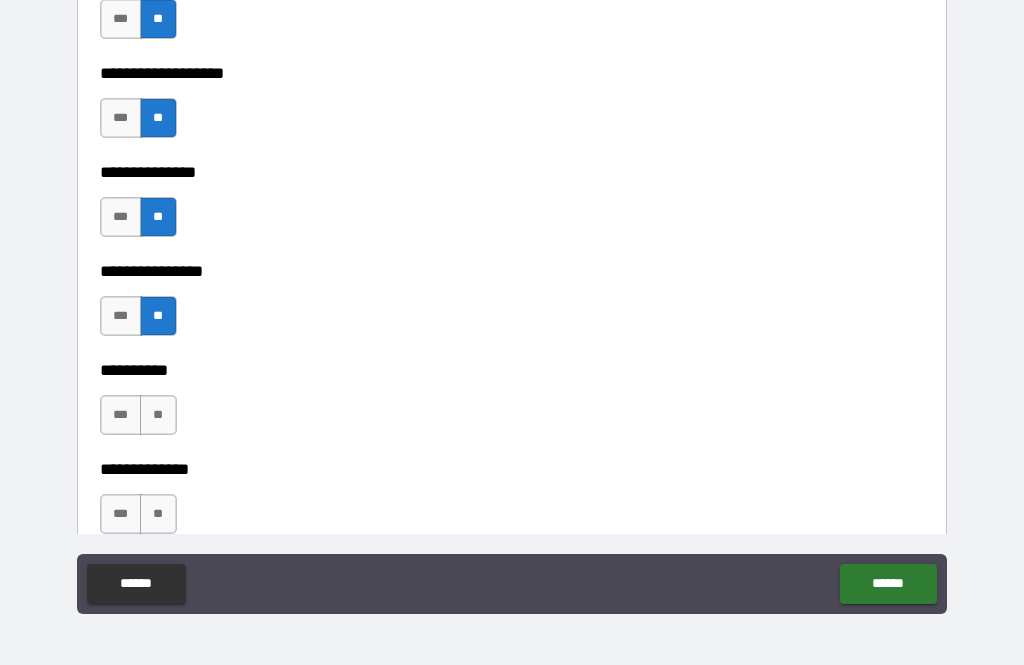 click on "***" at bounding box center [121, 118] 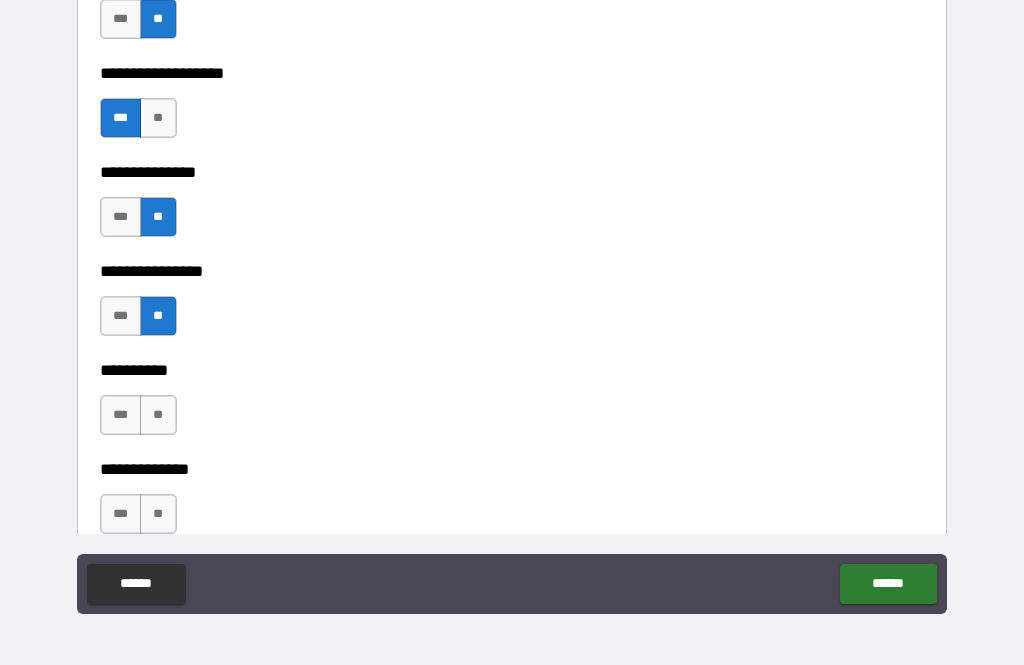 click on "**" at bounding box center [158, 415] 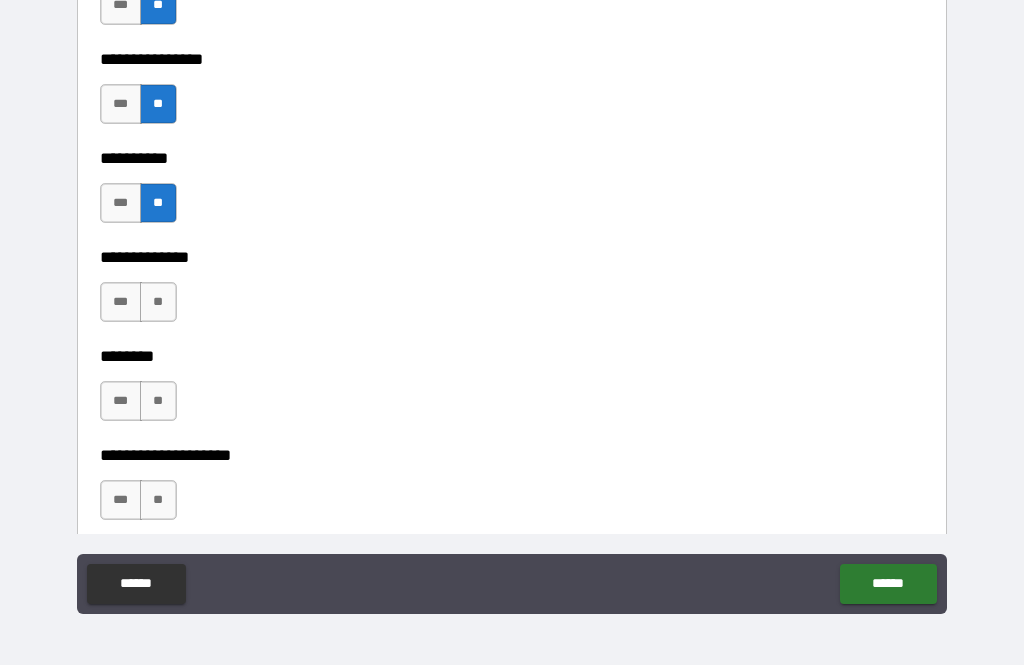 scroll, scrollTop: 8520, scrollLeft: 0, axis: vertical 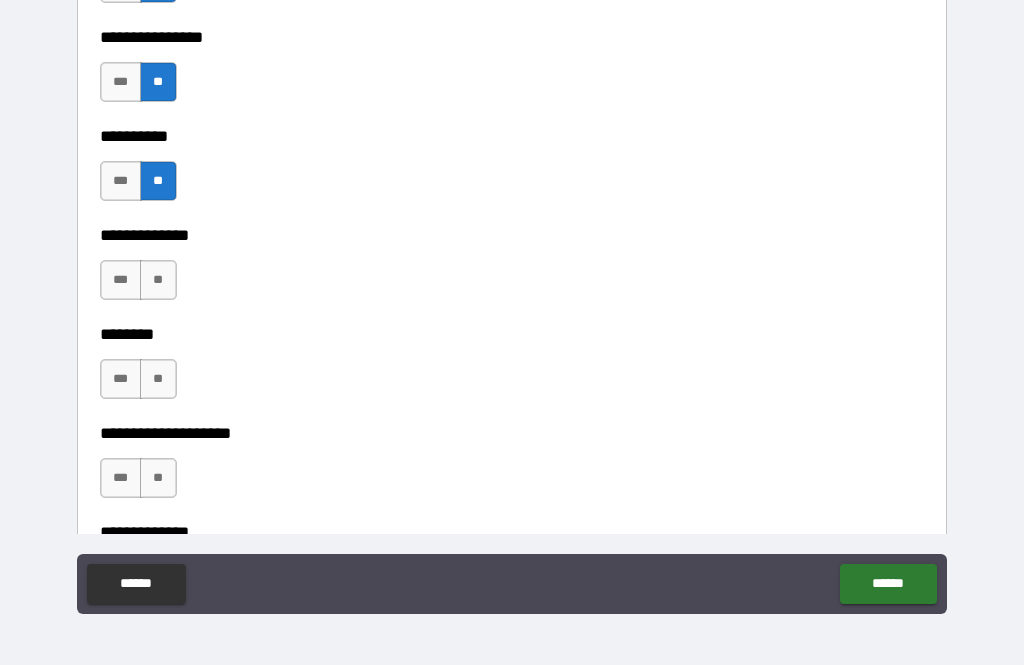 click on "**" at bounding box center (158, 280) 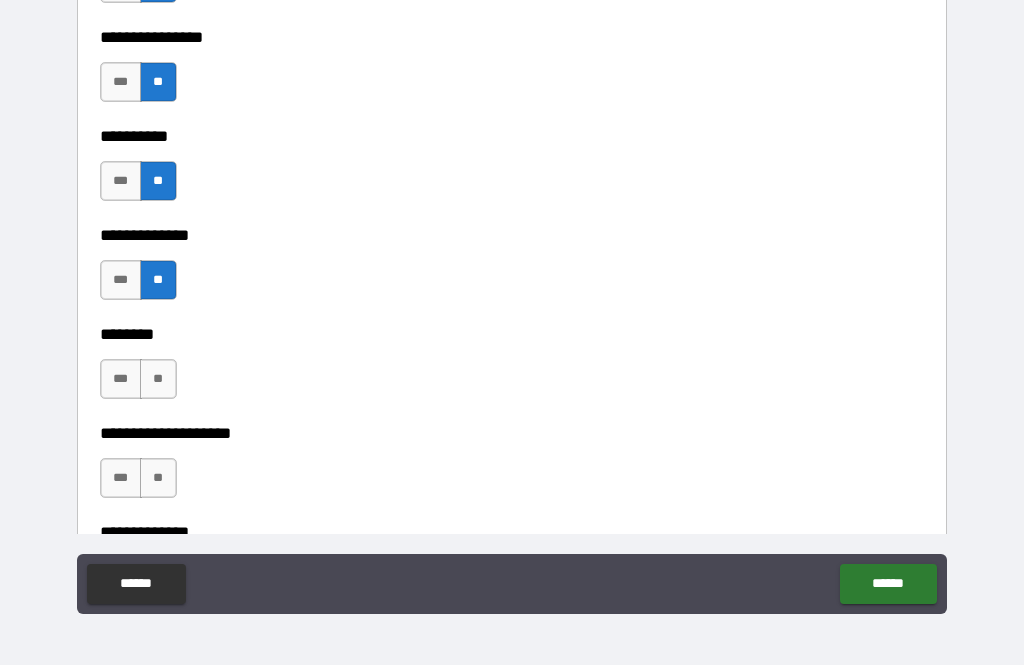 click on "**" at bounding box center [158, 379] 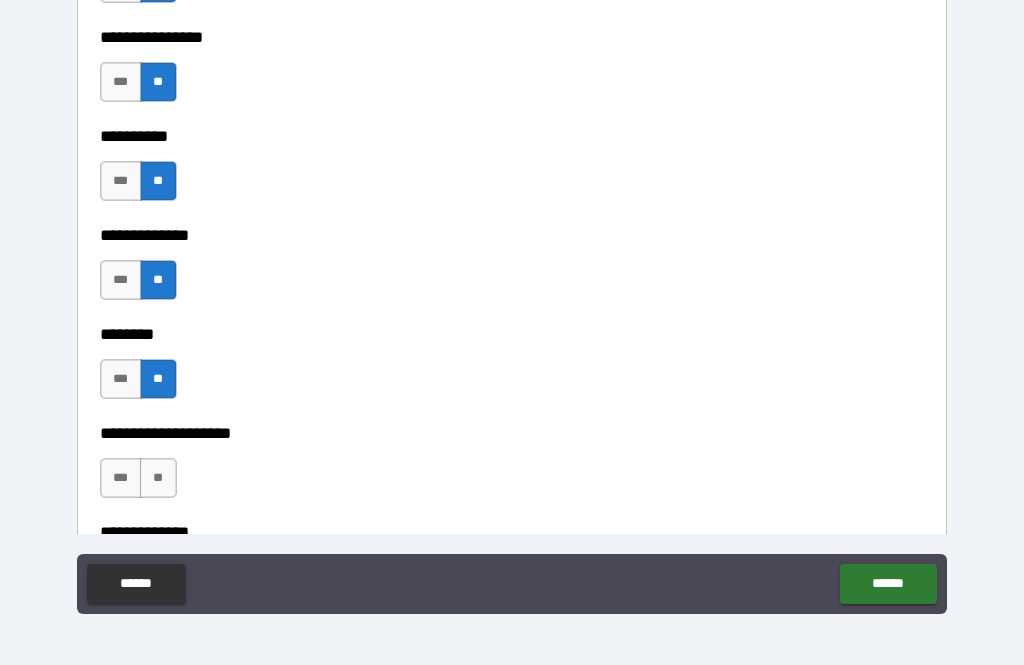 click on "**" at bounding box center [158, 478] 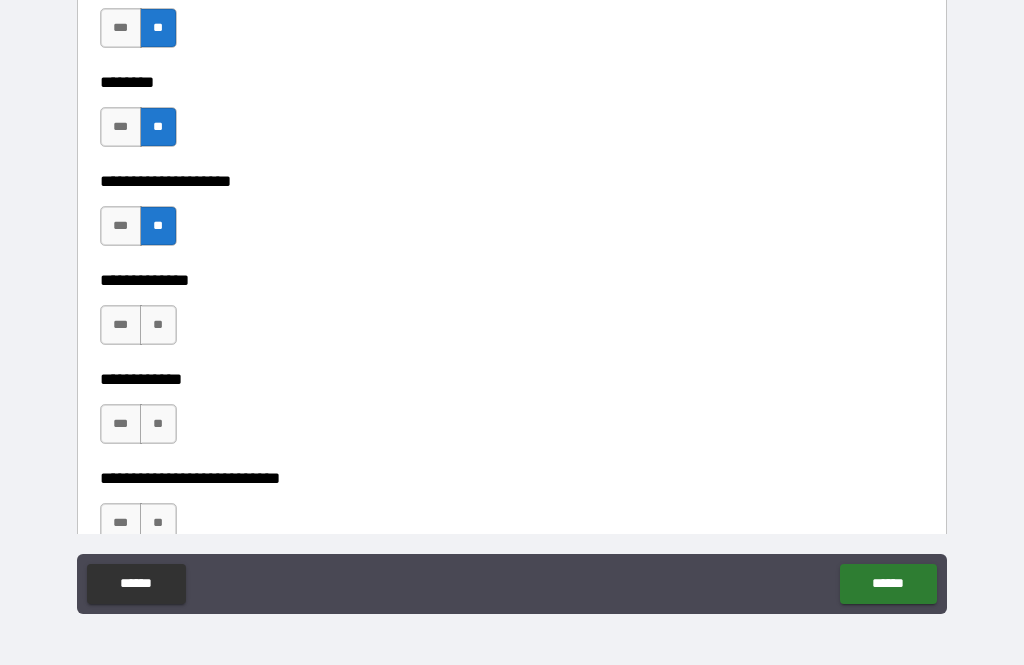 scroll, scrollTop: 8774, scrollLeft: 0, axis: vertical 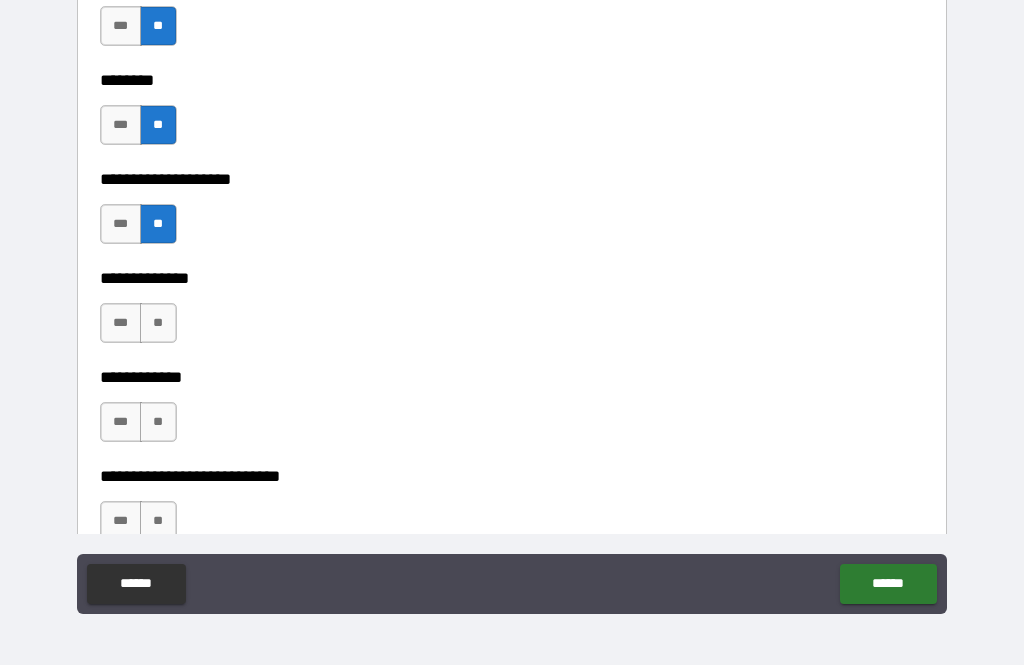 click on "**" at bounding box center (158, 323) 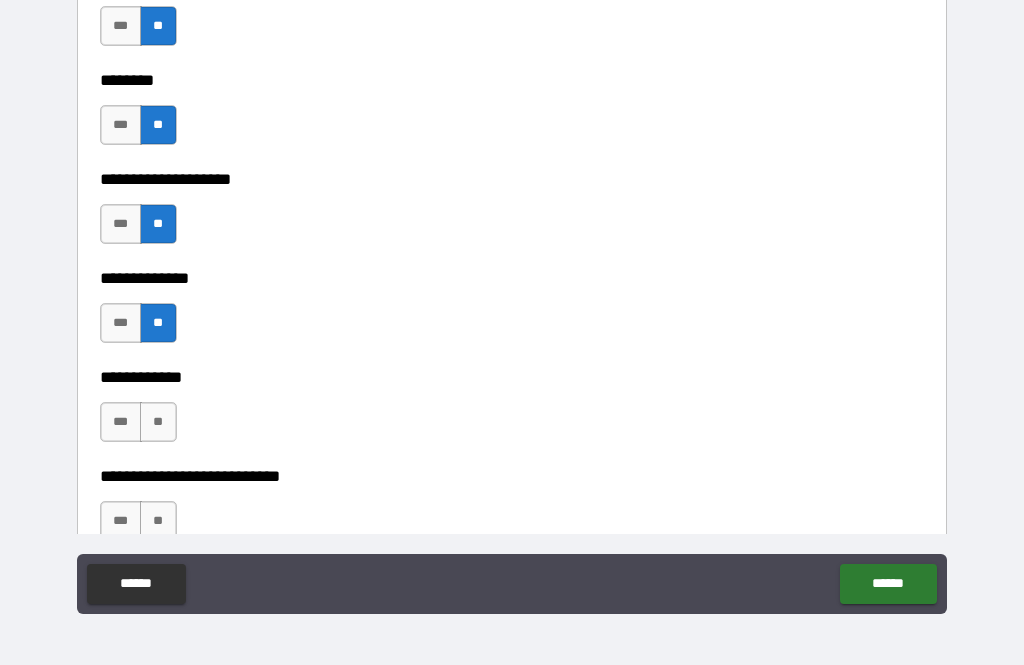click on "**" at bounding box center (158, 422) 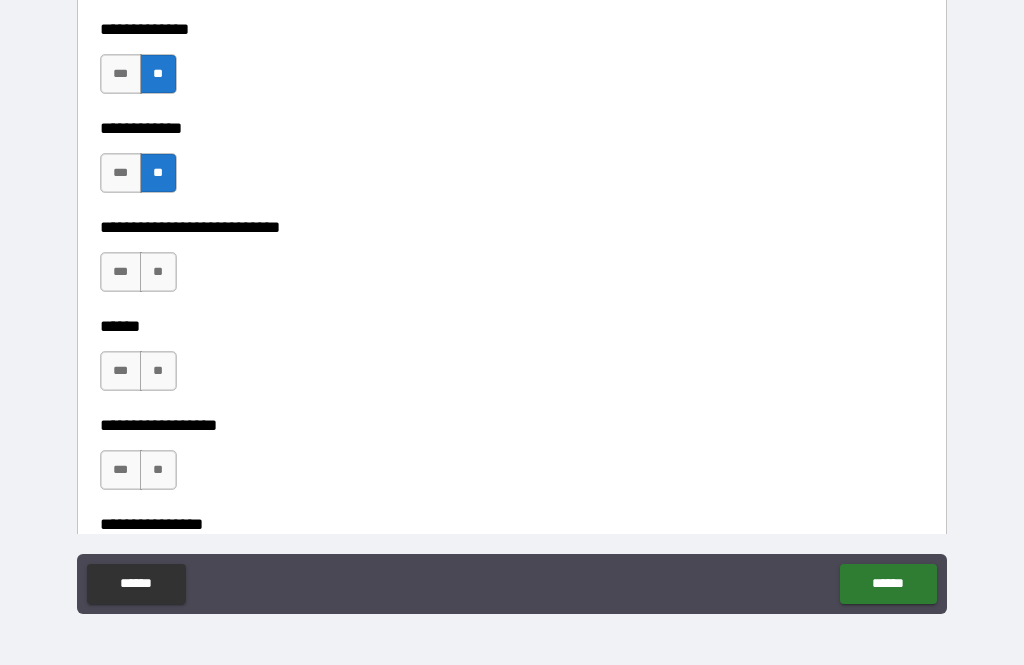 scroll, scrollTop: 9031, scrollLeft: 0, axis: vertical 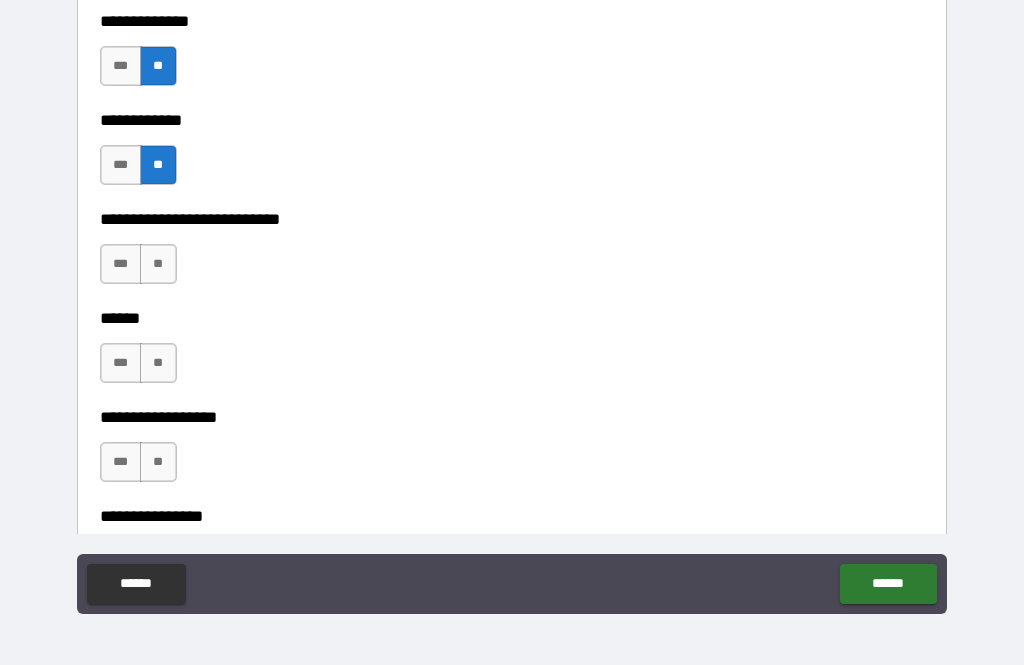 click on "**" at bounding box center [158, 264] 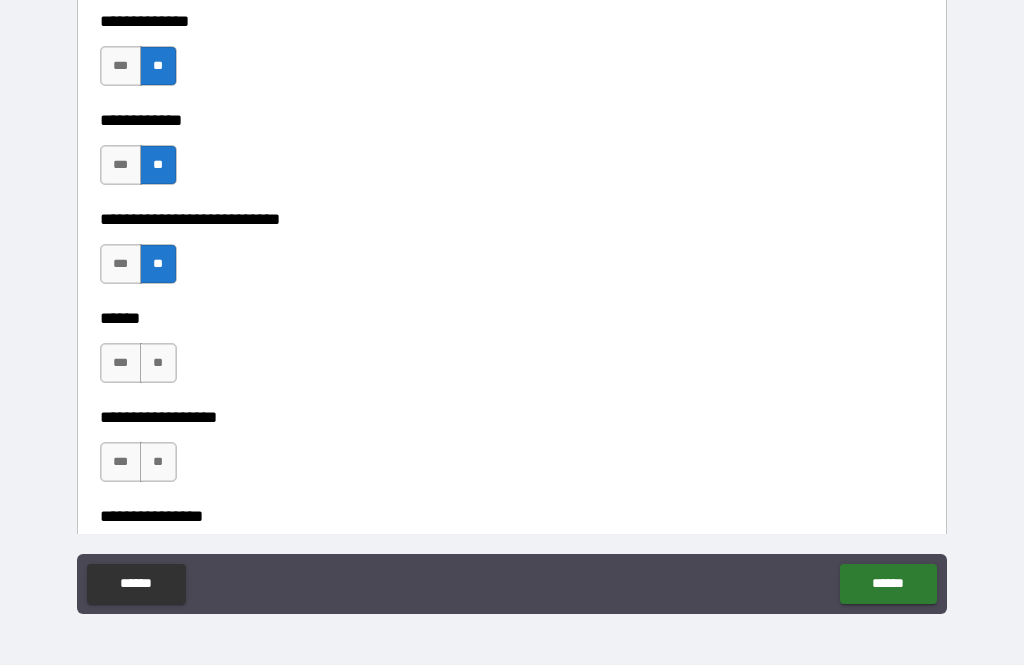 click on "**" at bounding box center (158, 363) 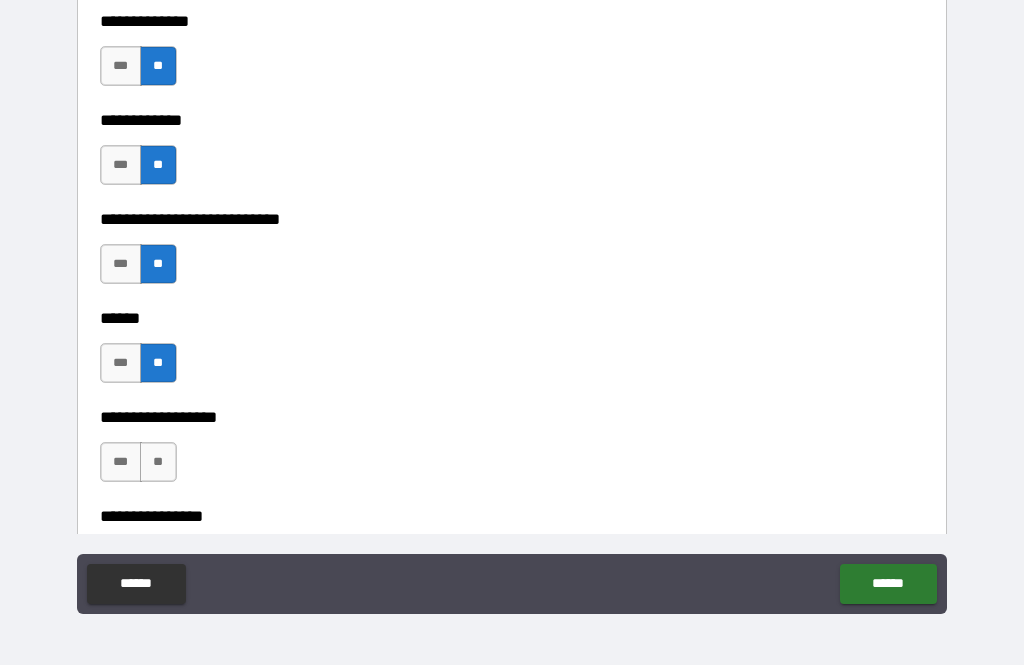 click on "**" at bounding box center (158, 462) 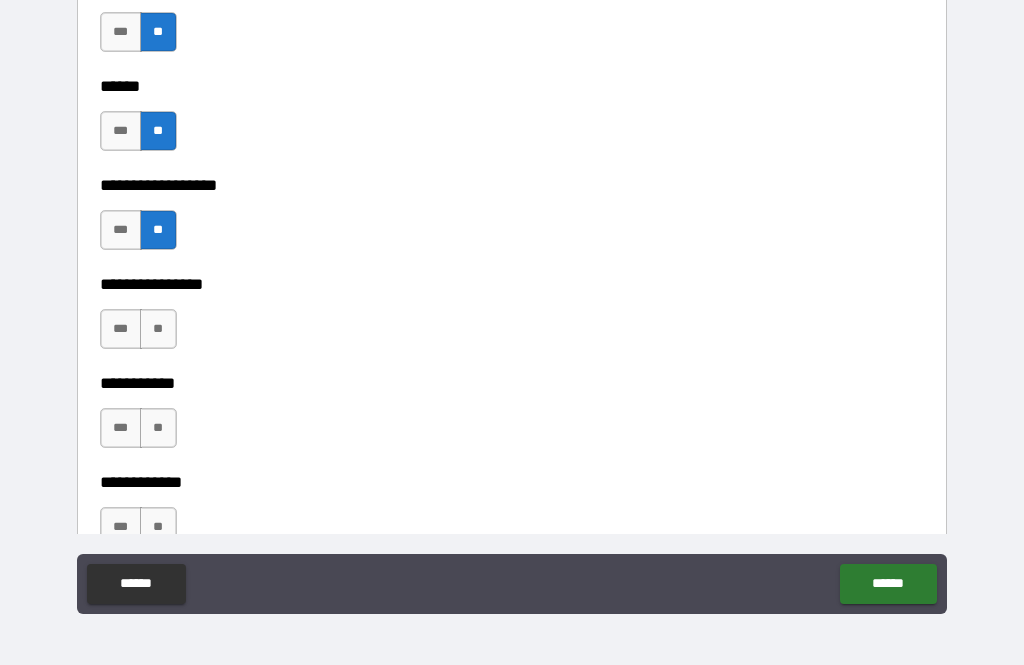 scroll, scrollTop: 9278, scrollLeft: 0, axis: vertical 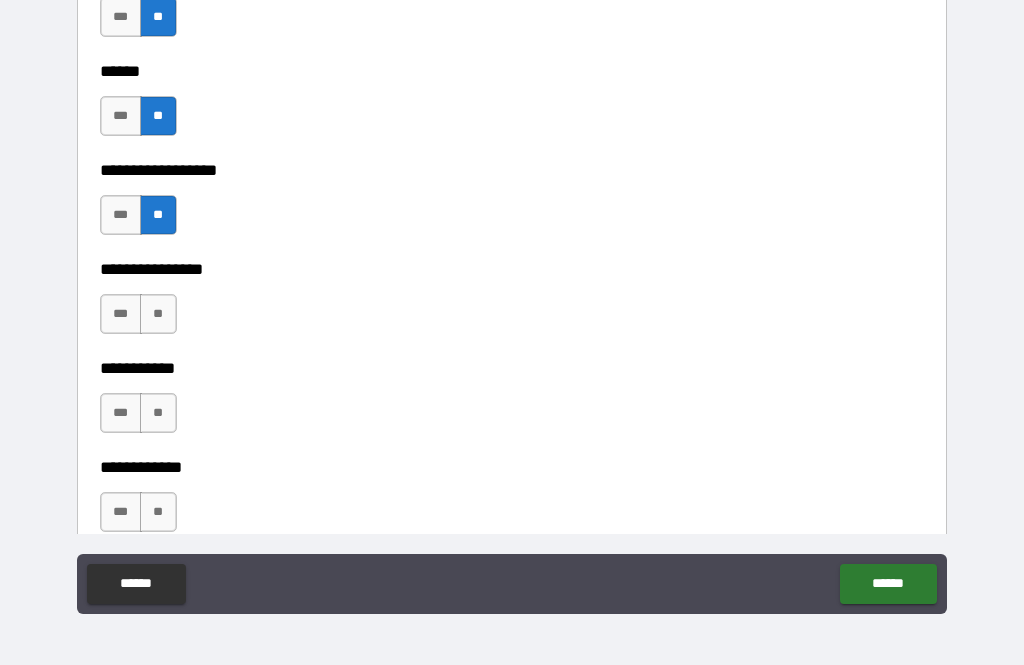 click on "**" at bounding box center (158, 314) 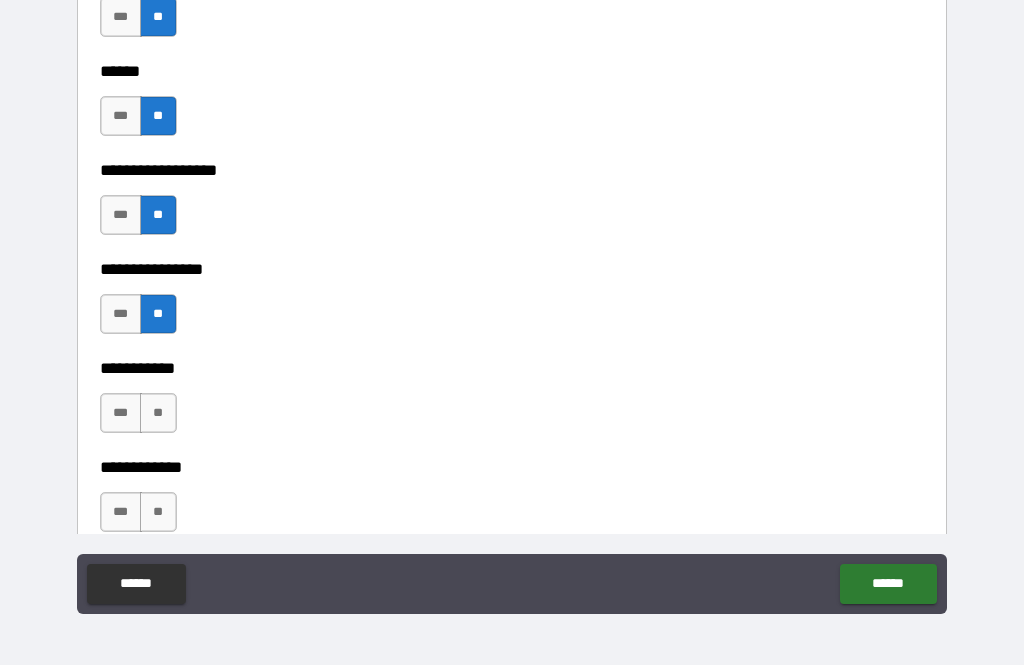 click on "**" at bounding box center (158, 413) 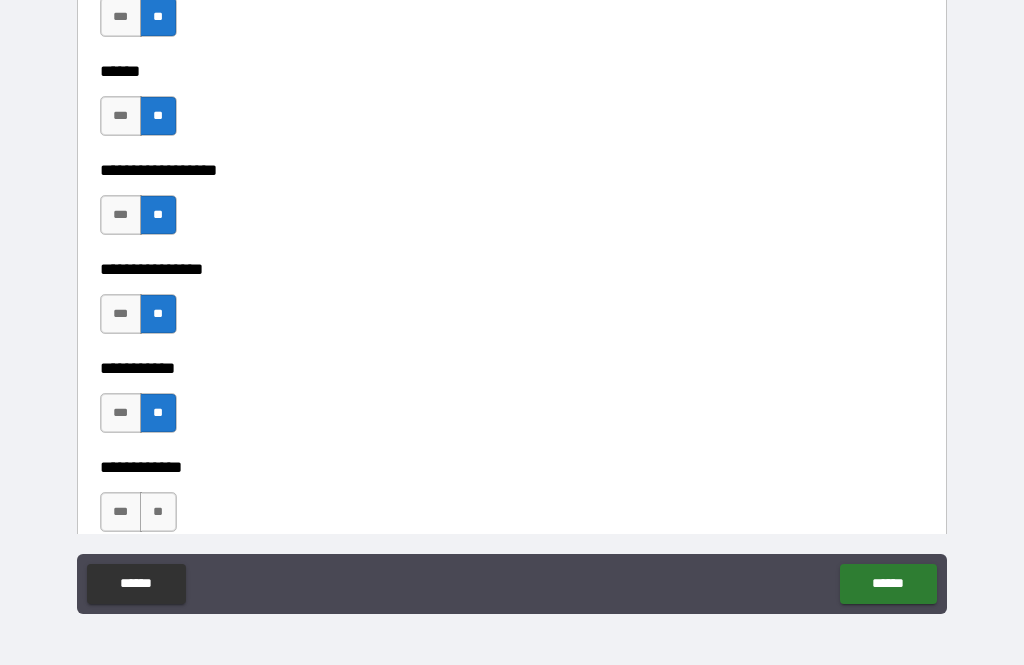 click on "***" at bounding box center (121, 413) 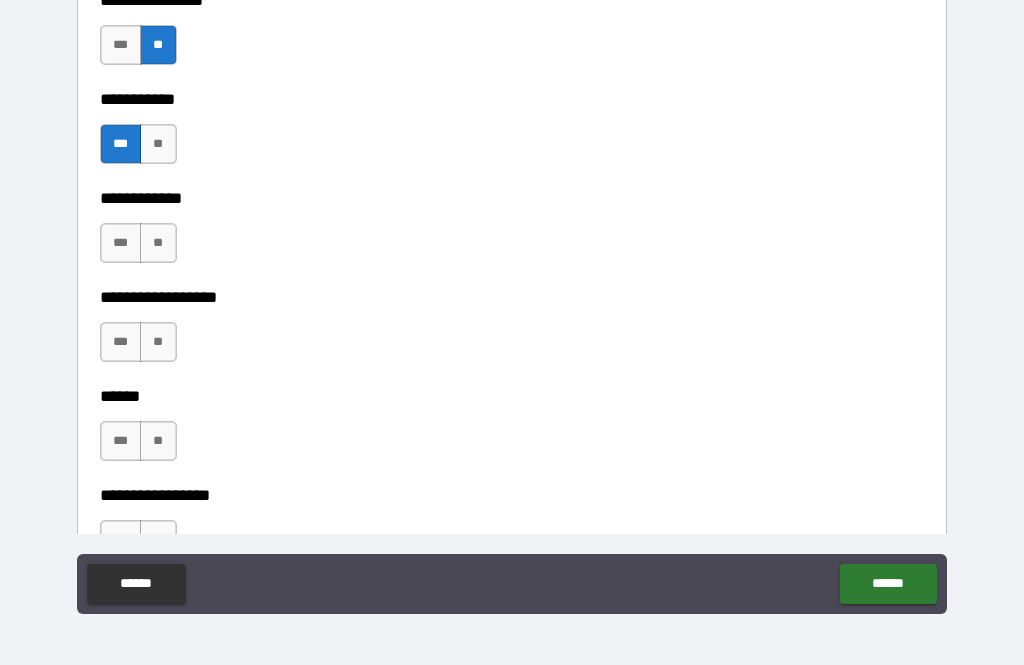 scroll, scrollTop: 9551, scrollLeft: 0, axis: vertical 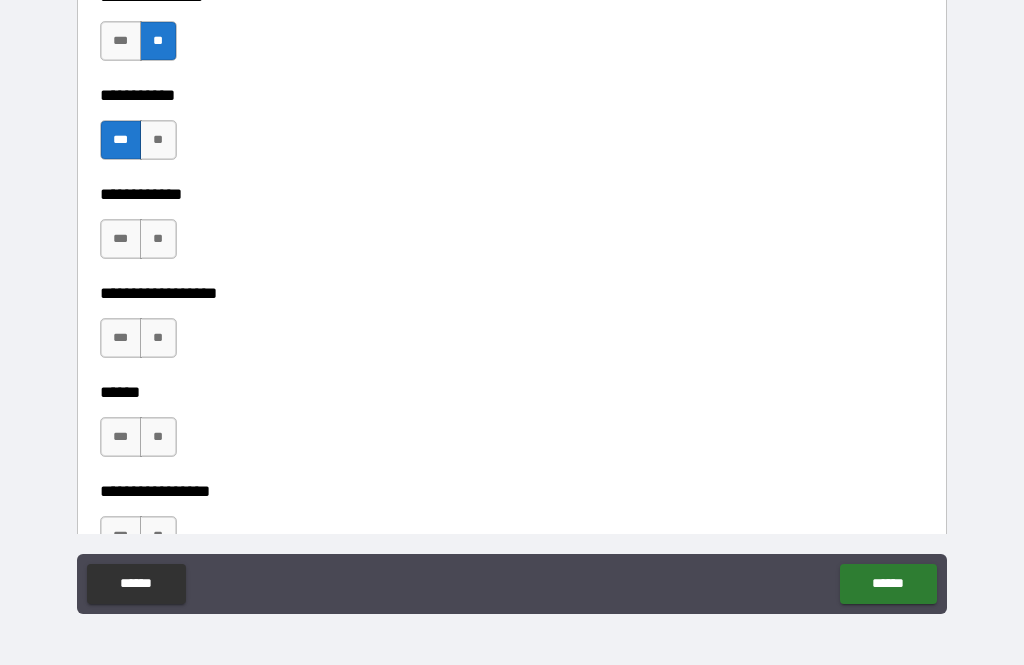 click on "**" at bounding box center (158, 239) 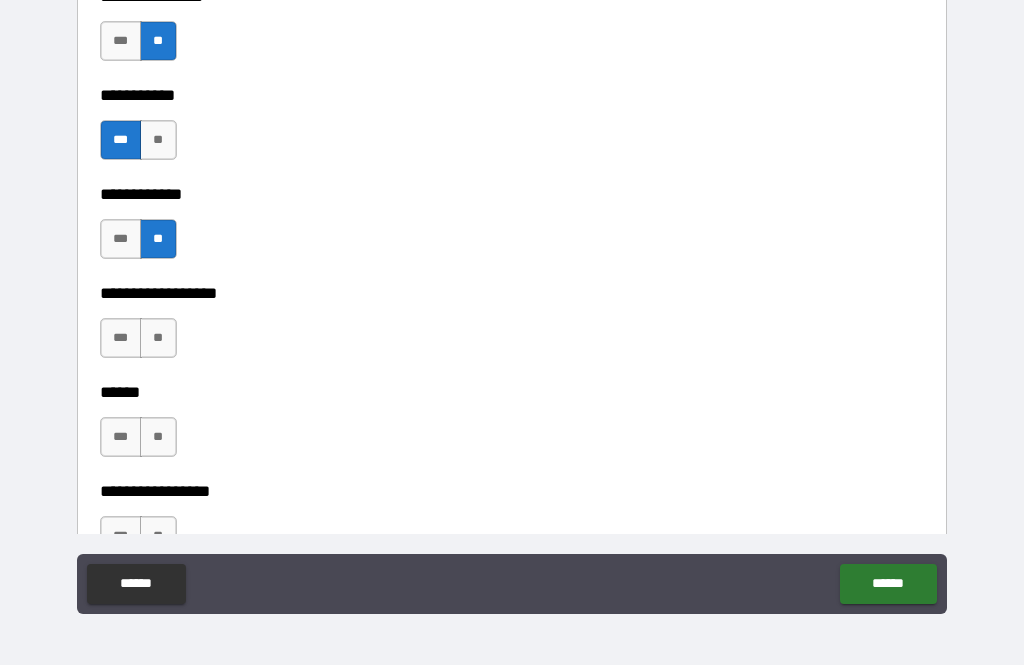 click on "**" at bounding box center [158, 338] 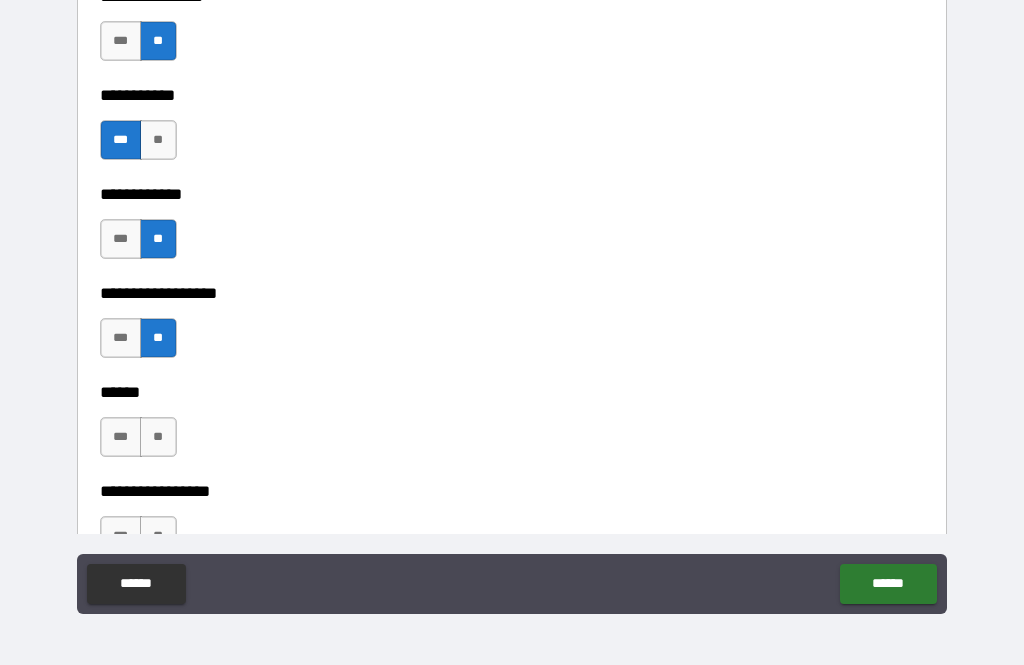 click on "**" at bounding box center (158, 437) 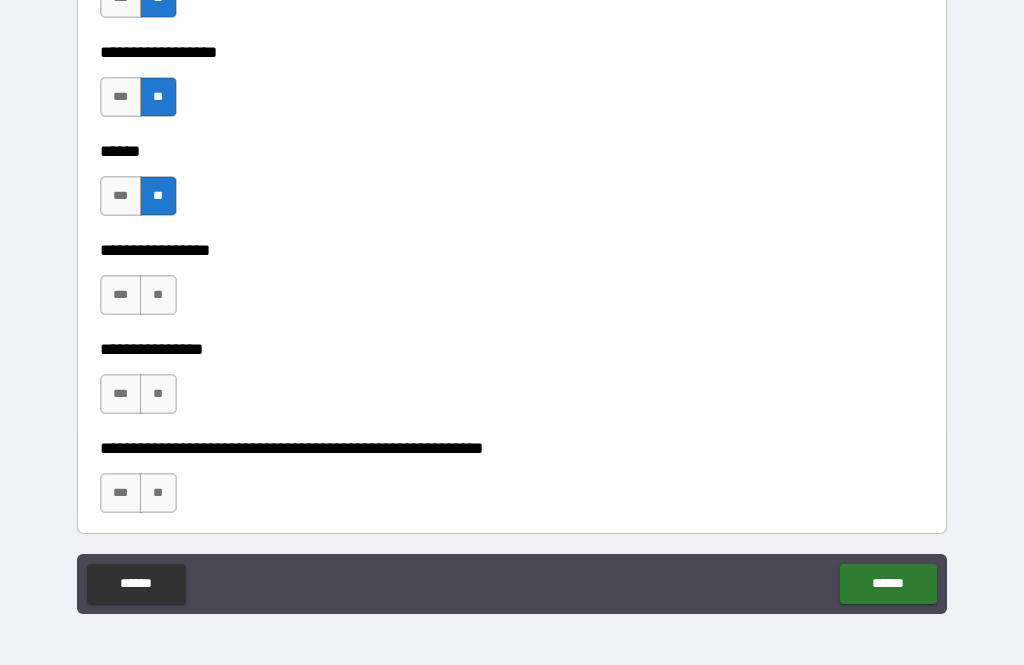 scroll, scrollTop: 9823, scrollLeft: 0, axis: vertical 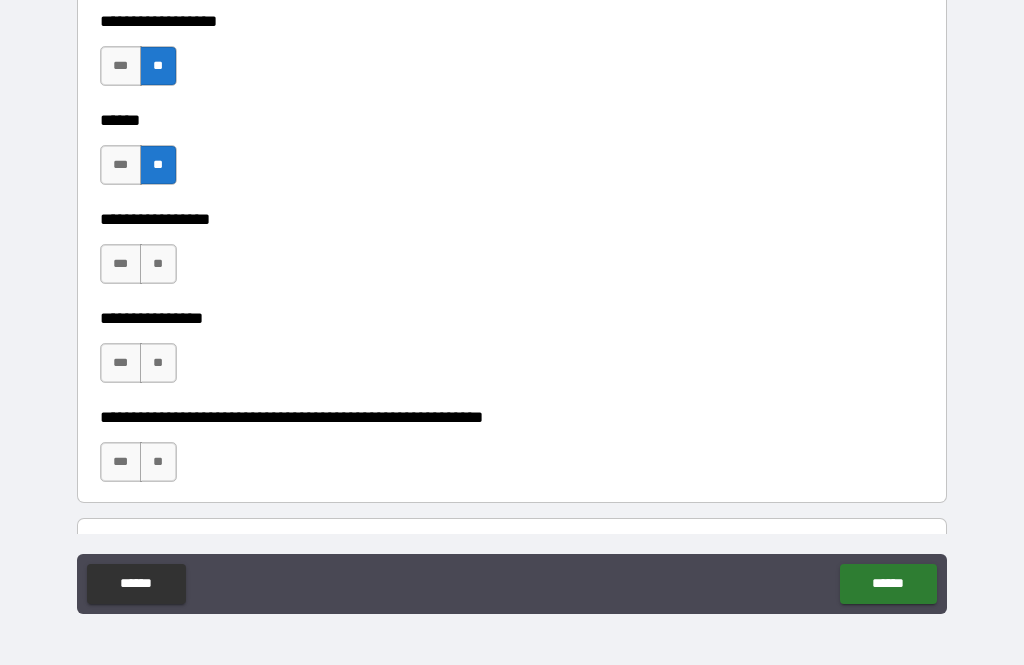 click on "**" at bounding box center (158, 264) 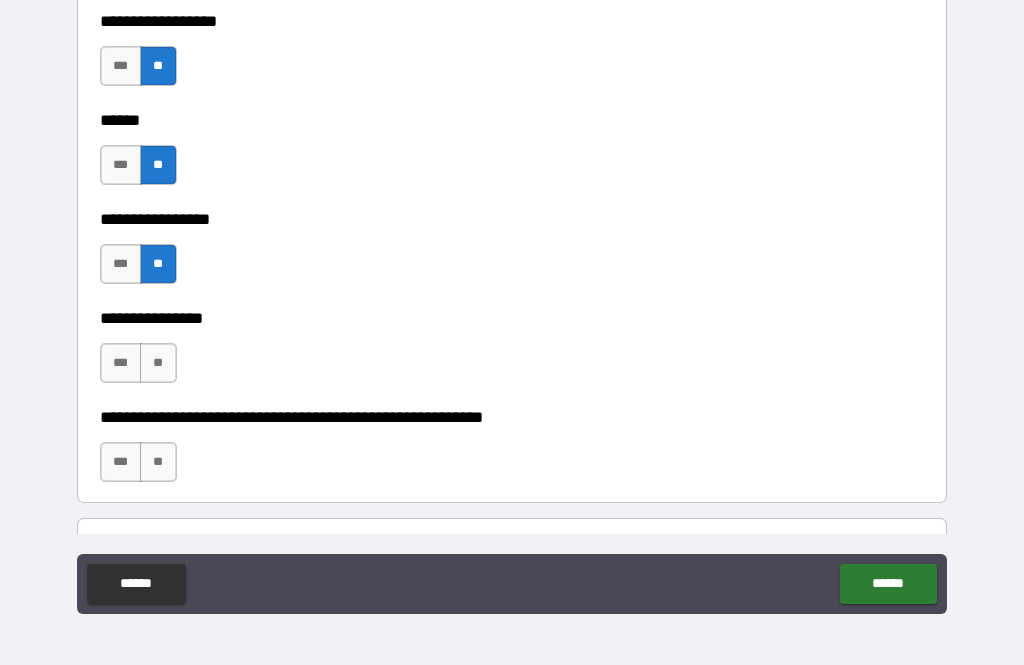click on "**" at bounding box center [158, 363] 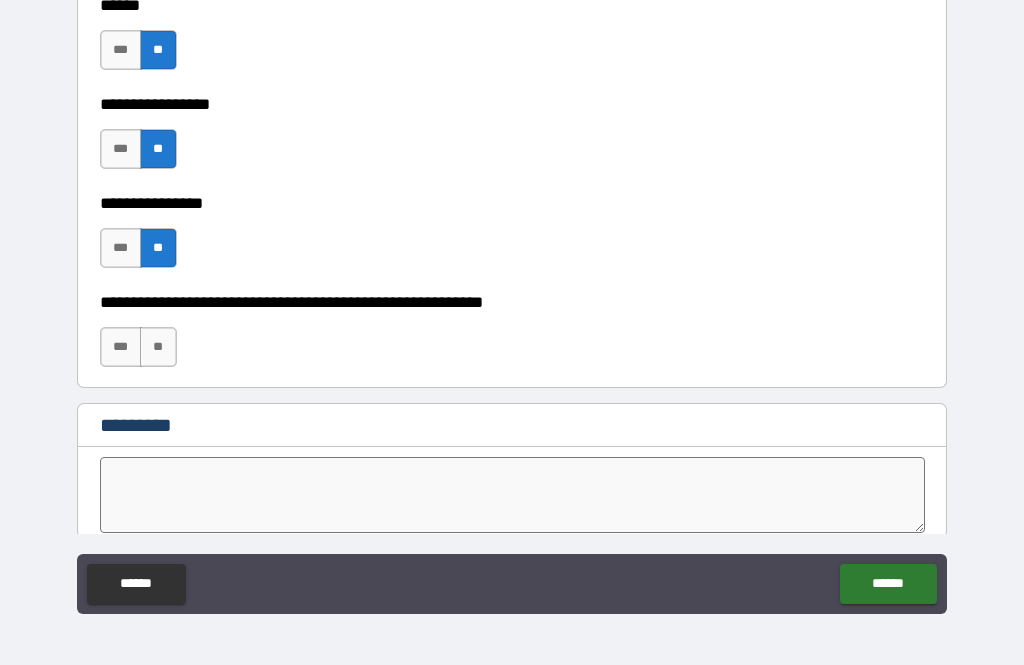 scroll, scrollTop: 9947, scrollLeft: 0, axis: vertical 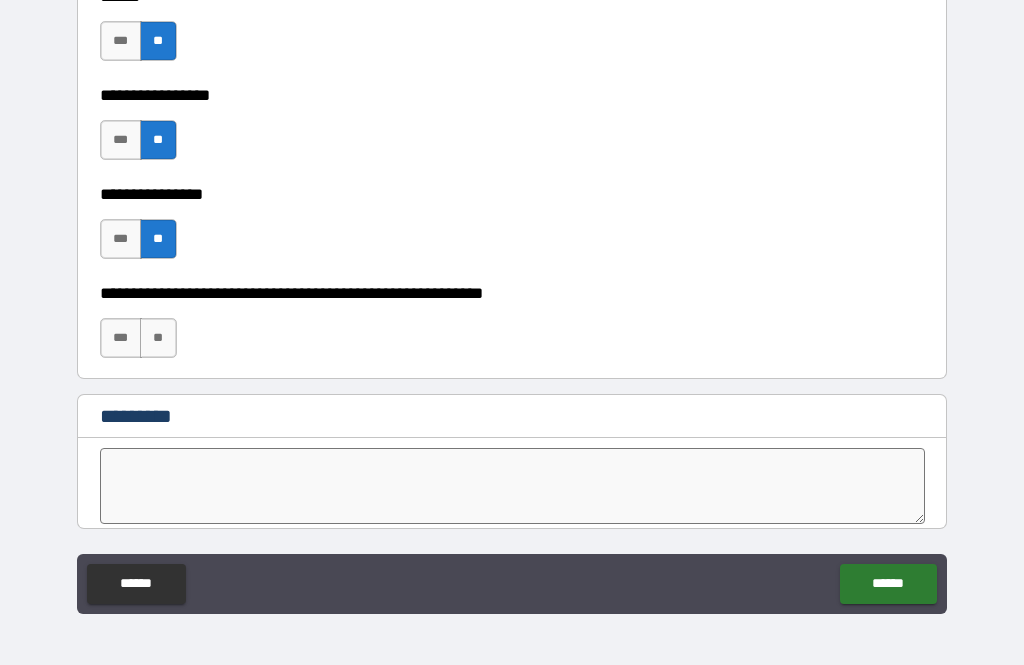 click on "**" at bounding box center (158, 338) 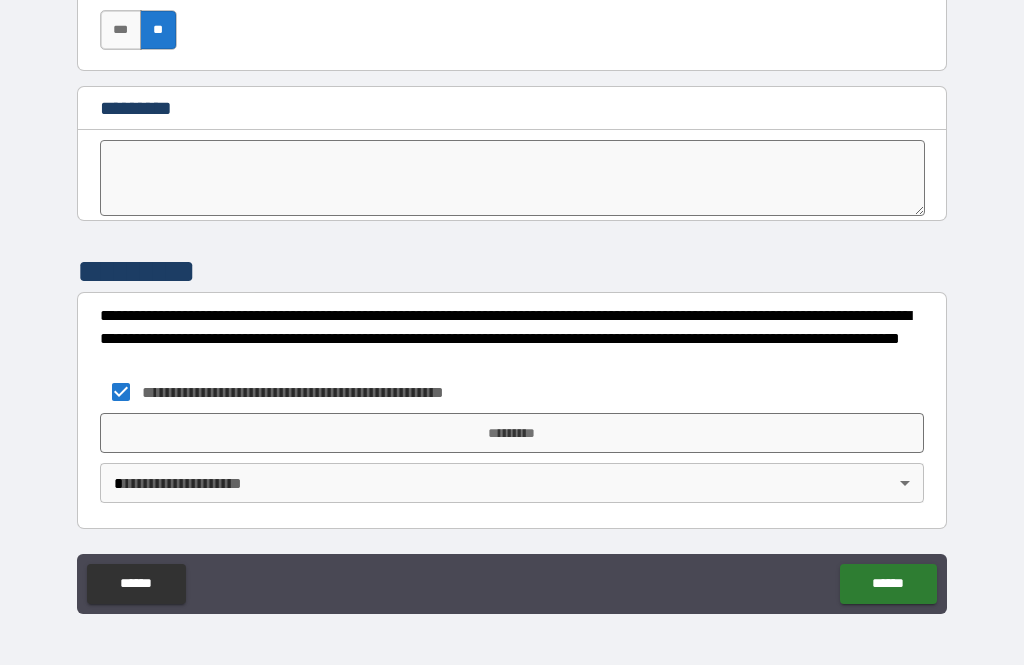 scroll, scrollTop: 10255, scrollLeft: 0, axis: vertical 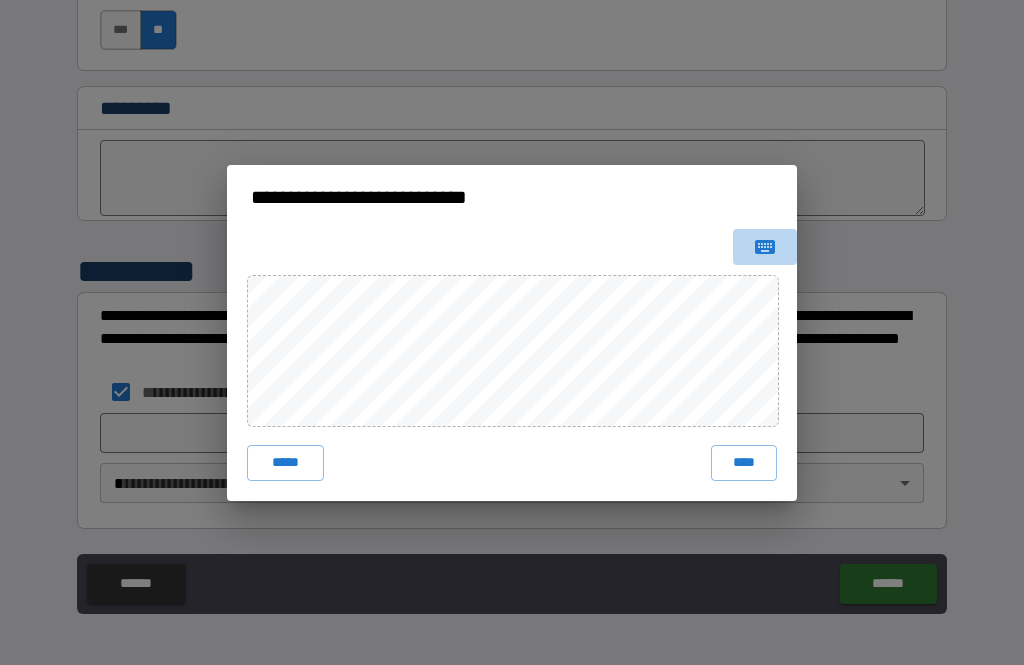 click at bounding box center [765, 247] 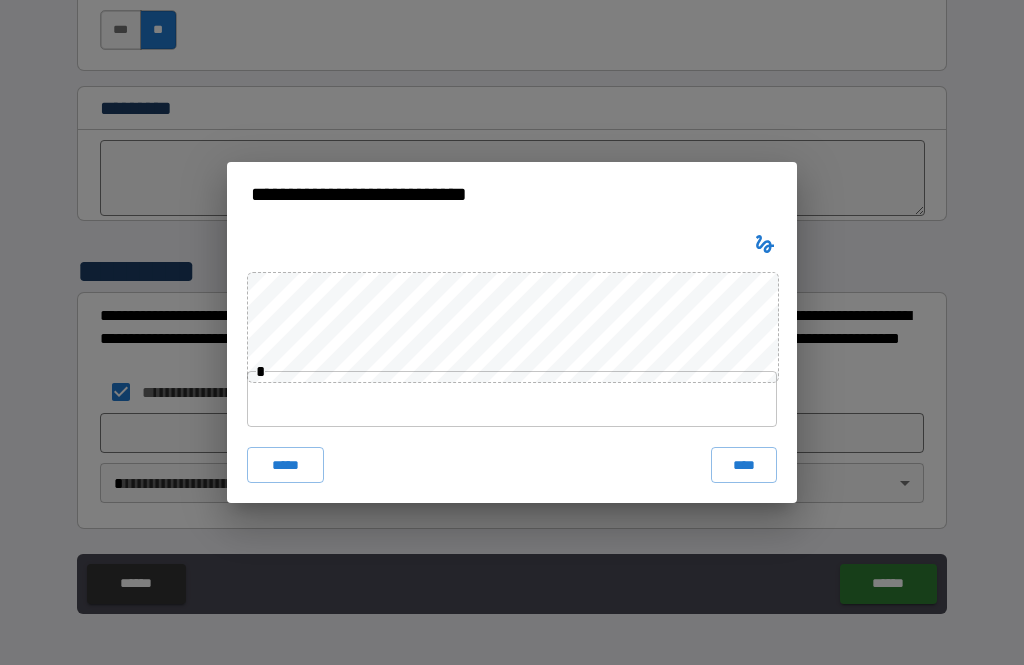 click on "****" at bounding box center (744, 465) 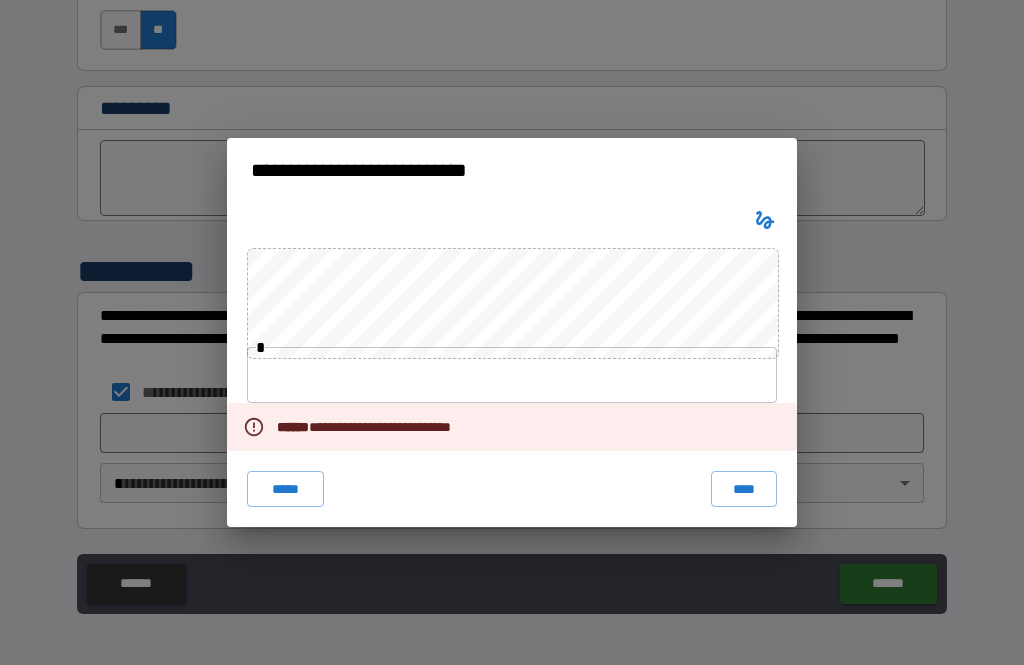 click on "****" at bounding box center (744, 489) 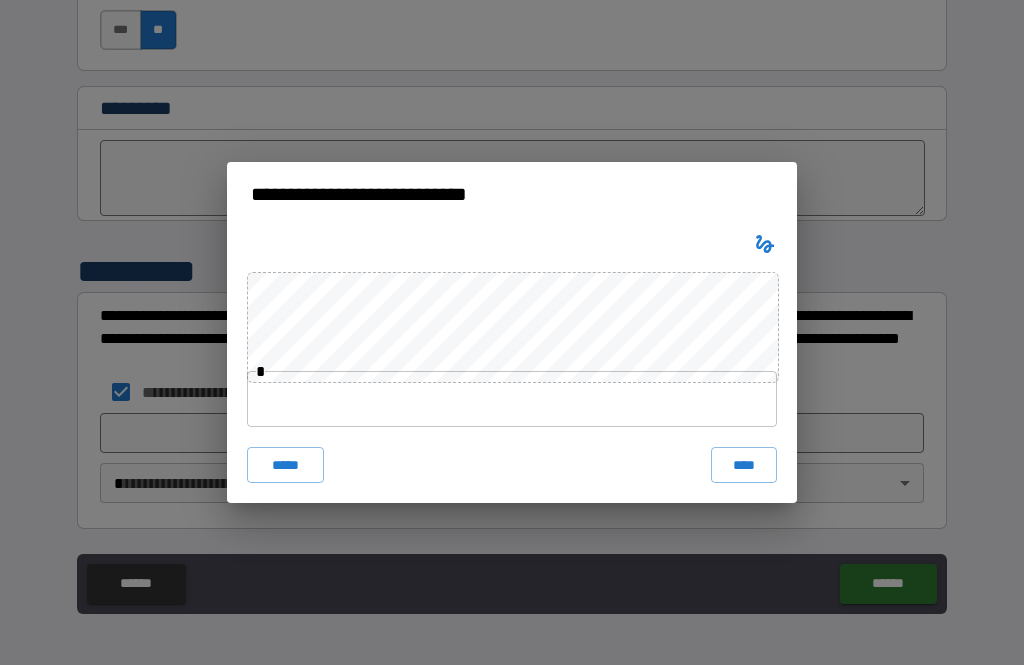 click on "****" at bounding box center [744, 465] 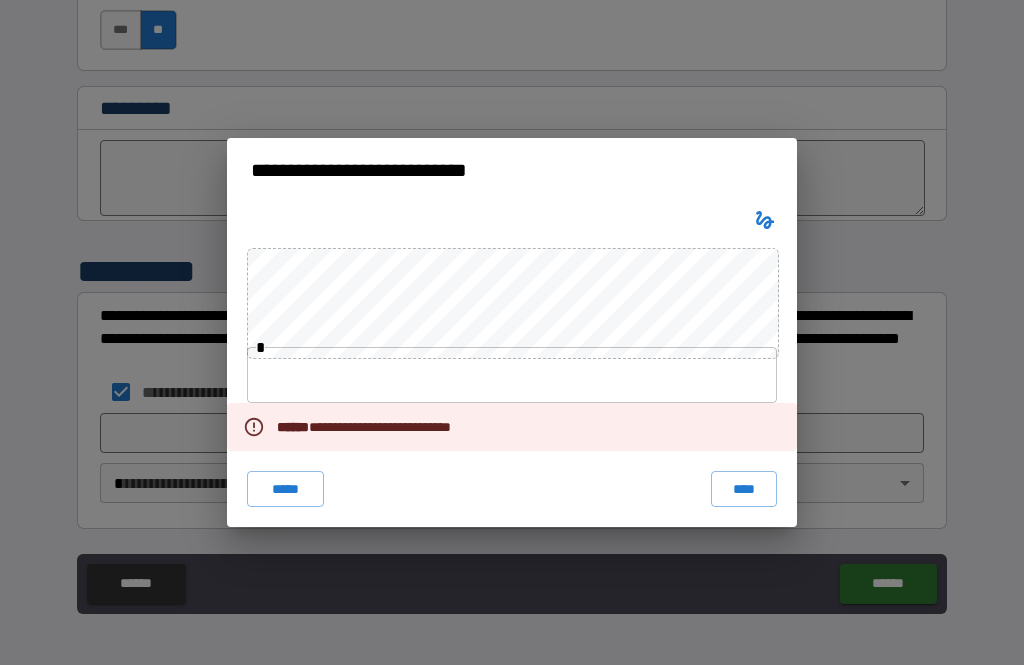 click on "****" at bounding box center (744, 489) 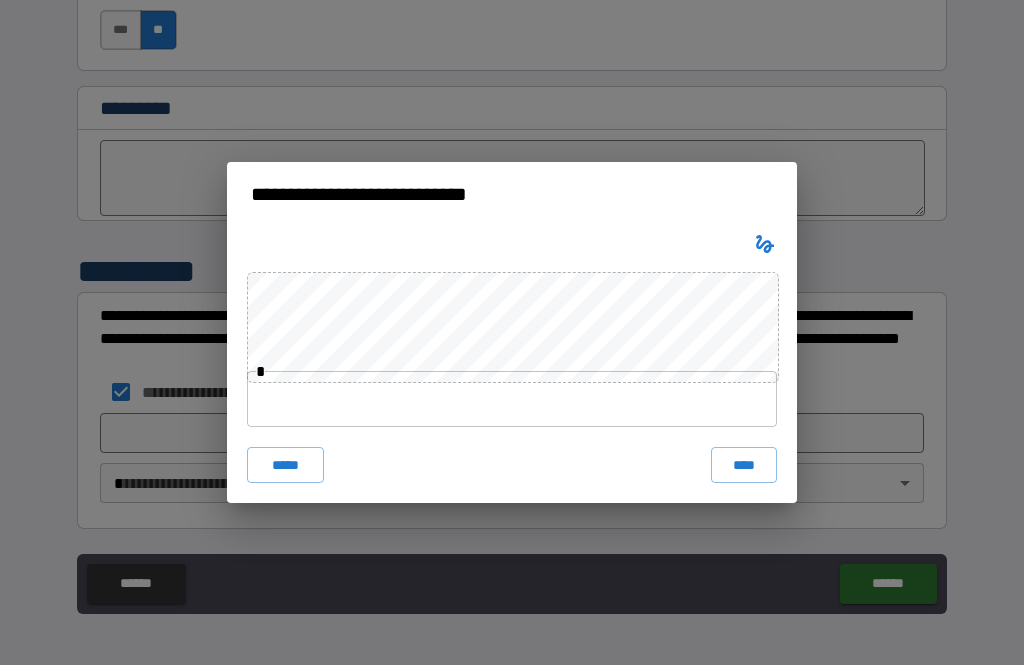 click on "**********" at bounding box center (512, 332) 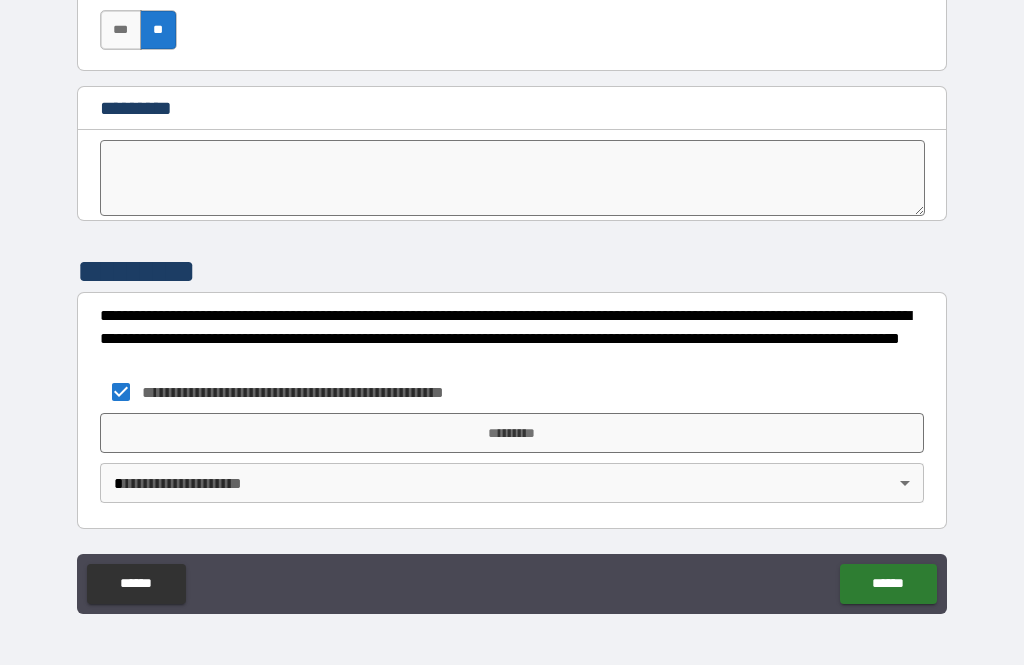 click on "******" at bounding box center (888, 584) 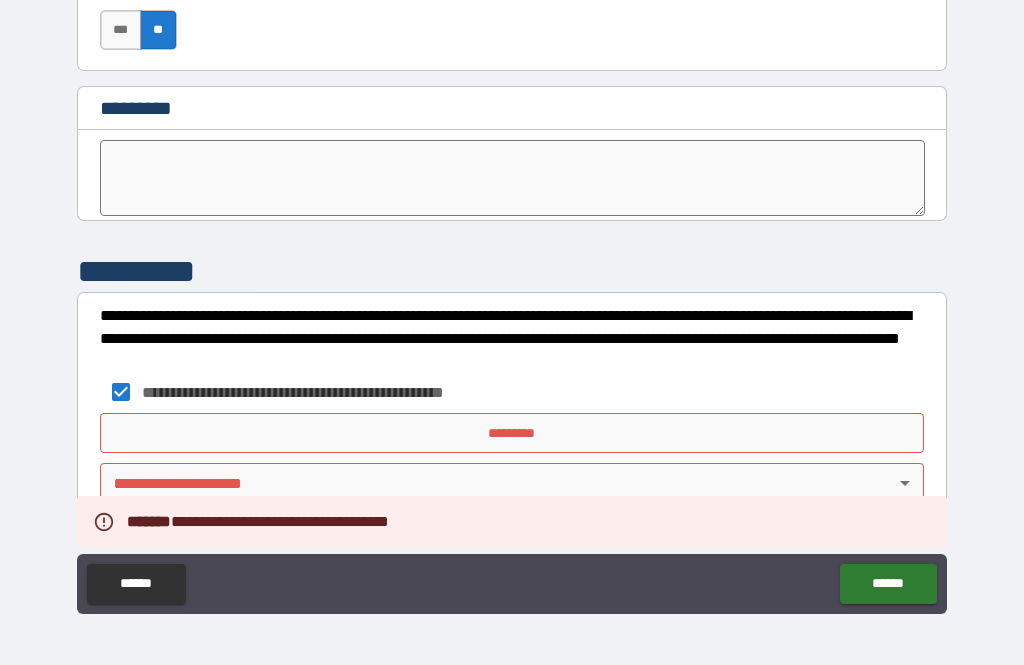 click on "**********" at bounding box center (512, 303) 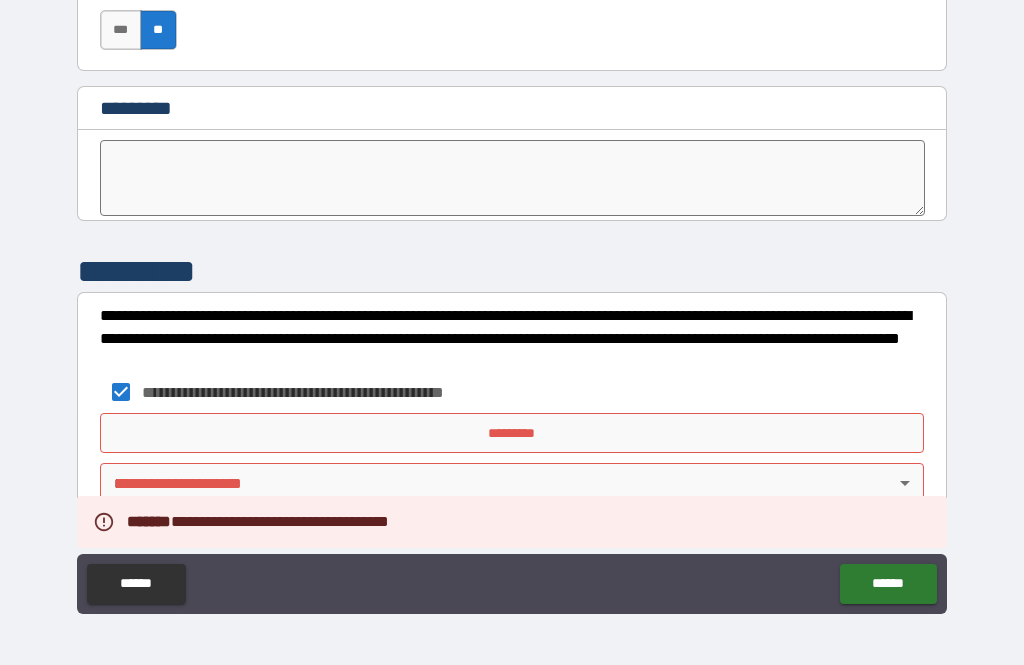 scroll, scrollTop: 10255, scrollLeft: 0, axis: vertical 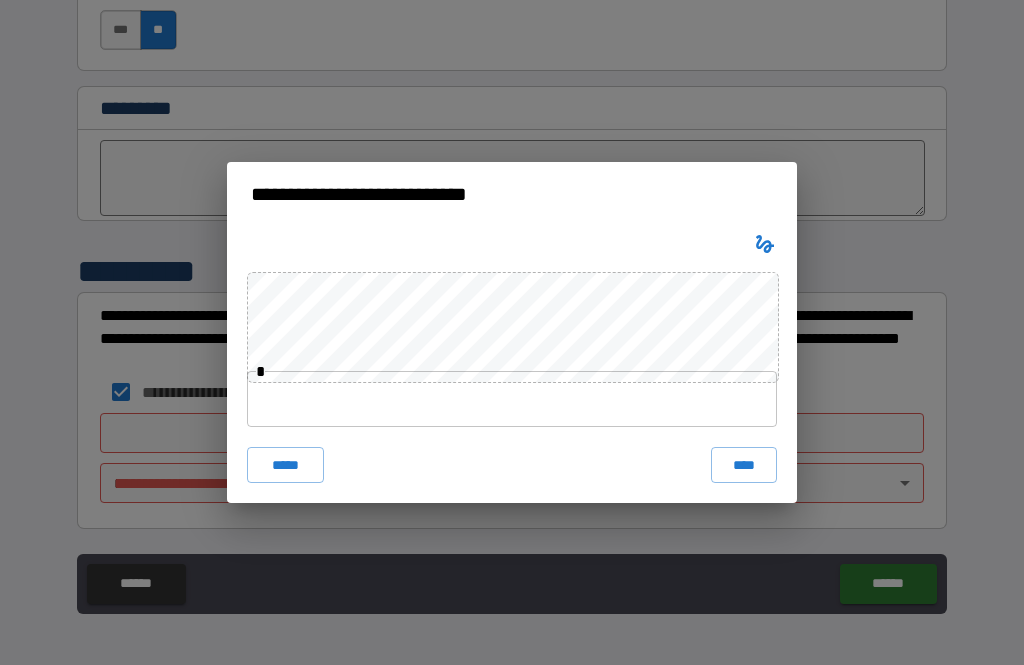 click at bounding box center (512, 244) 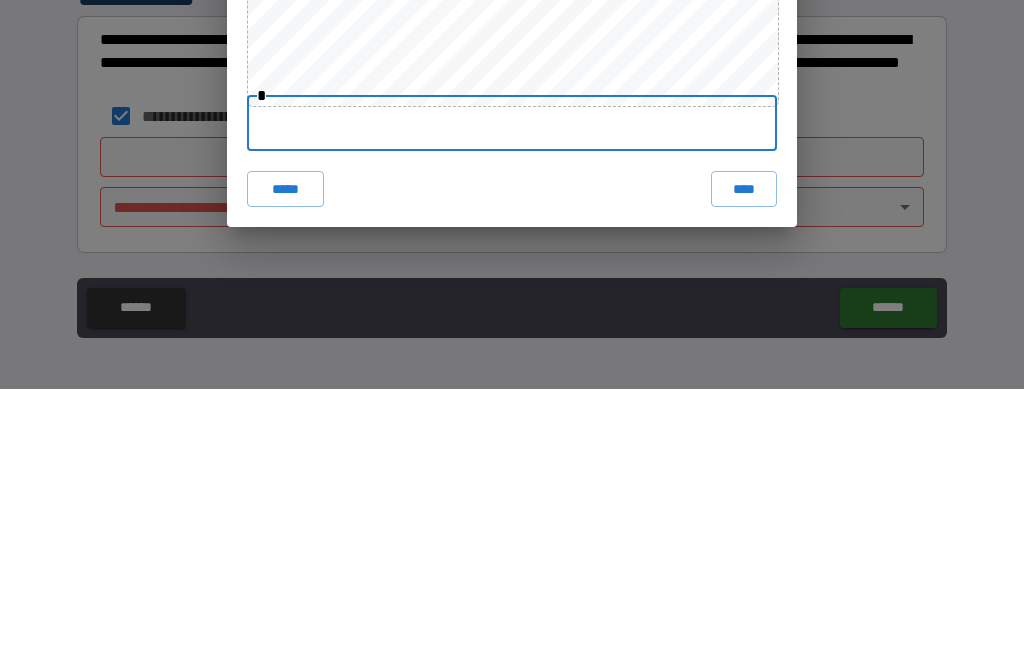 click on "*****" at bounding box center (285, 465) 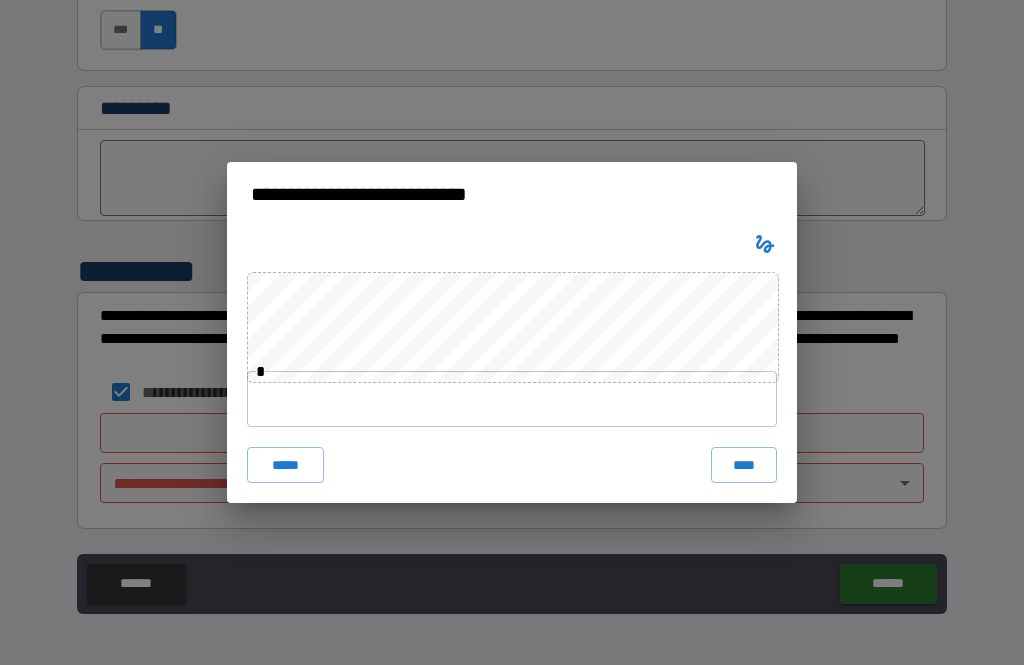 click at bounding box center (512, 399) 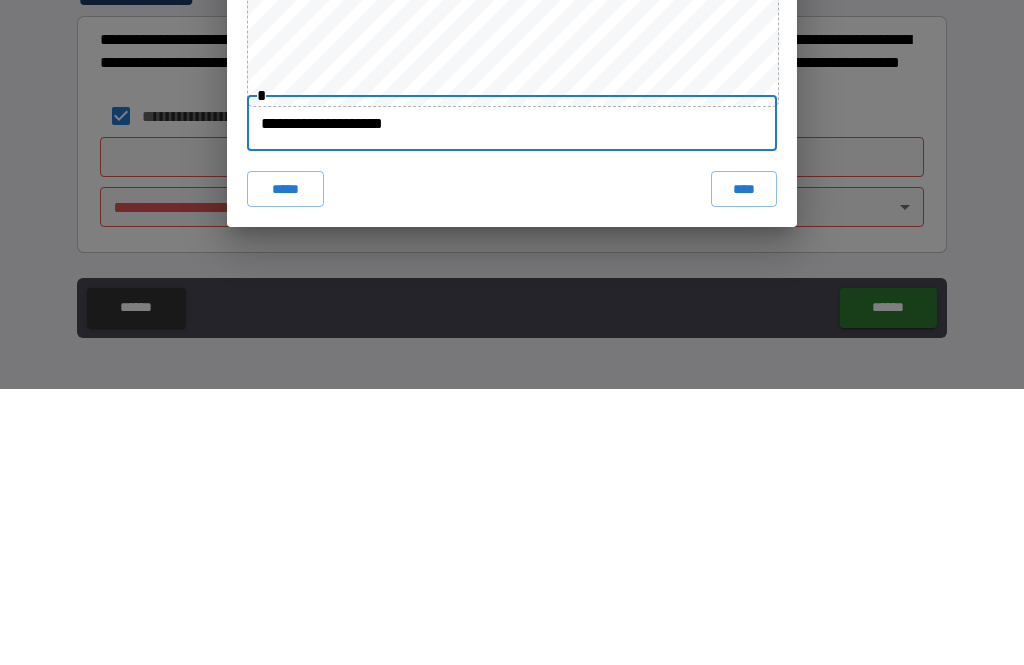 type on "**********" 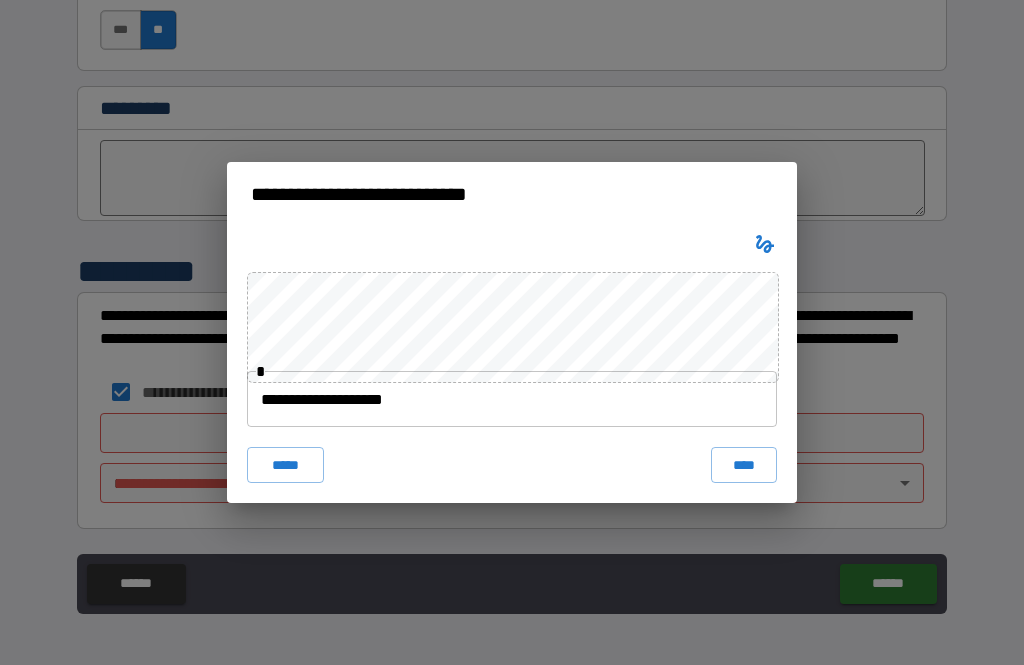 click on "****" at bounding box center [744, 465] 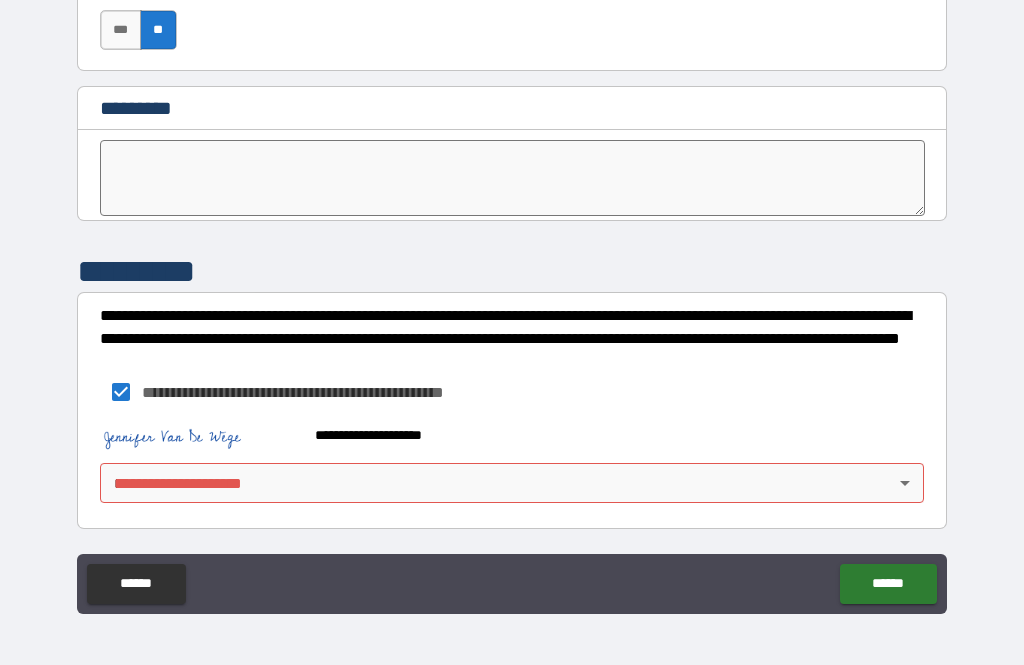 scroll, scrollTop: 10245, scrollLeft: 0, axis: vertical 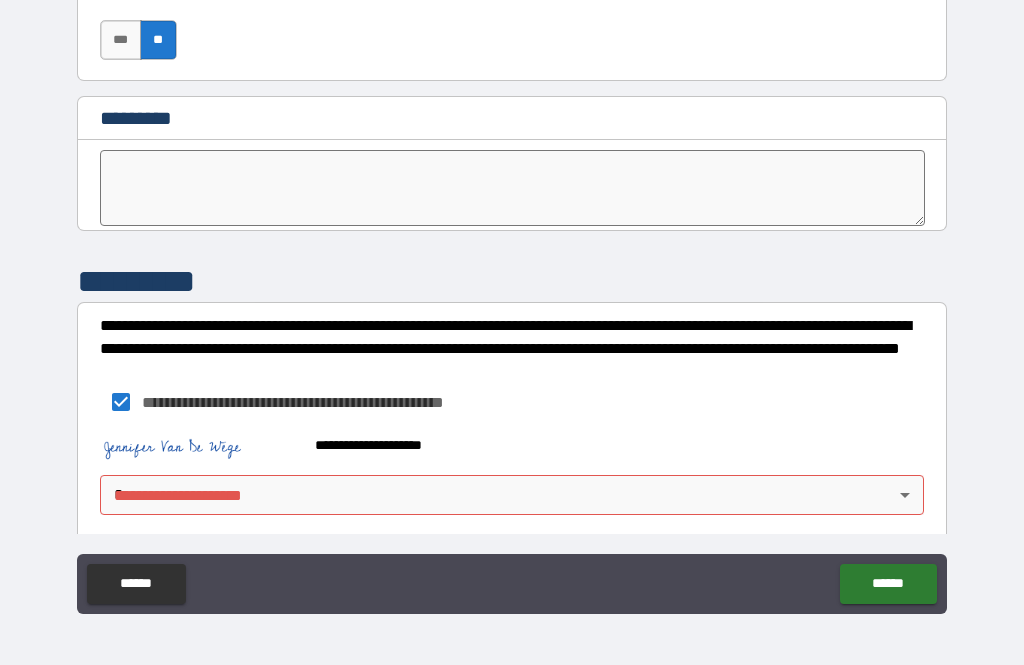 click on "**********" at bounding box center (512, 300) 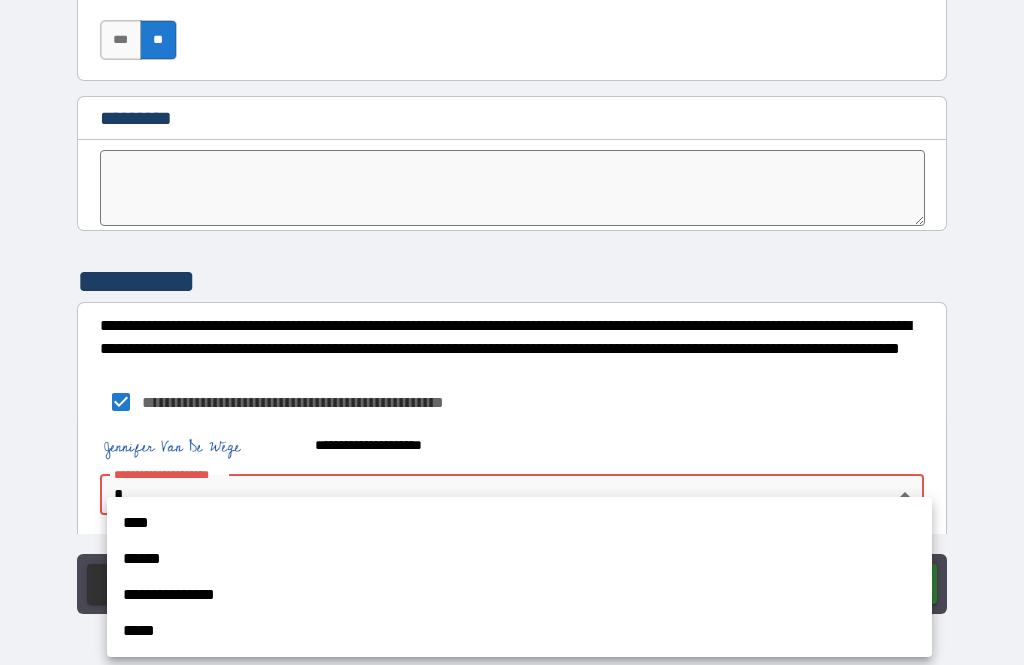 click on "****" at bounding box center (519, 523) 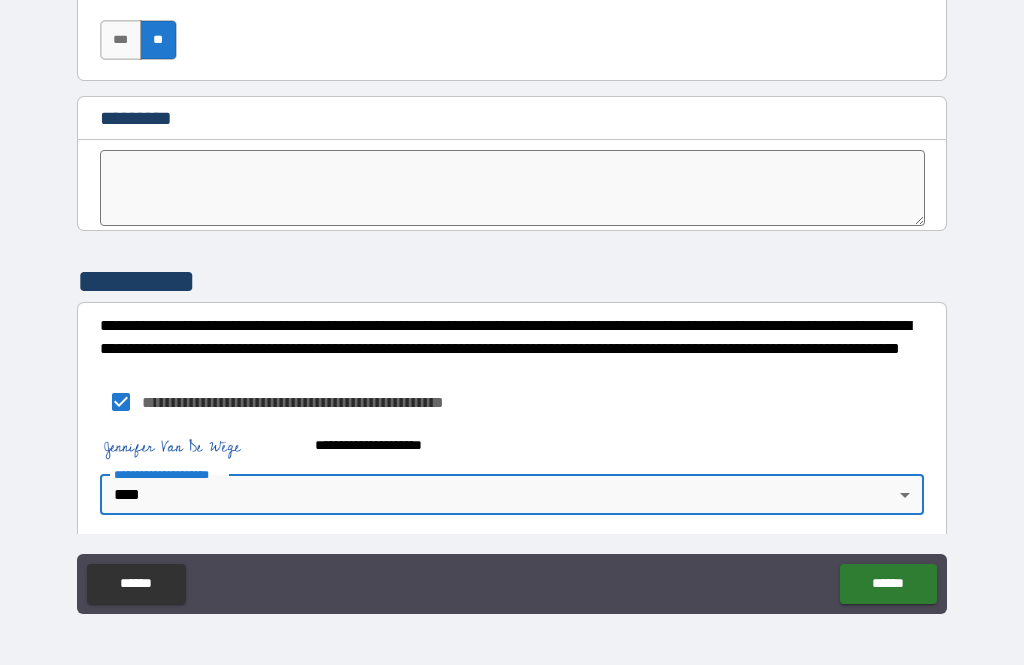 click on "******" at bounding box center [888, 584] 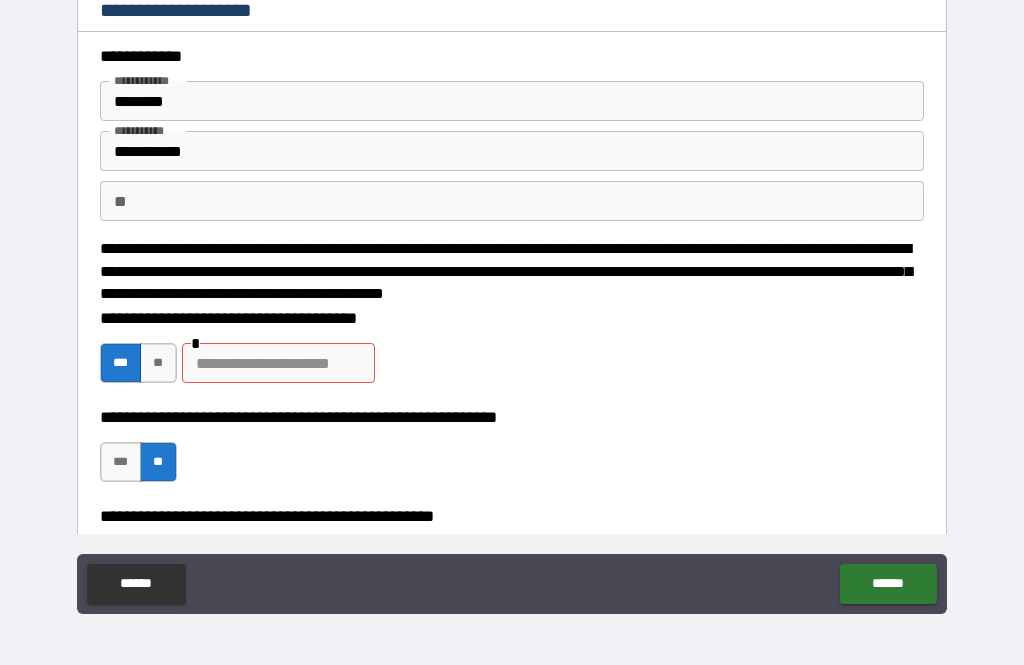 scroll, scrollTop: 0, scrollLeft: 0, axis: both 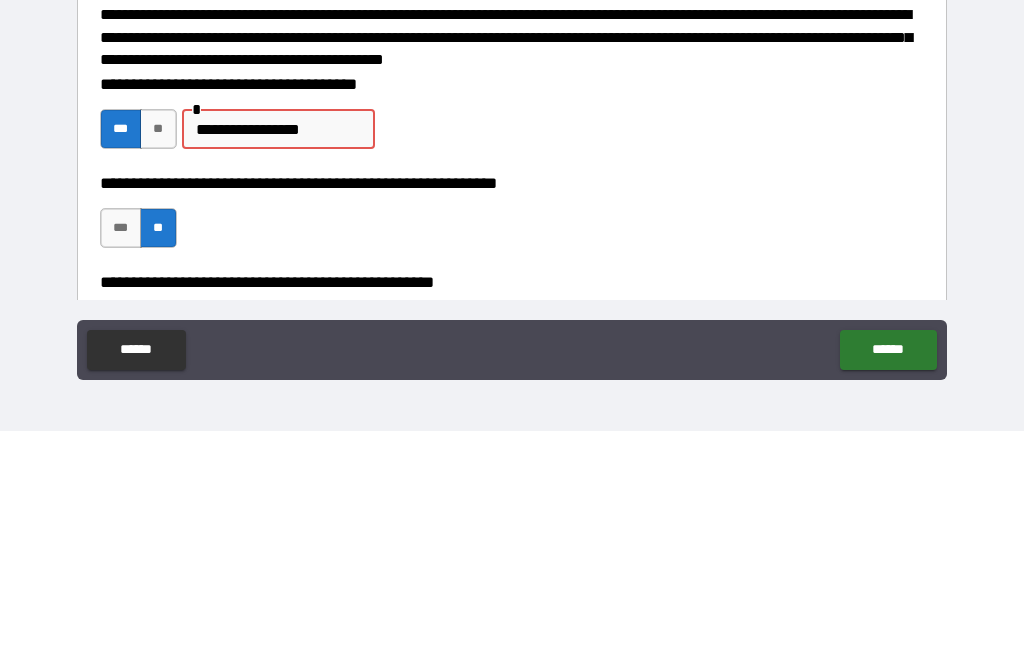 type on "**********" 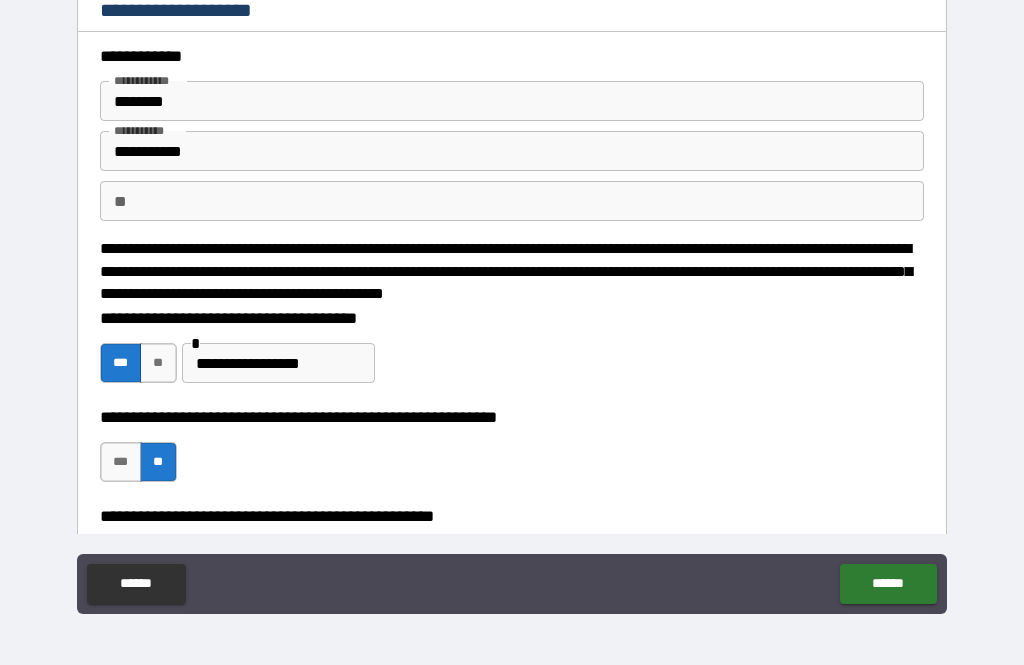 click on "******" at bounding box center (888, 584) 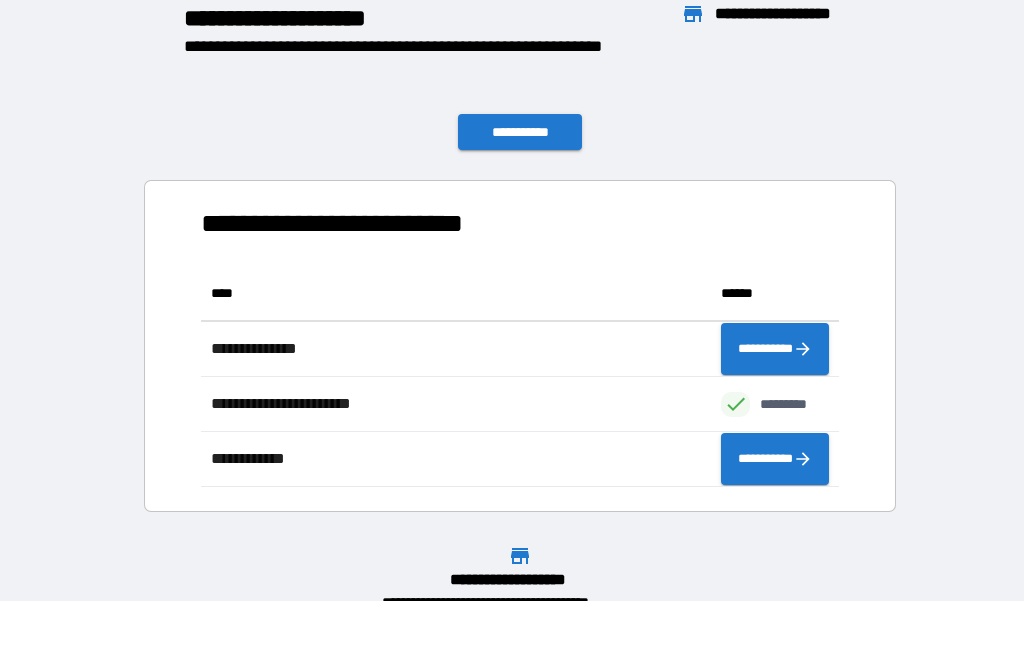 scroll, scrollTop: 1, scrollLeft: 1, axis: both 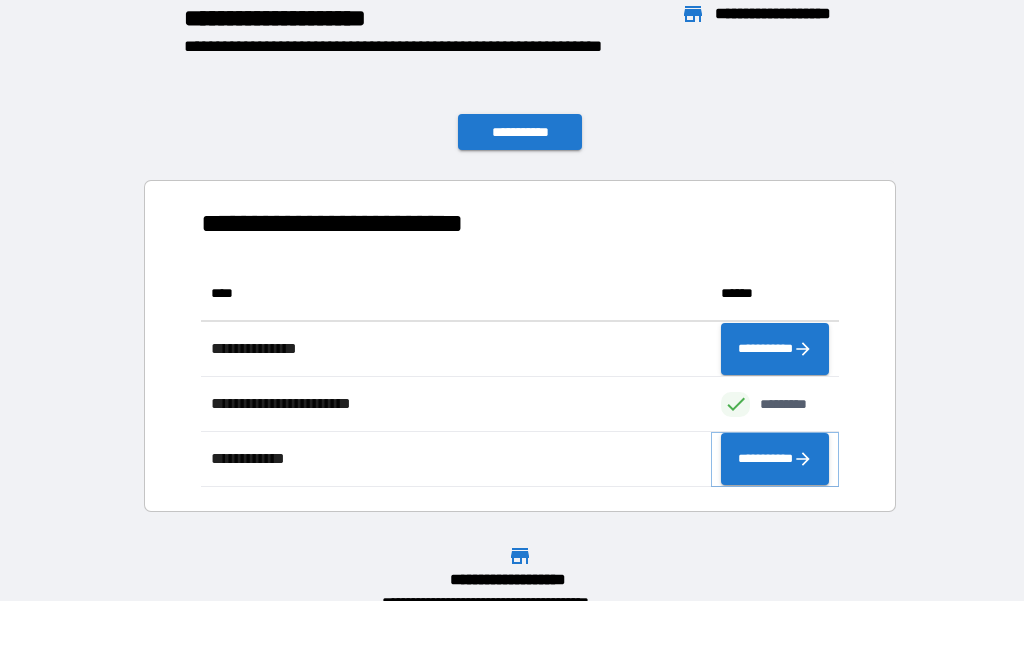 click 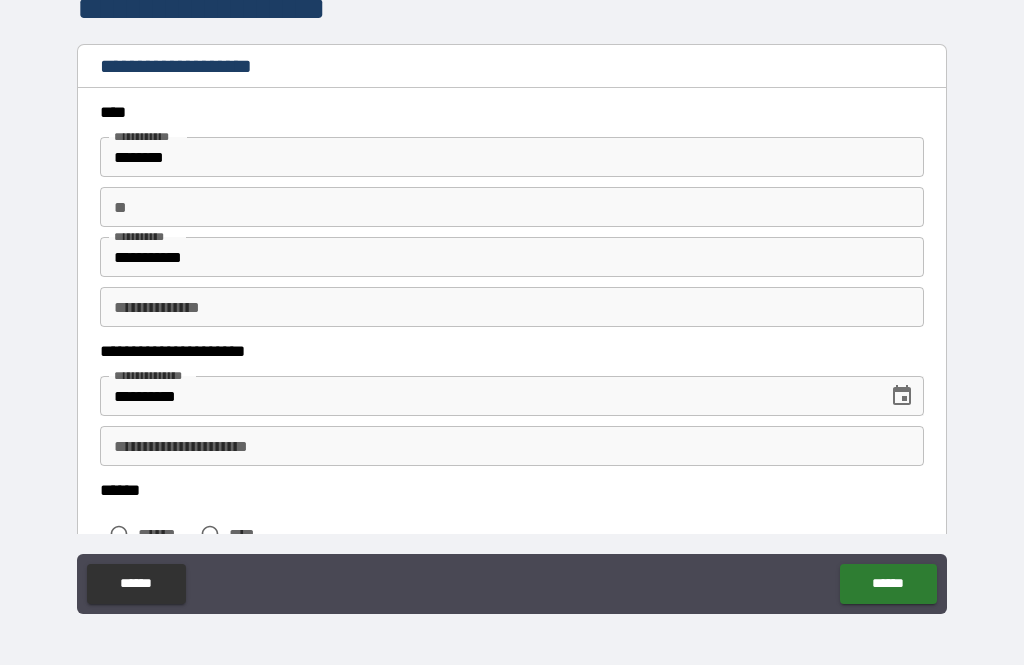 click on "**********" at bounding box center [512, 446] 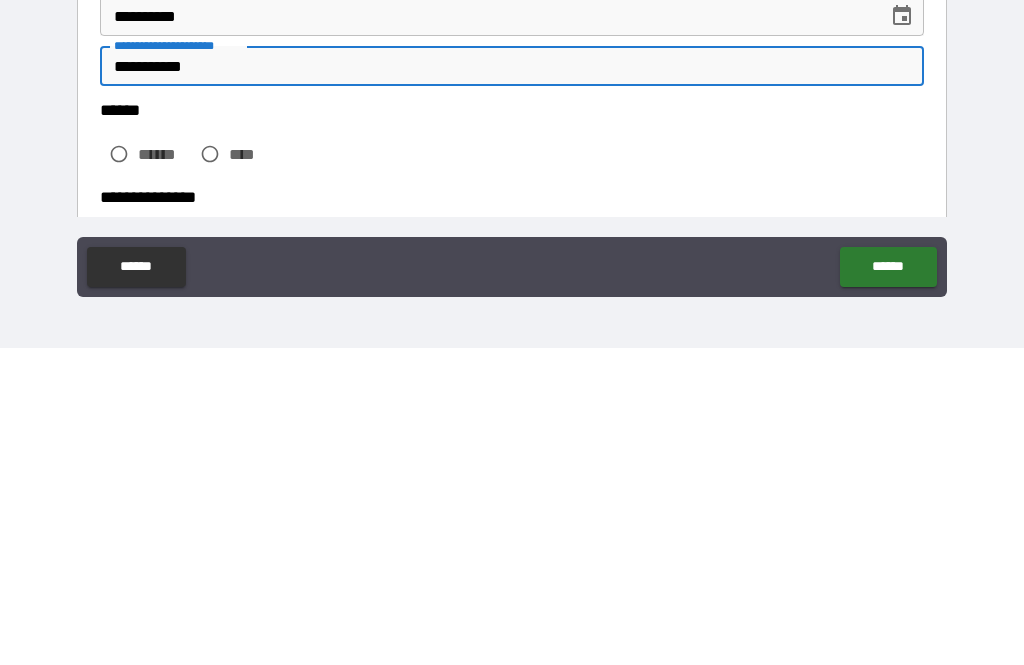 scroll, scrollTop: 66, scrollLeft: 0, axis: vertical 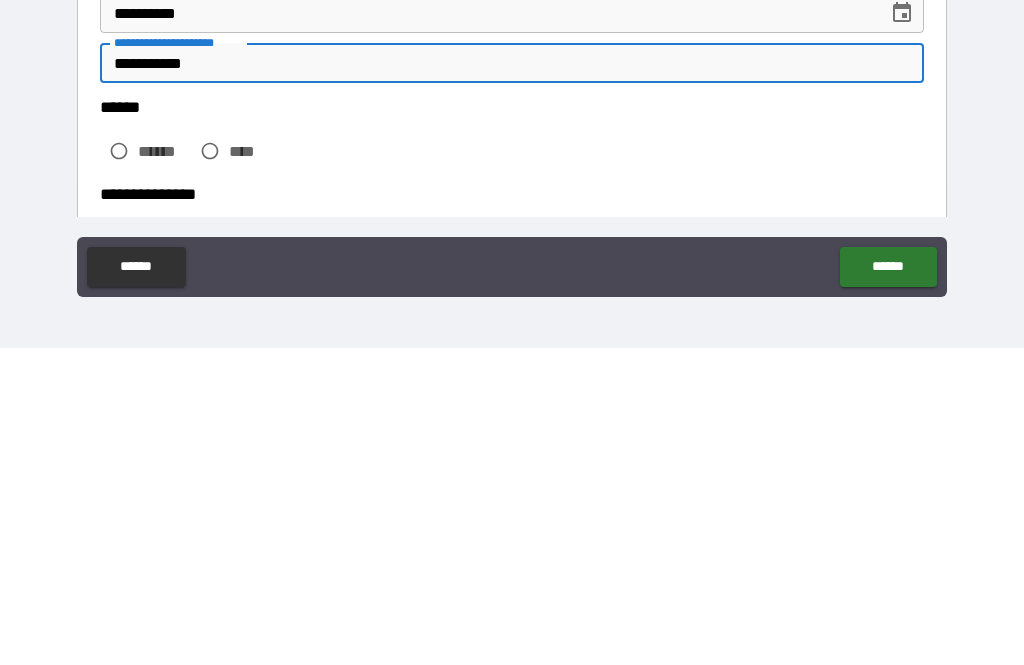 type on "**********" 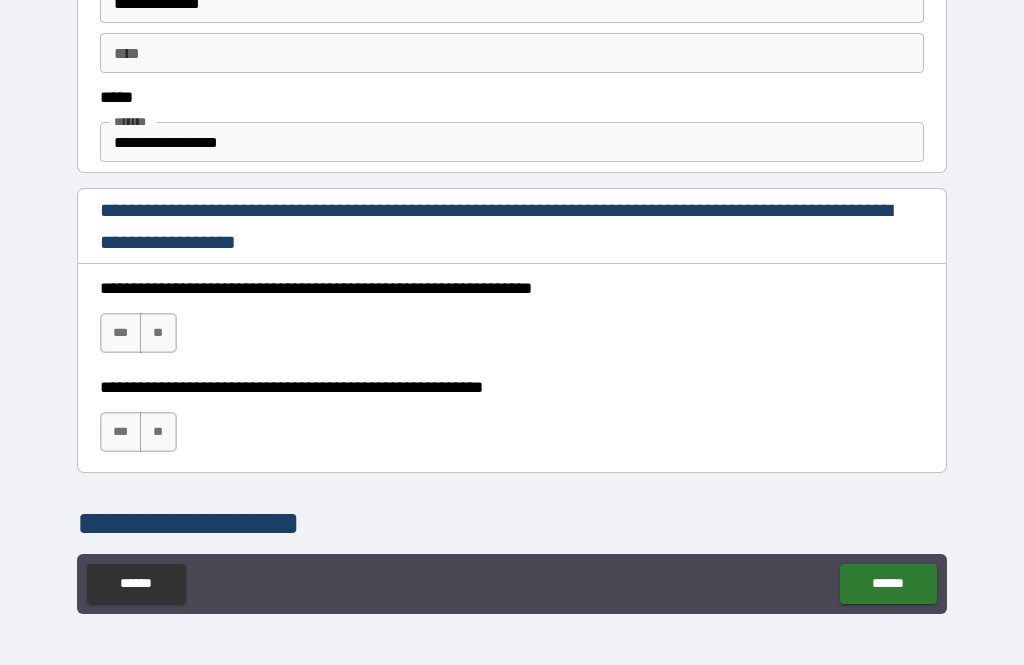 scroll, scrollTop: 1107, scrollLeft: 0, axis: vertical 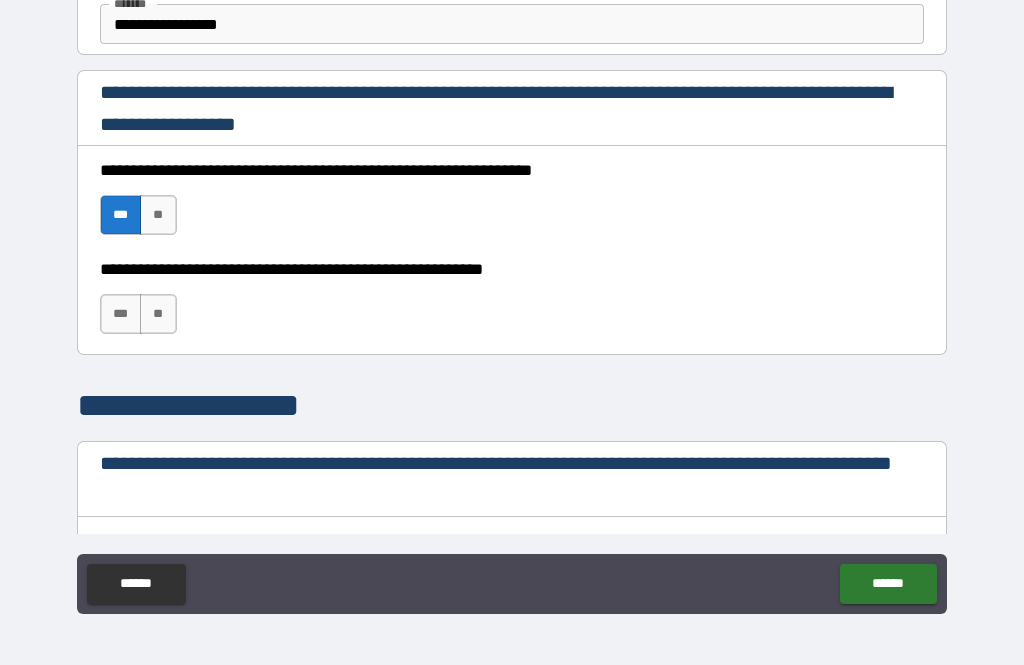 click on "***" at bounding box center [121, 314] 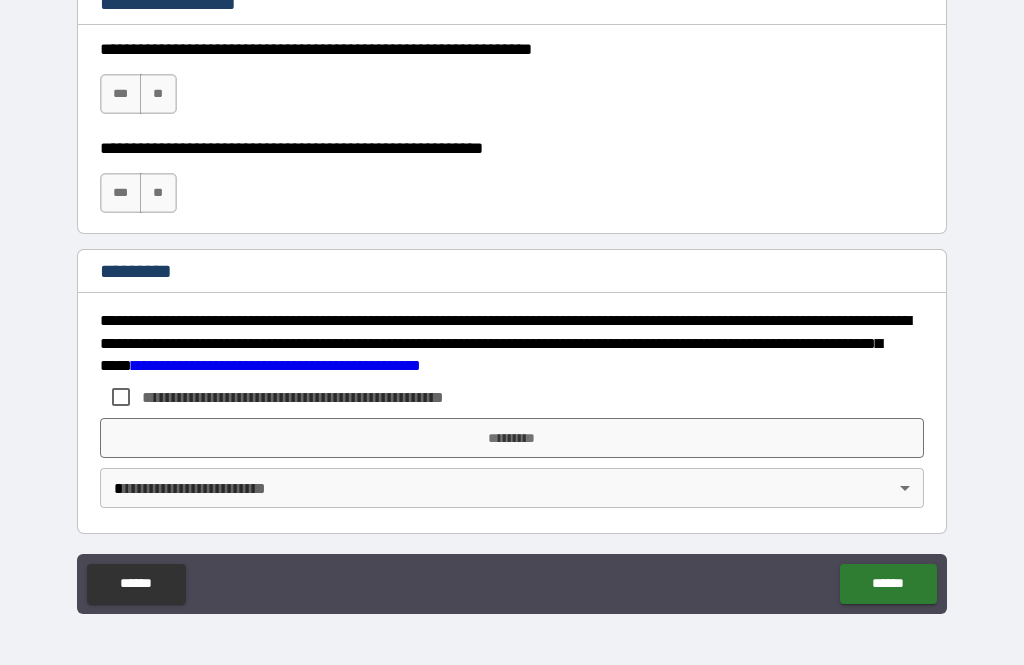 scroll, scrollTop: 2934, scrollLeft: 0, axis: vertical 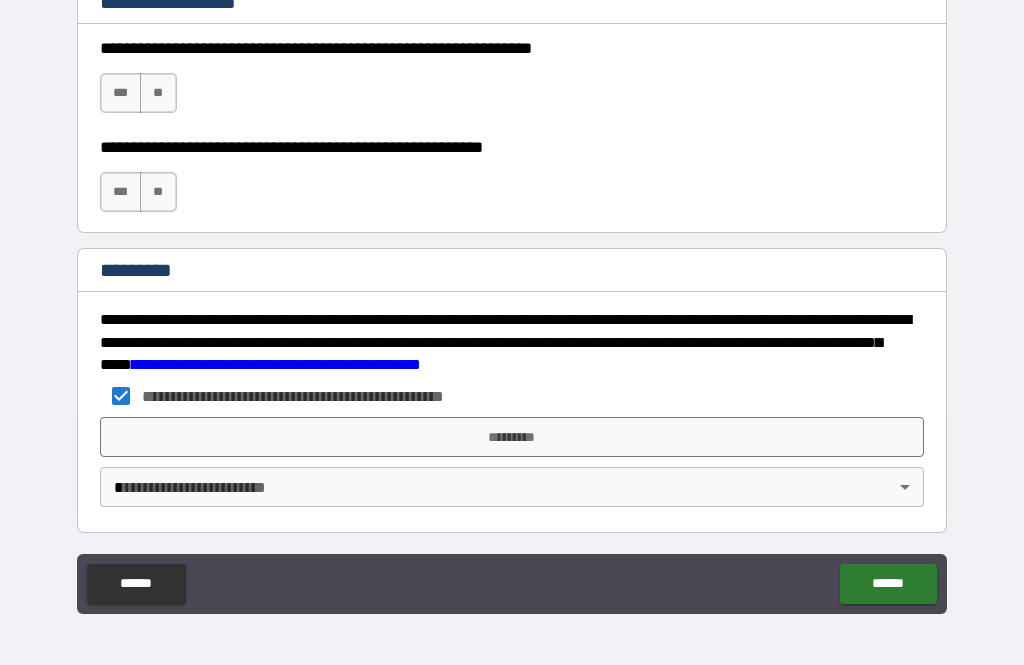 click on "*********" at bounding box center (512, 437) 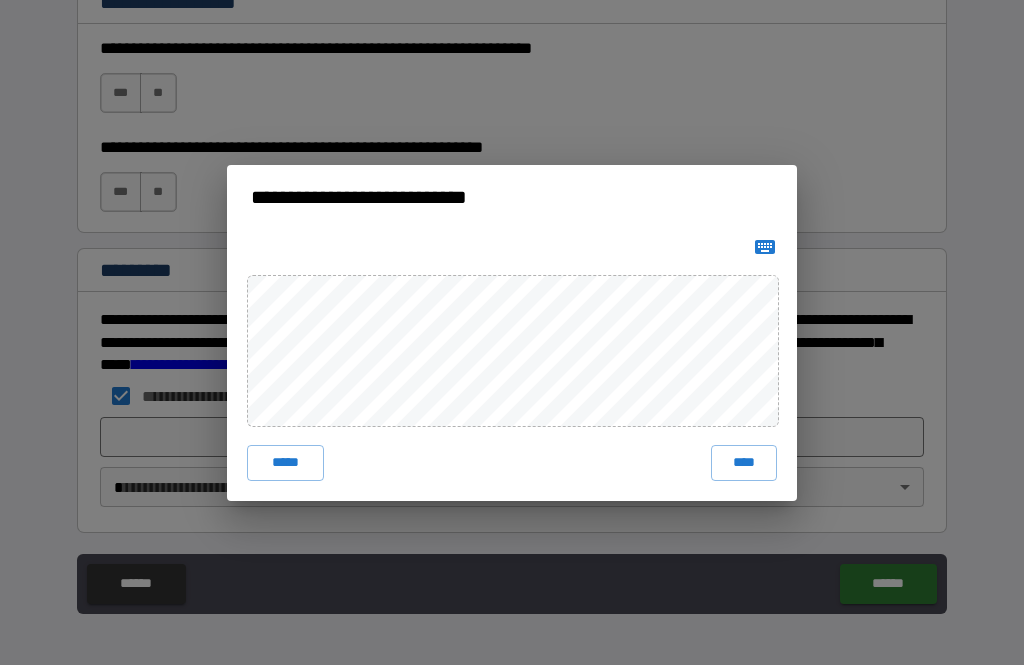 click 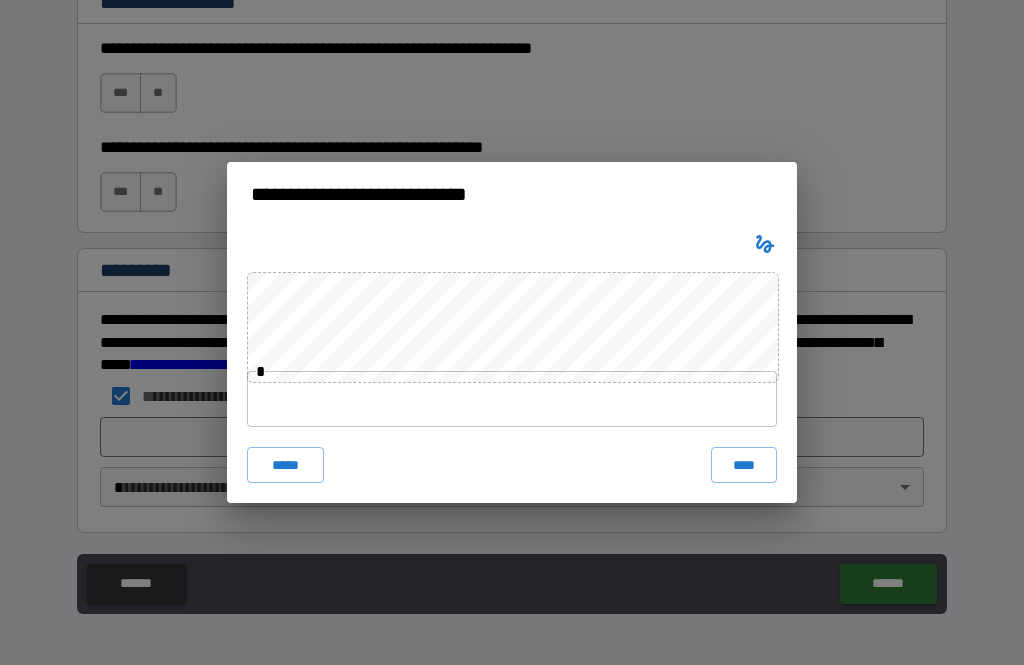 click at bounding box center [512, 399] 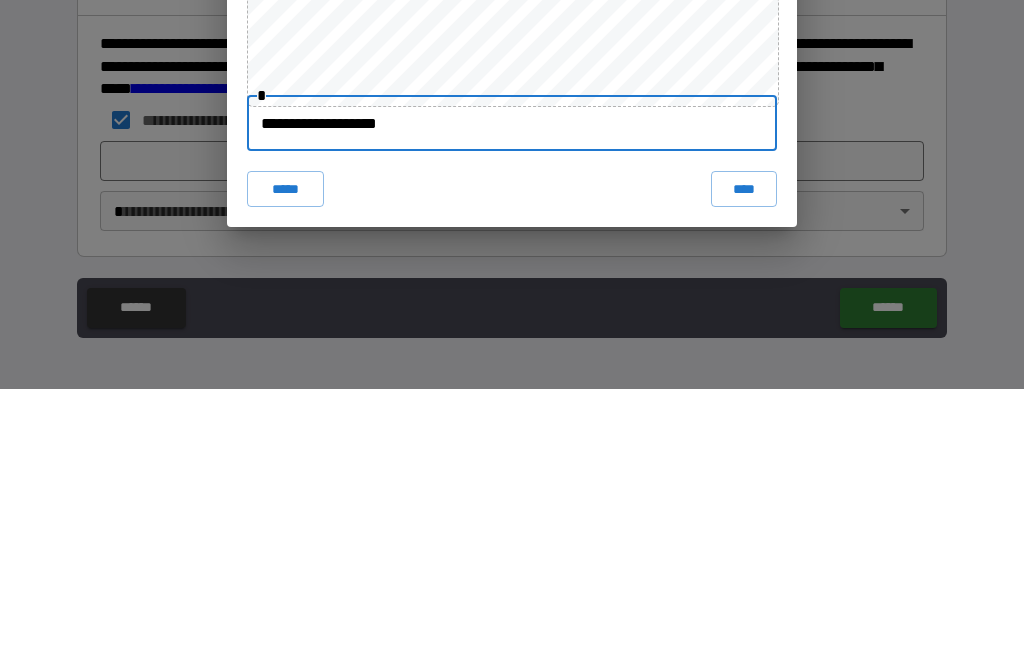 type on "**********" 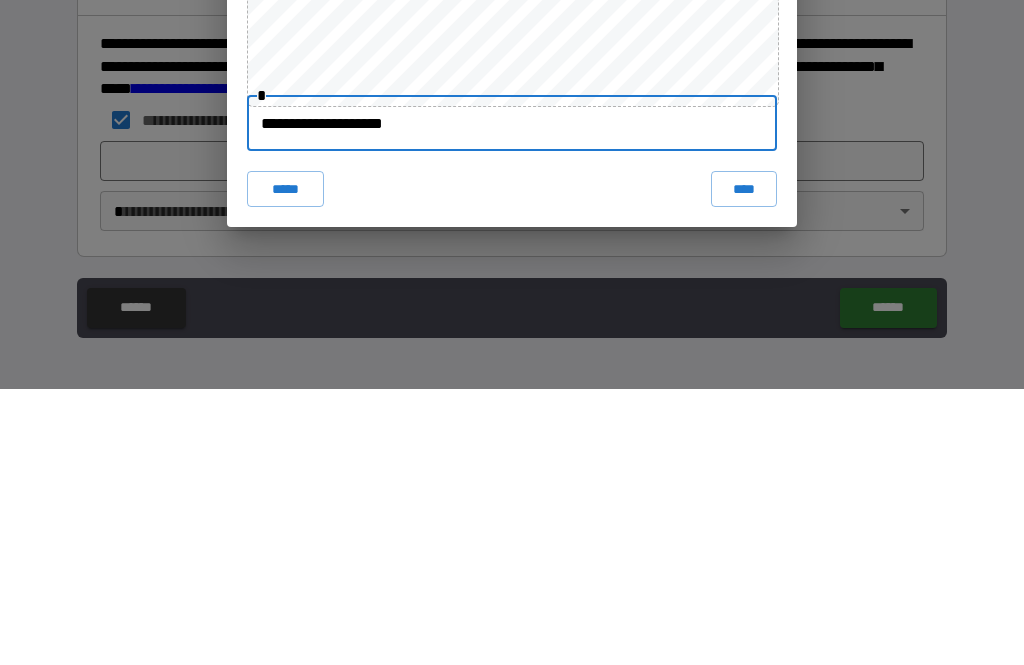 click on "****" at bounding box center (744, 465) 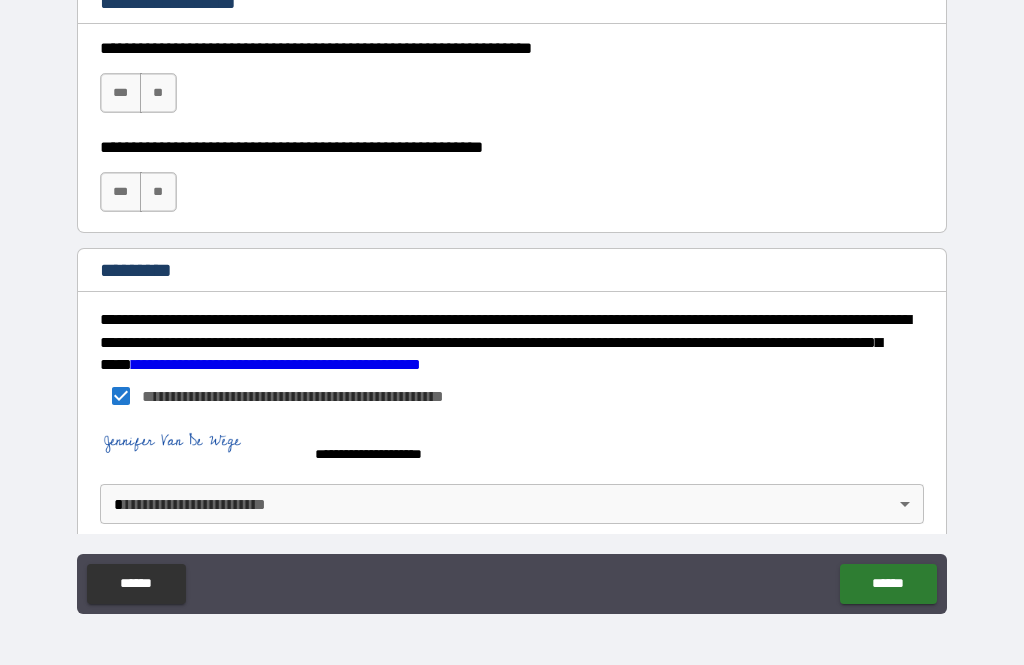 click on "**********" at bounding box center [512, 300] 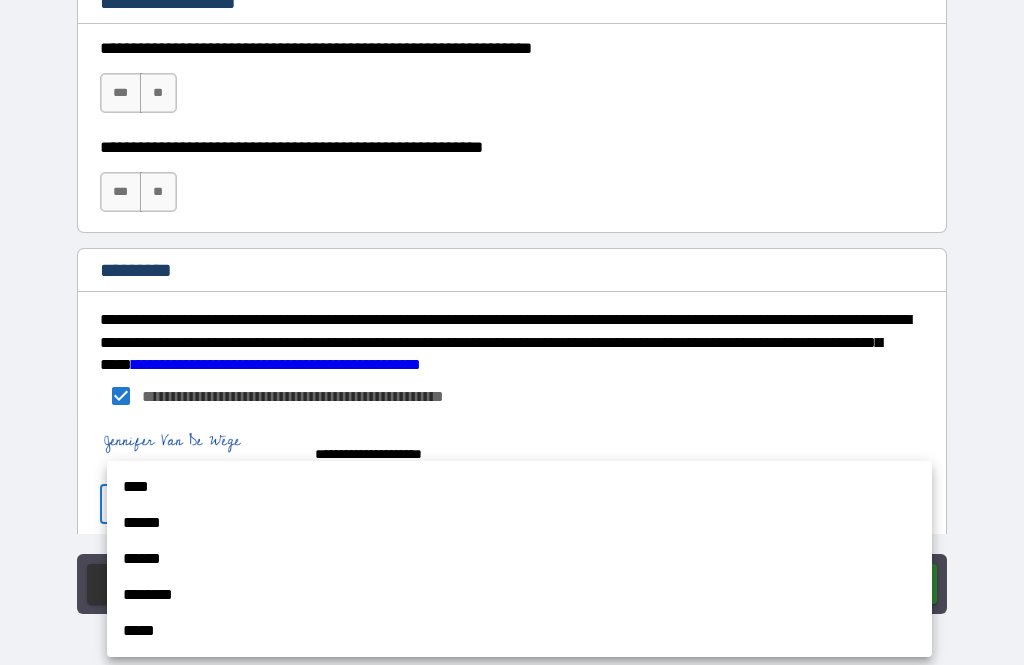 click on "****" at bounding box center (519, 487) 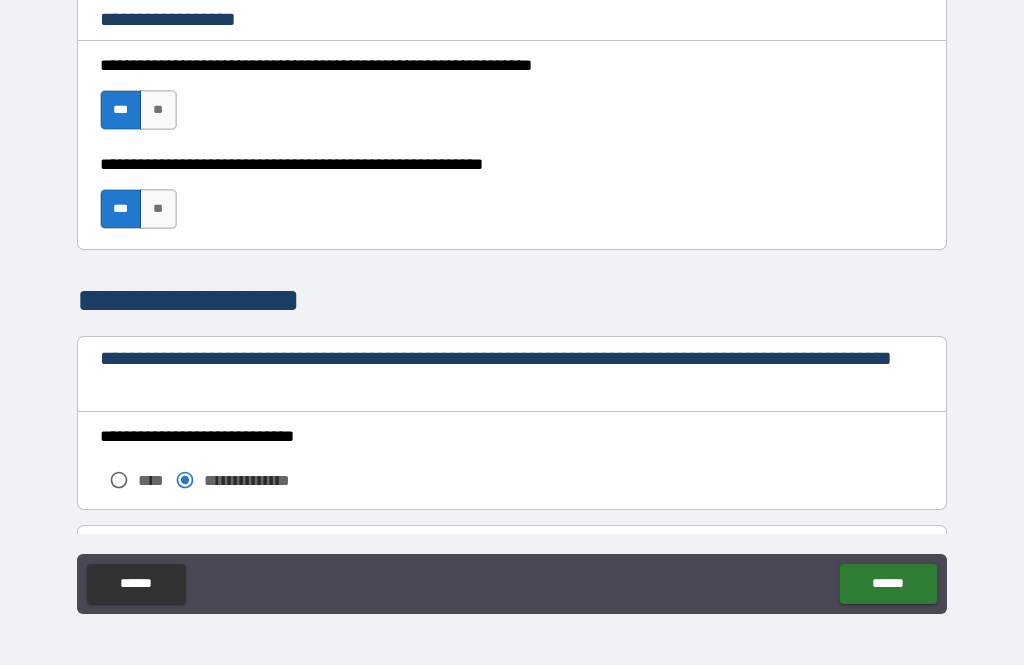 scroll, scrollTop: 1328, scrollLeft: 0, axis: vertical 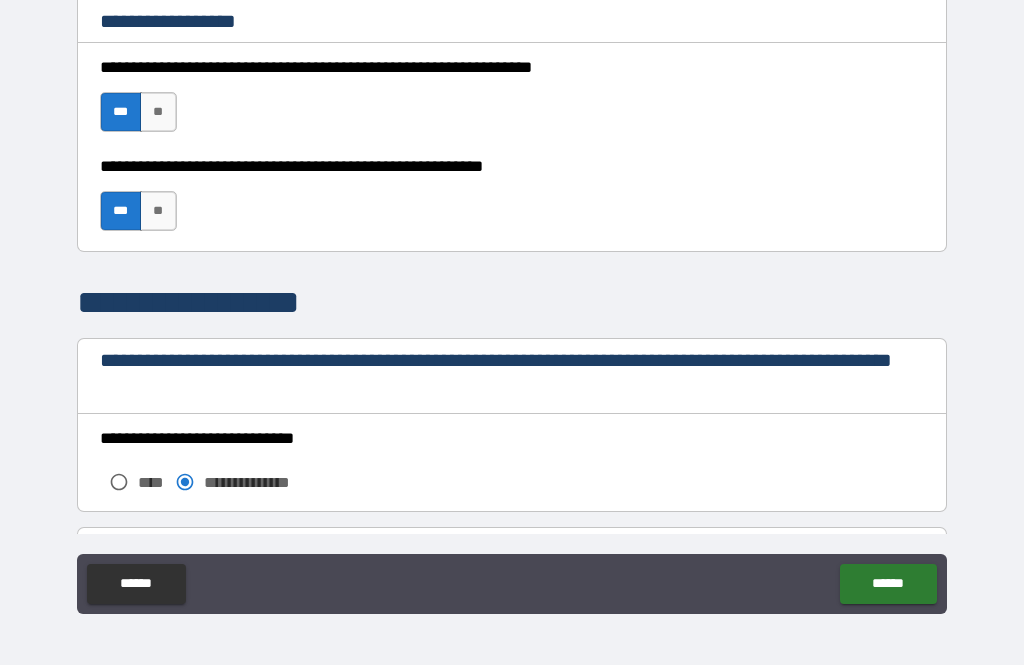 click on "**********" at bounding box center [512, 303] 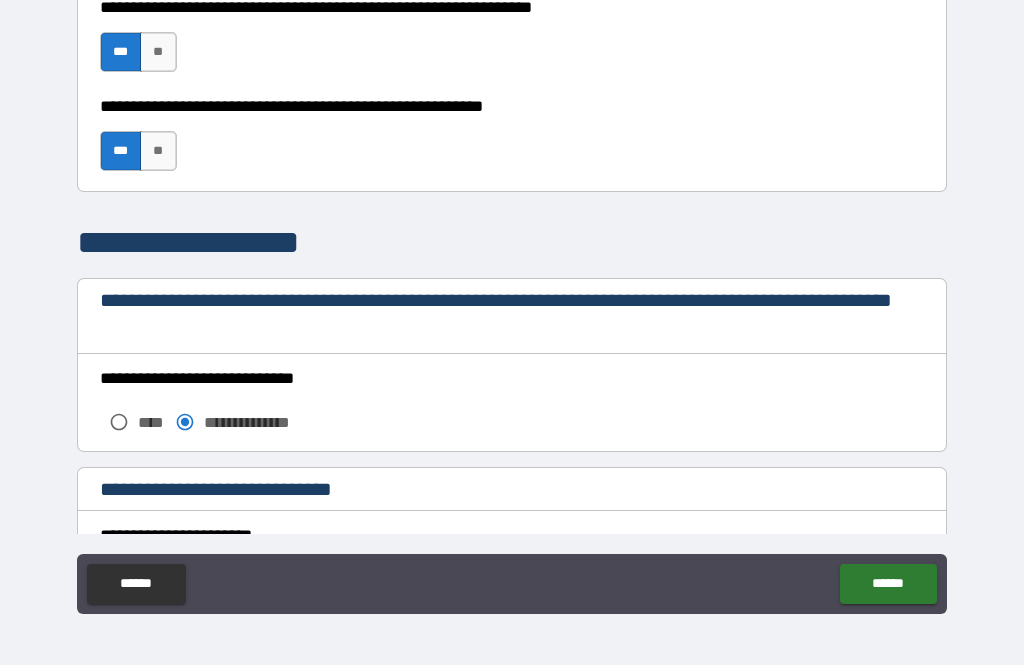 scroll, scrollTop: 1389, scrollLeft: 0, axis: vertical 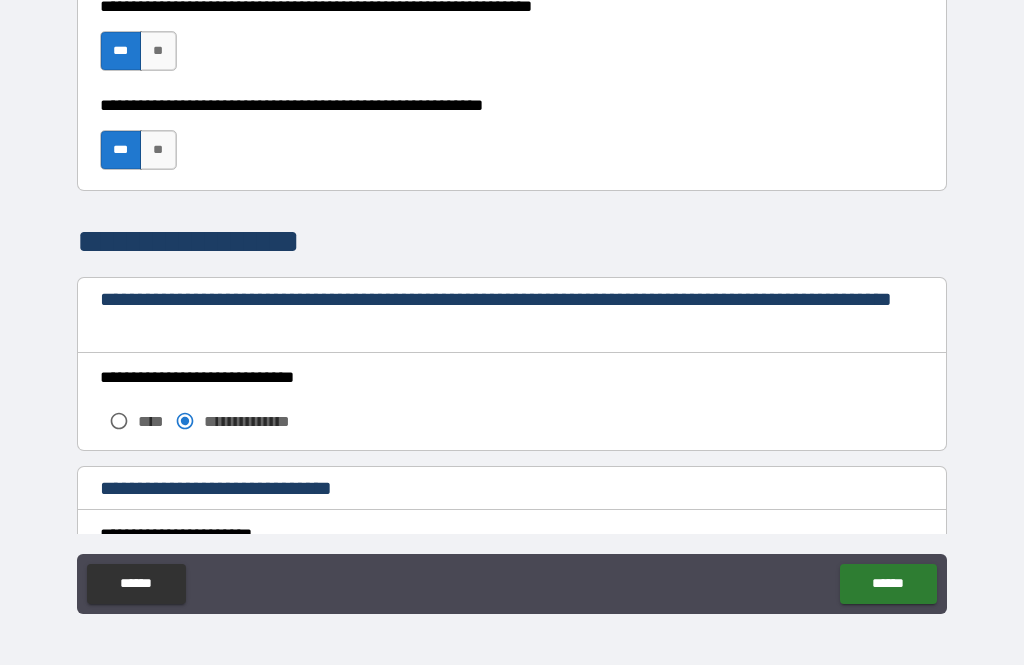 click on "**********" at bounding box center (512, 241) 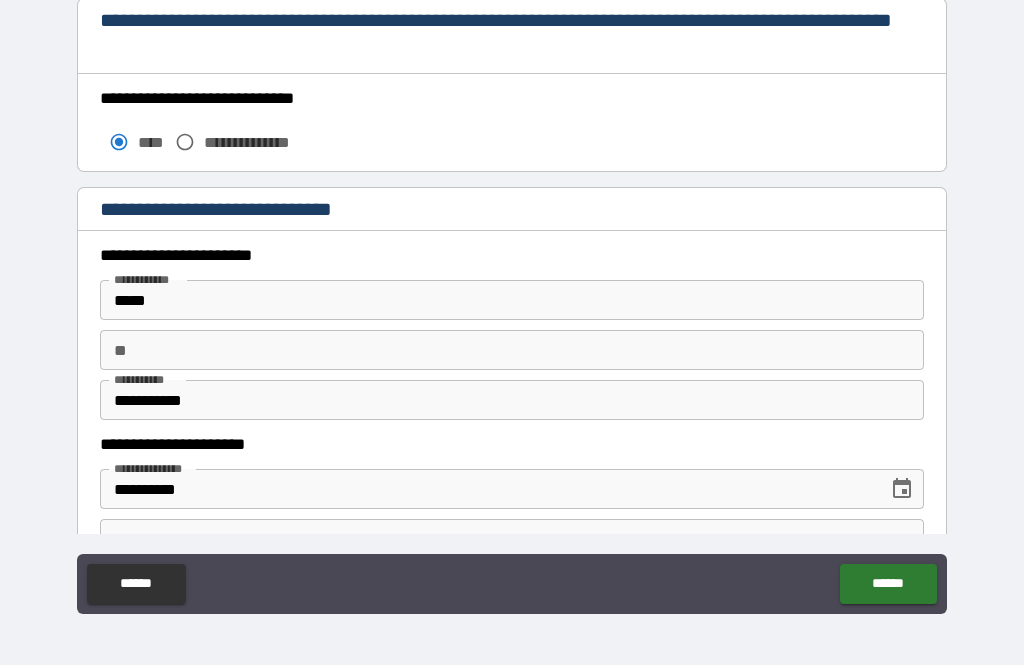 scroll, scrollTop: 1691, scrollLeft: 0, axis: vertical 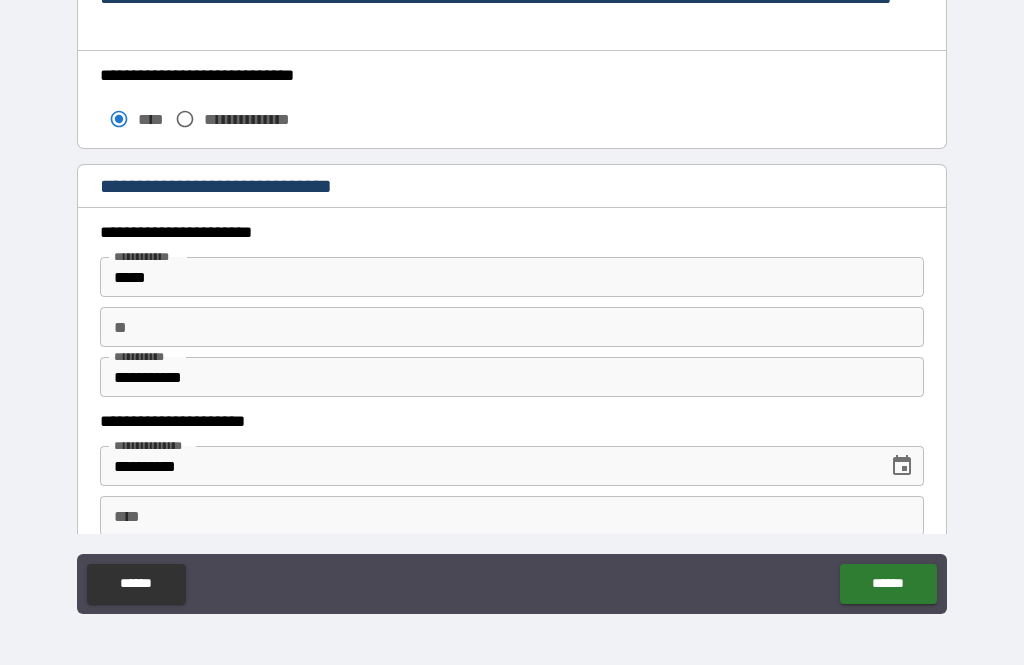 click on "*****" at bounding box center (512, 277) 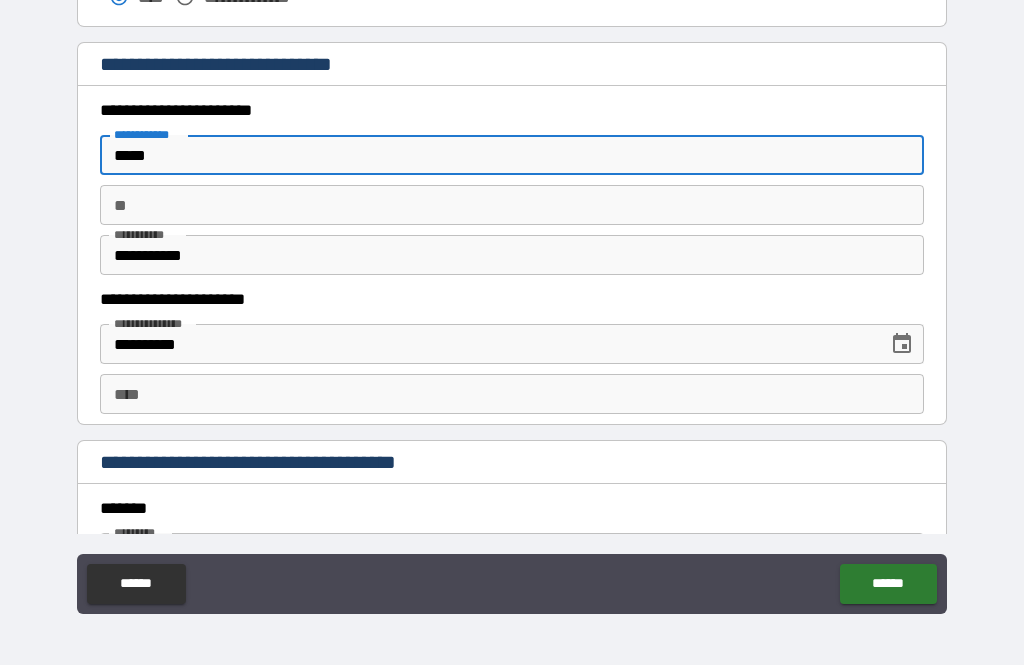 scroll, scrollTop: 1812, scrollLeft: 0, axis: vertical 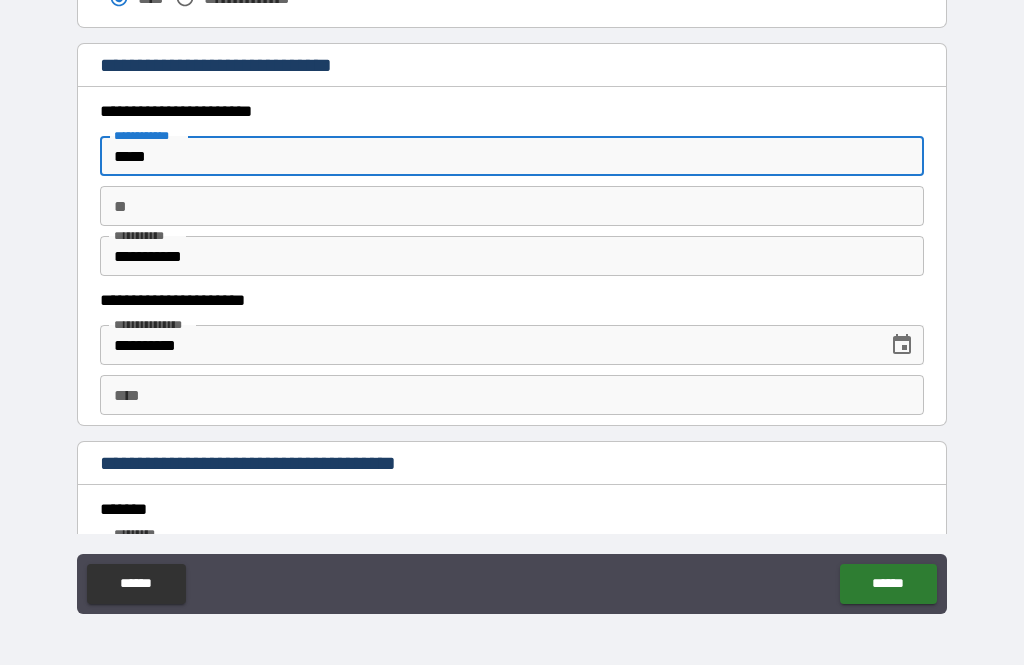 click on "**********" at bounding box center (512, 303) 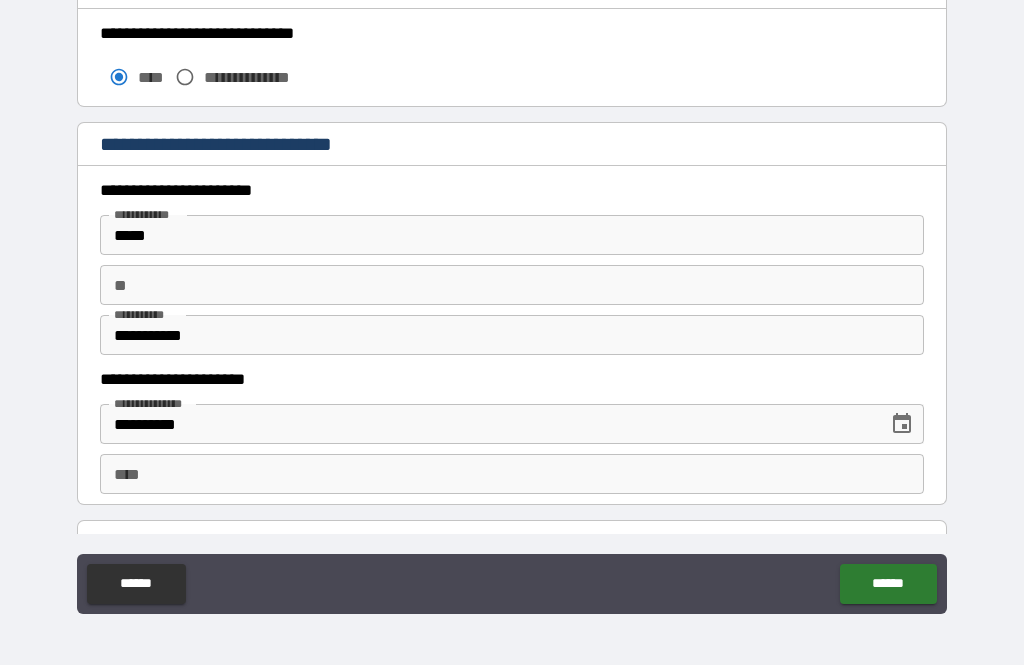 scroll, scrollTop: 1733, scrollLeft: 0, axis: vertical 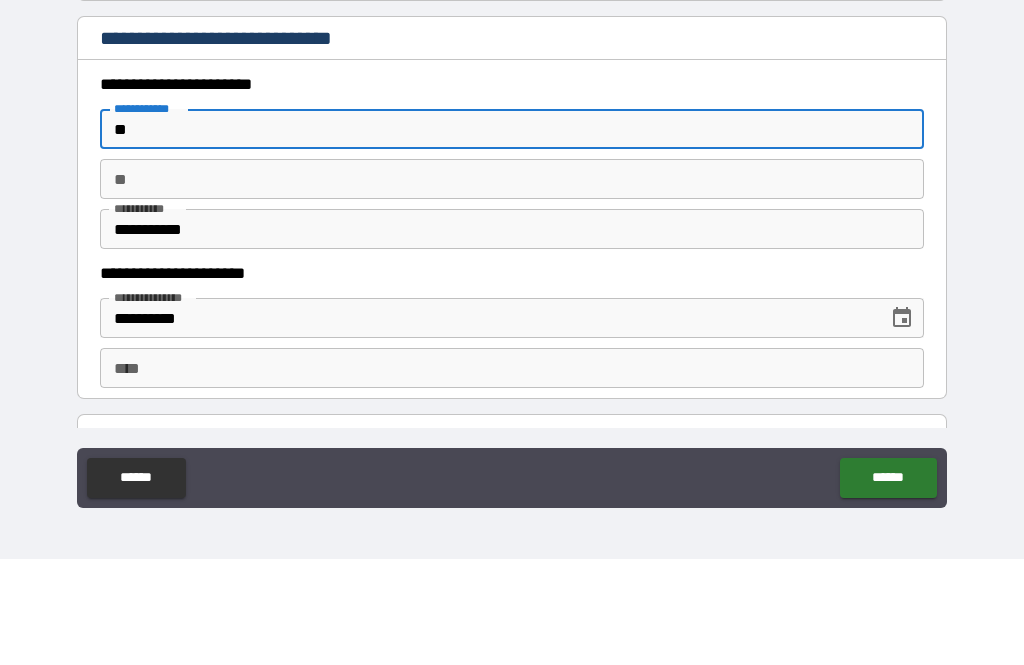 type on "*" 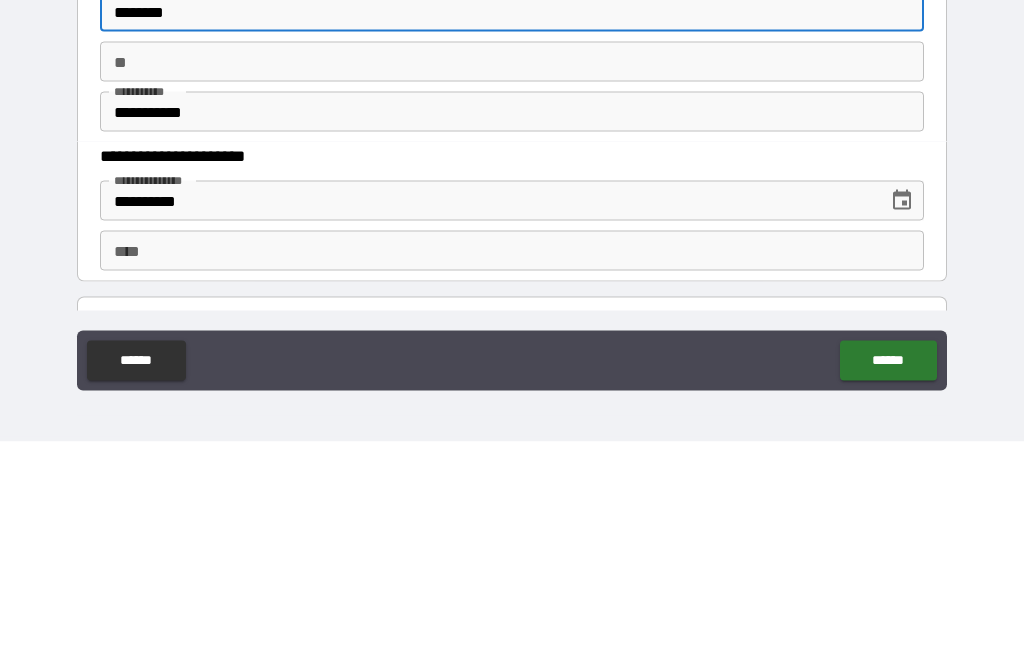 type on "********" 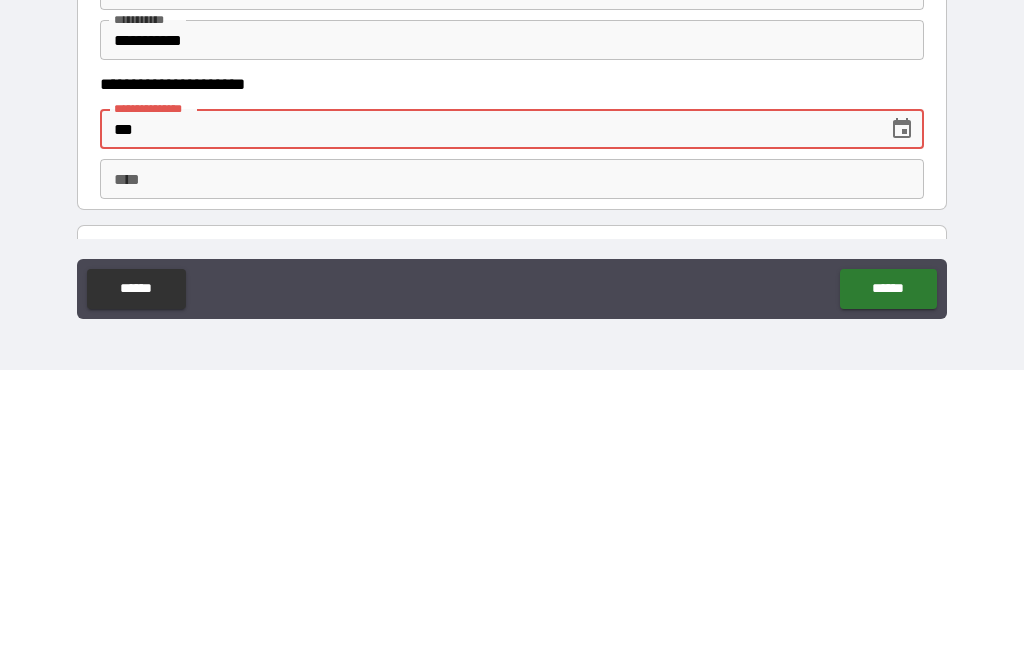 type on "*" 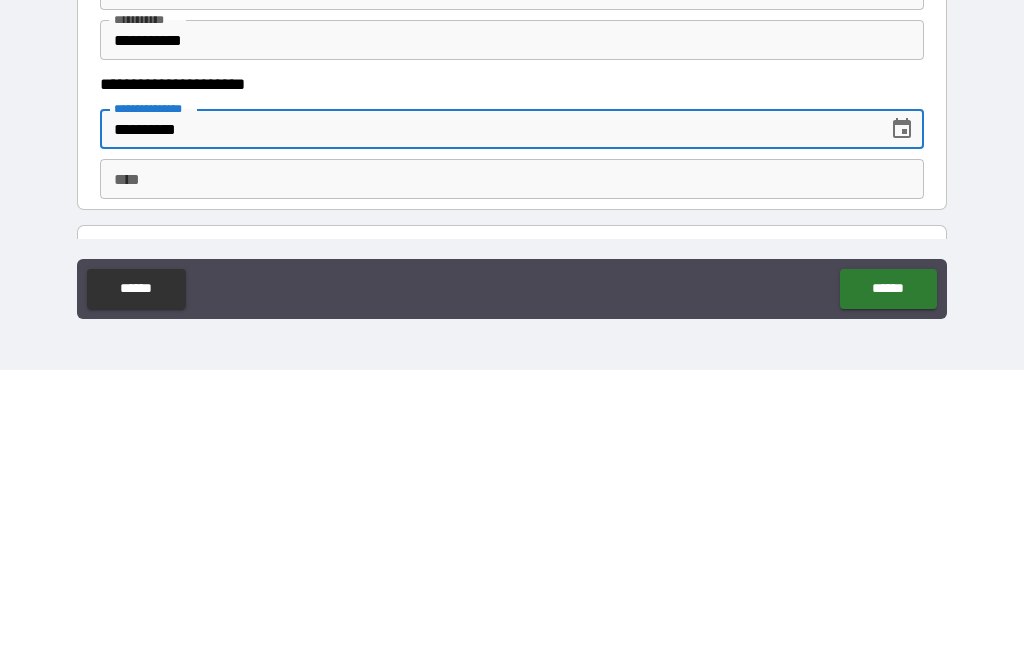 type on "**********" 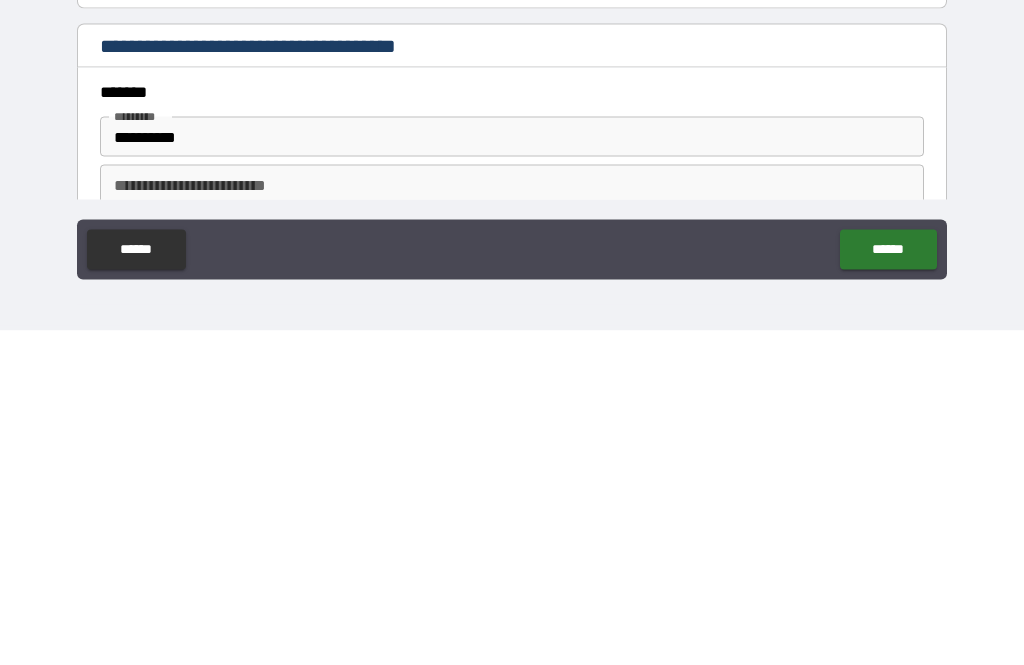 scroll, scrollTop: 1896, scrollLeft: 0, axis: vertical 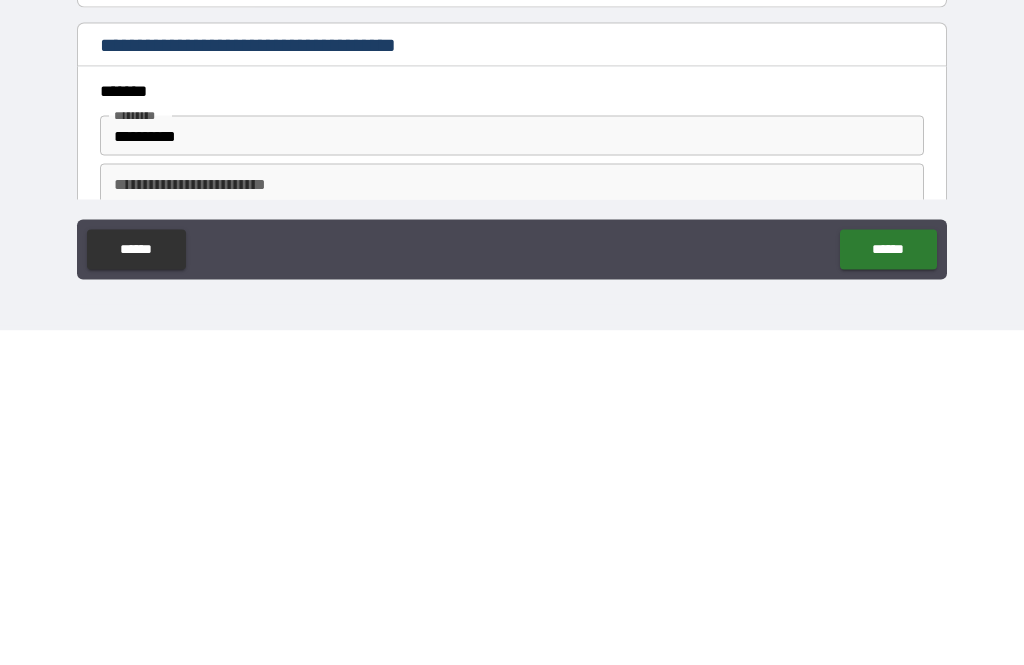 type on "**********" 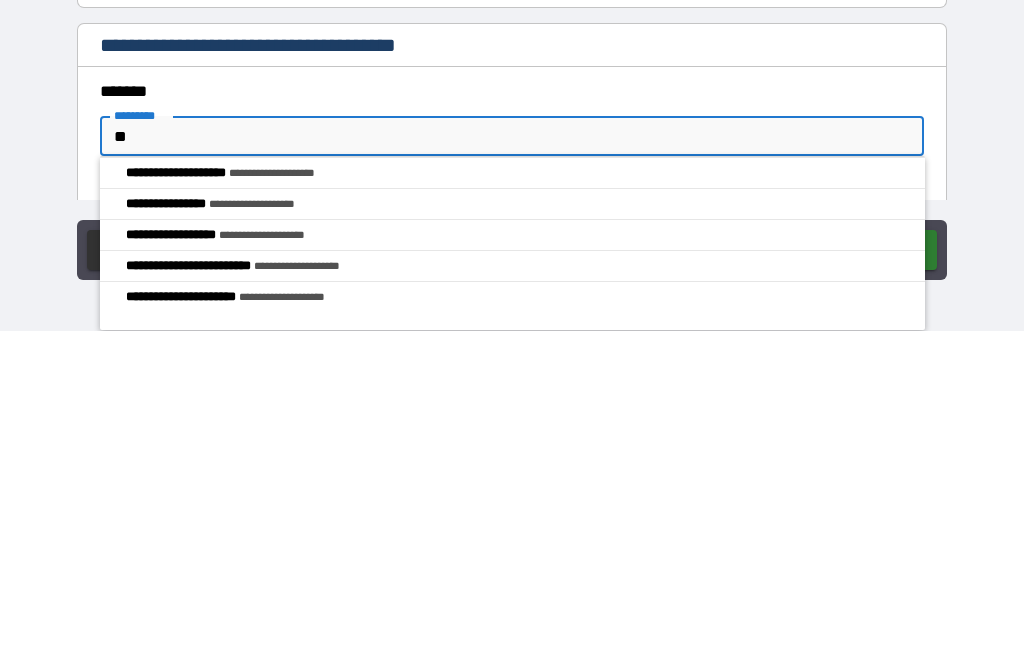 type on "*" 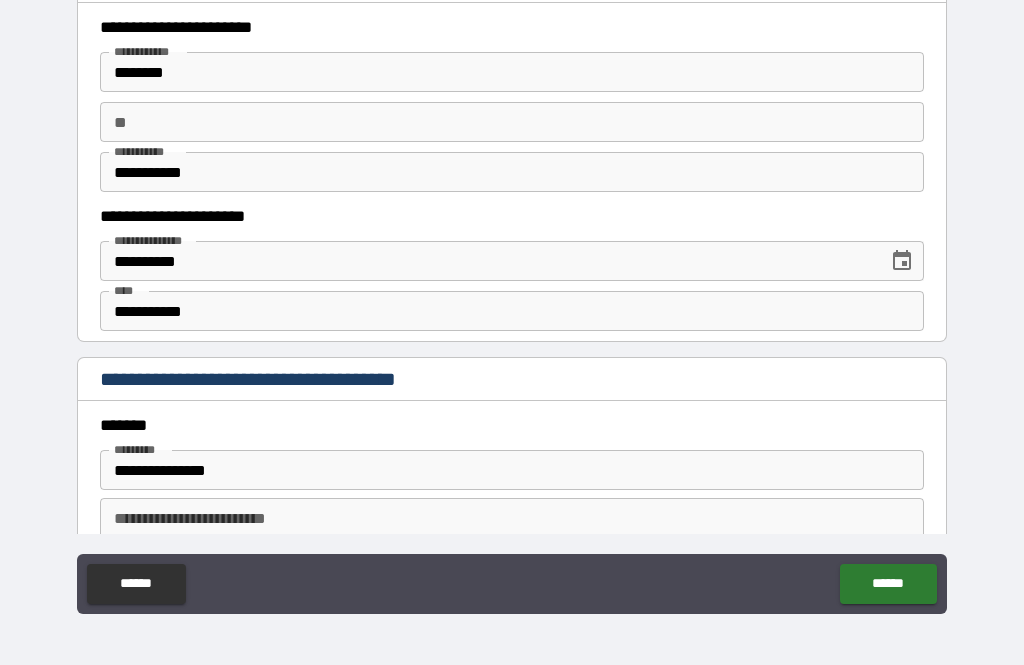 type on "**********" 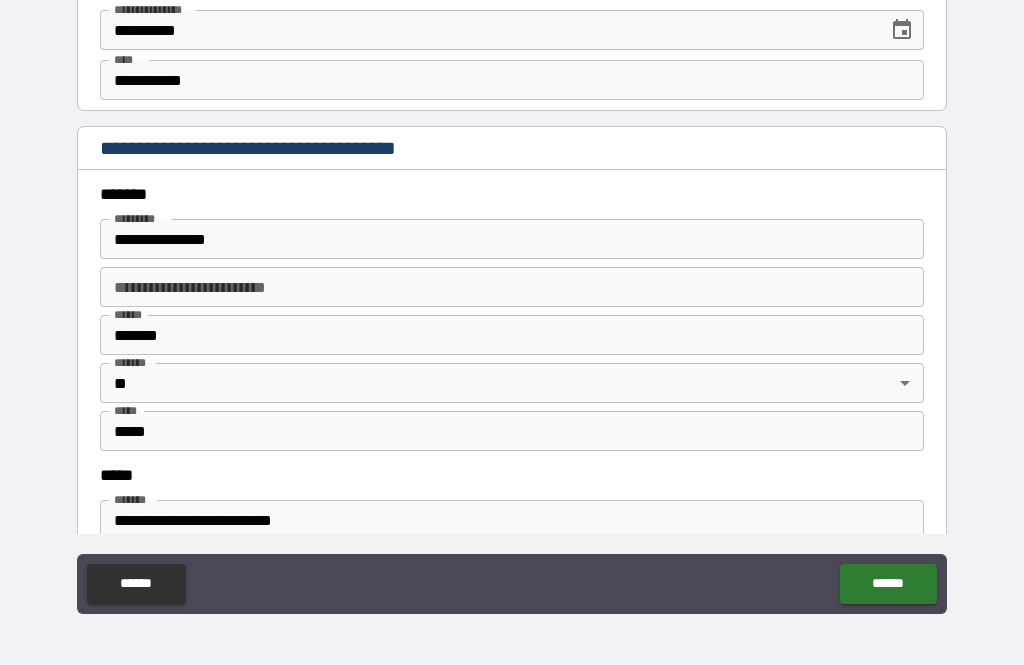 scroll, scrollTop: 2202, scrollLeft: 0, axis: vertical 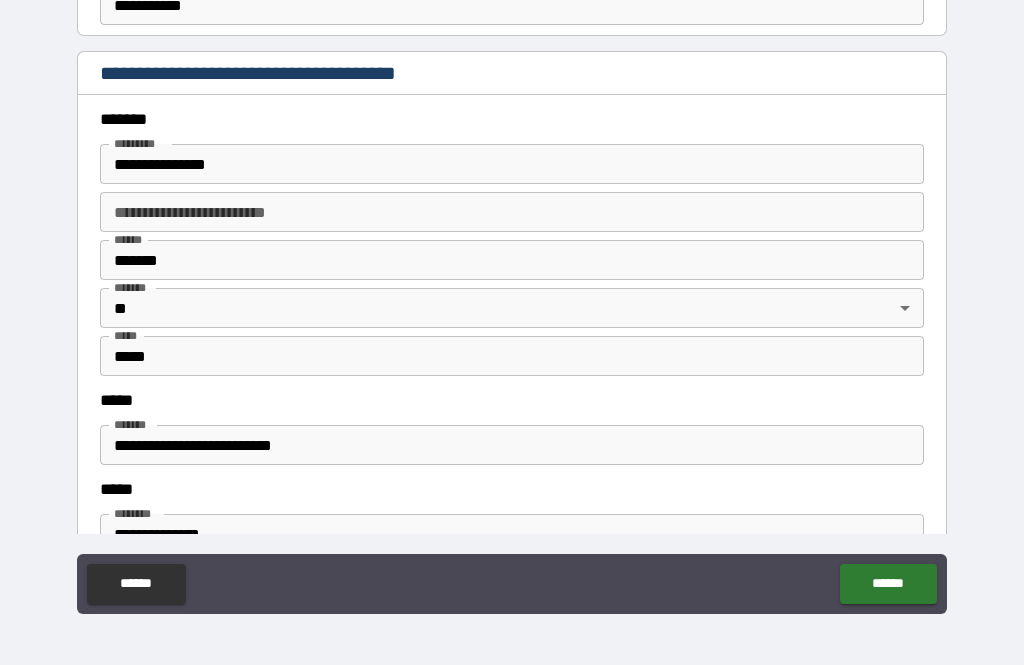 click on "**********" at bounding box center [512, 445] 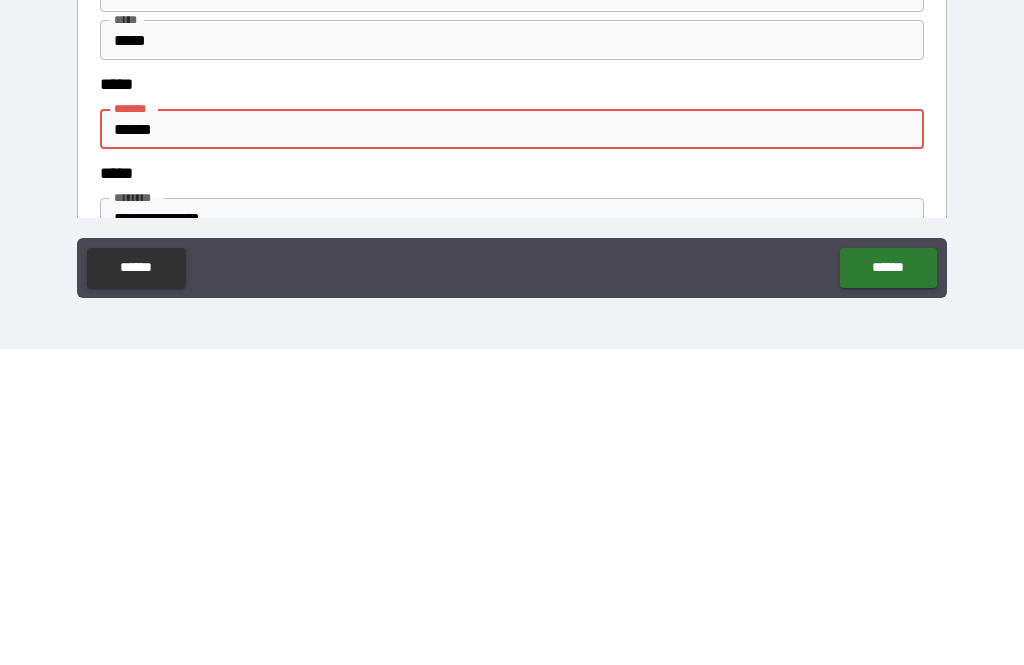 type on "*****" 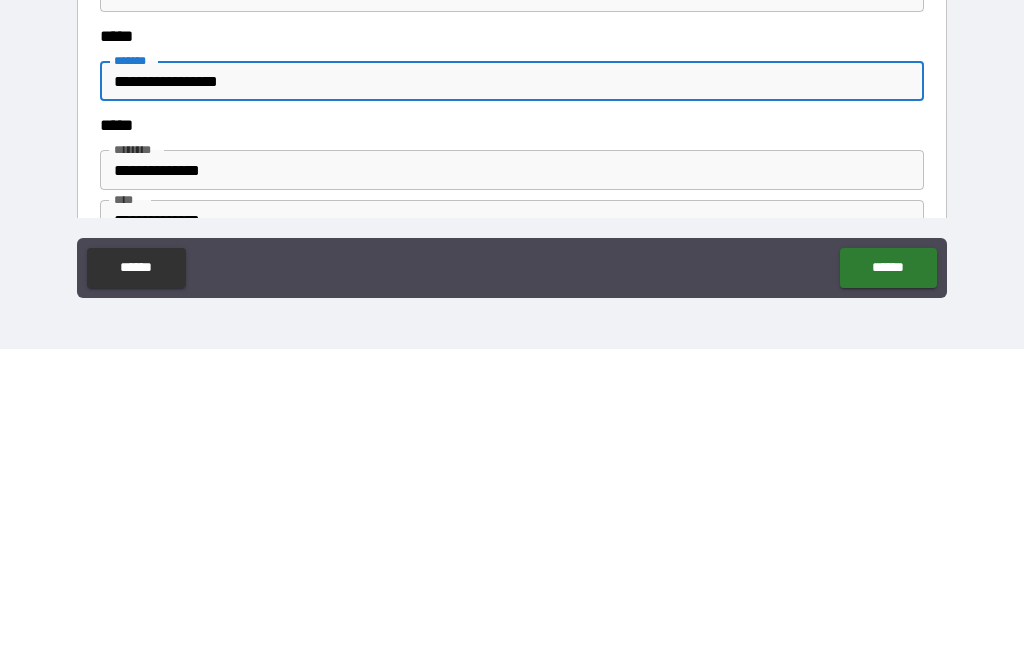 scroll, scrollTop: 2251, scrollLeft: 0, axis: vertical 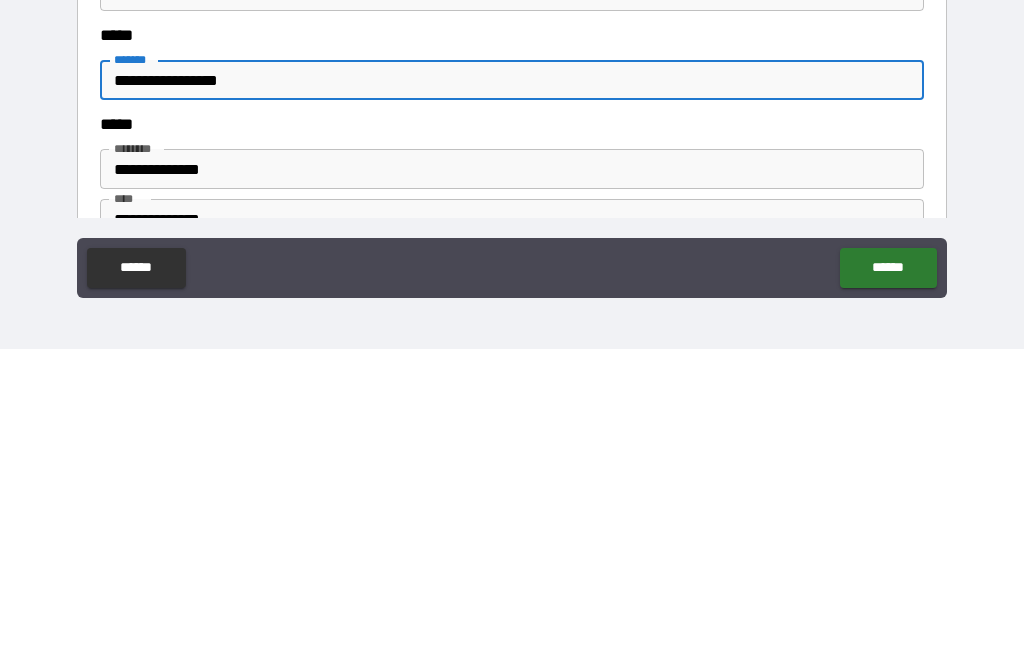 type on "**********" 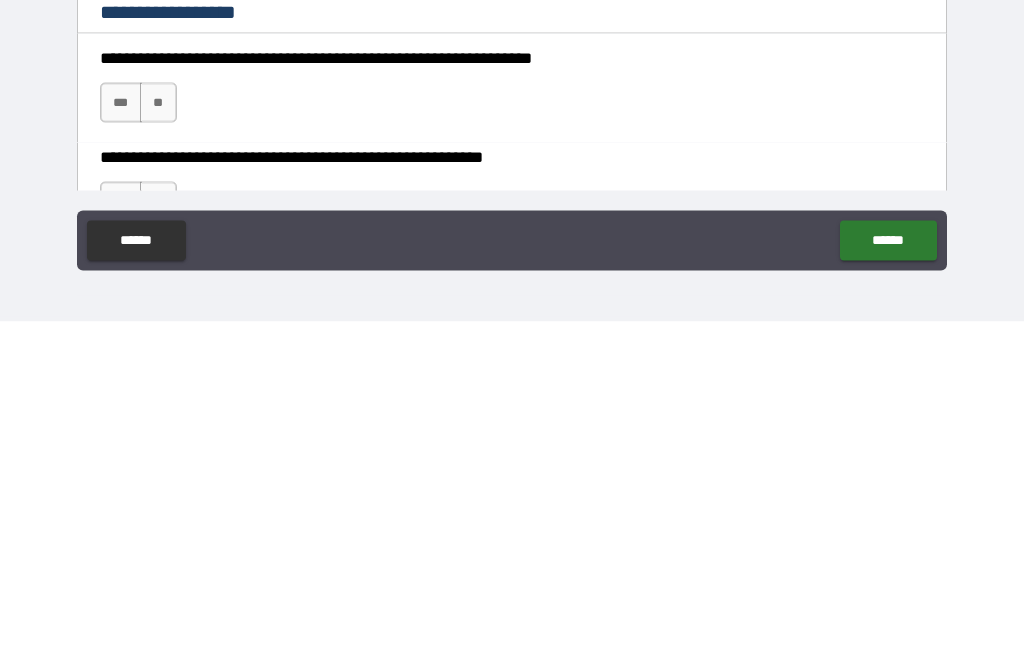scroll, scrollTop: 2582, scrollLeft: 0, axis: vertical 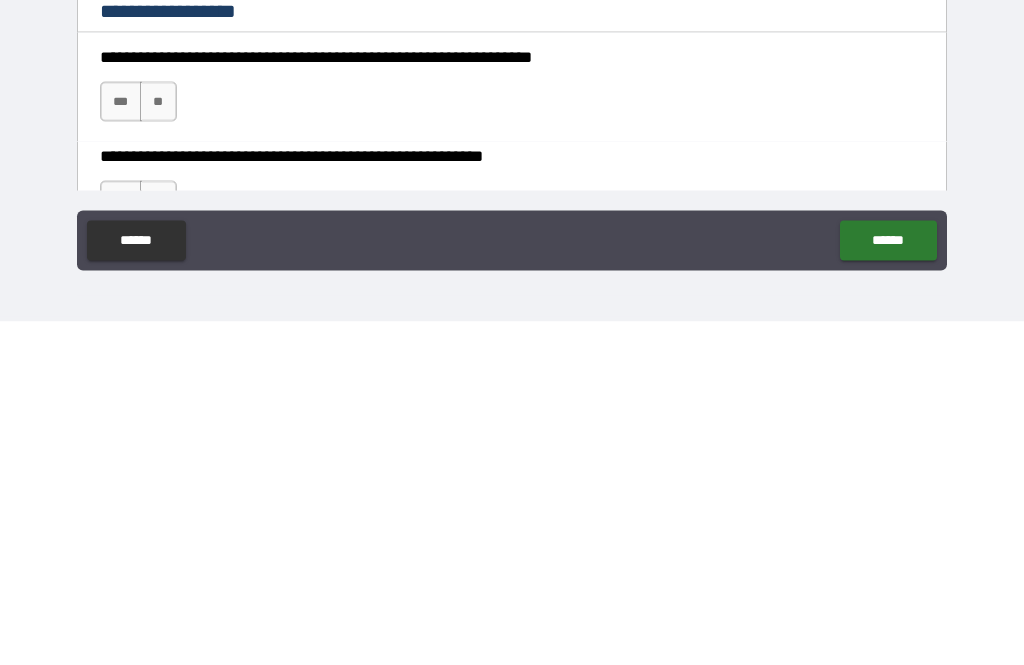 type on "**********" 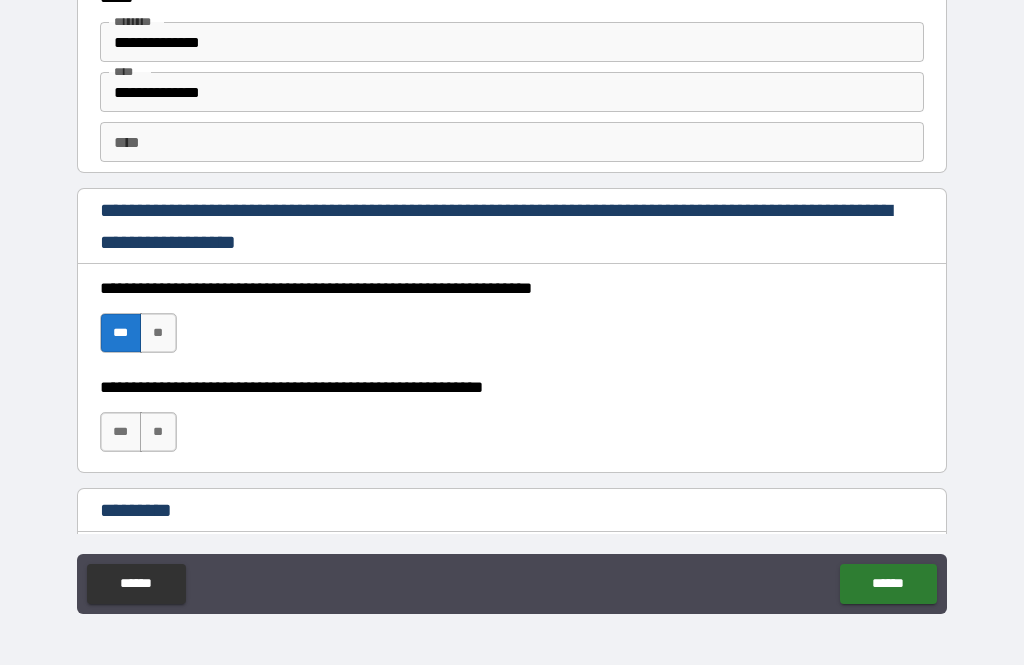 scroll, scrollTop: 2701, scrollLeft: 0, axis: vertical 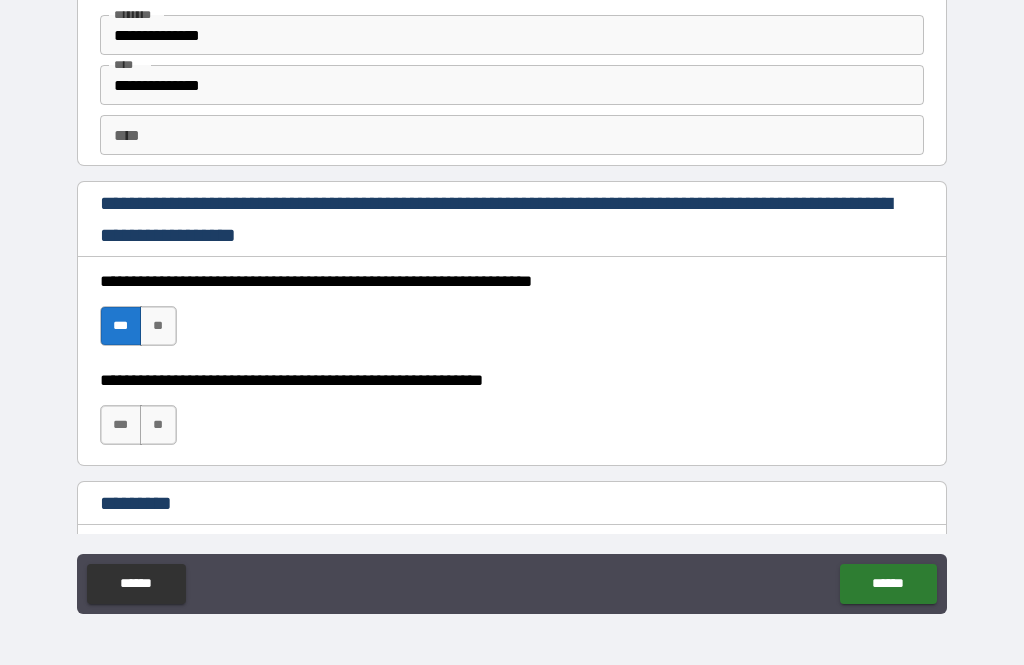 click on "***" at bounding box center [121, 425] 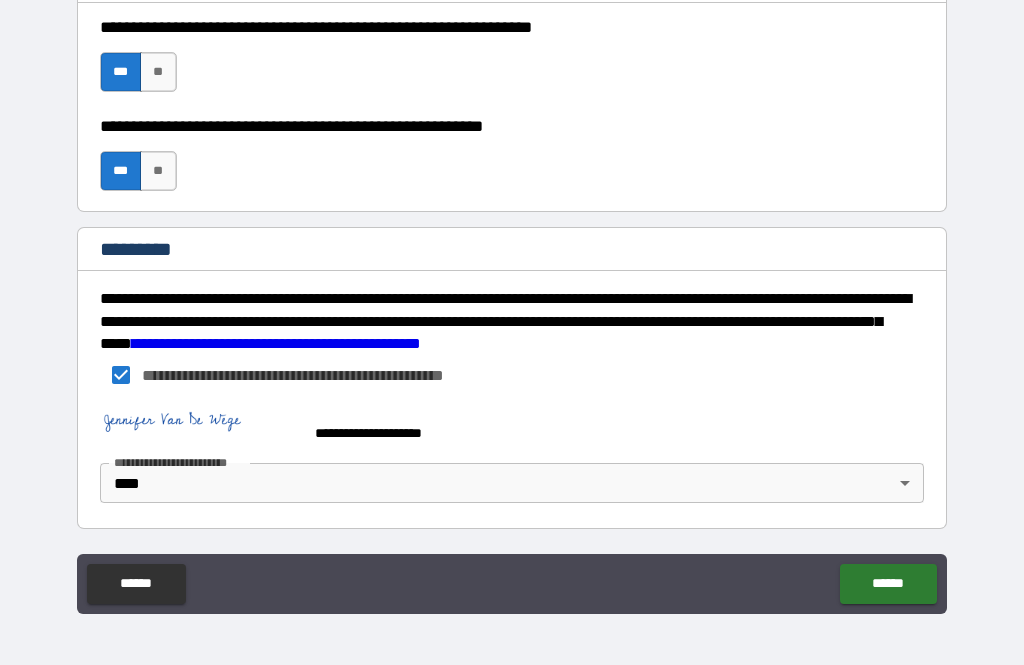 scroll, scrollTop: 2955, scrollLeft: 0, axis: vertical 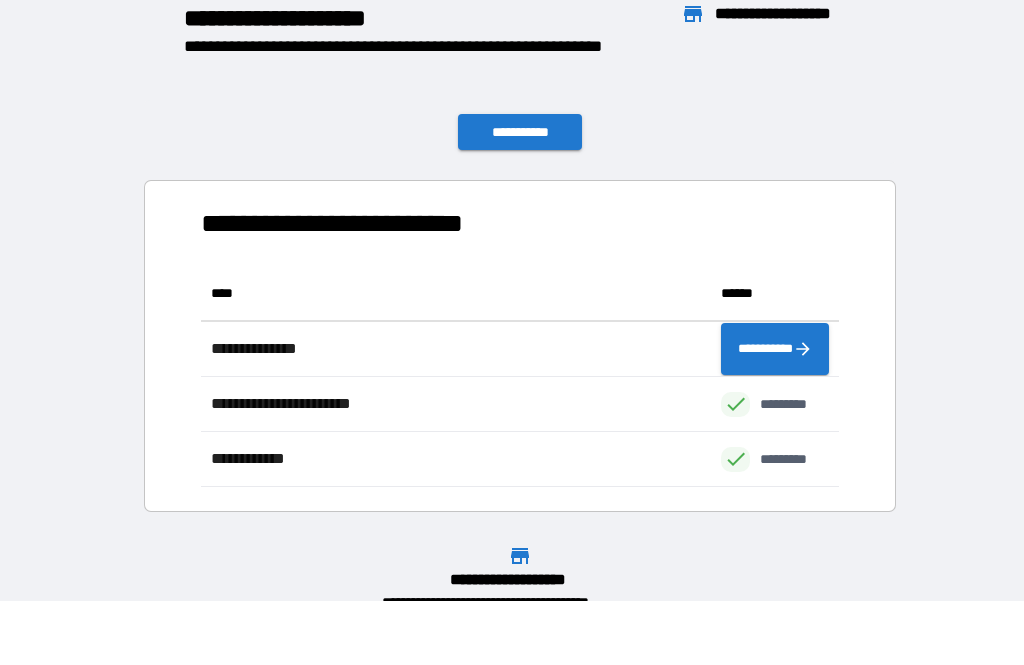 click on "**********" at bounding box center [520, 132] 